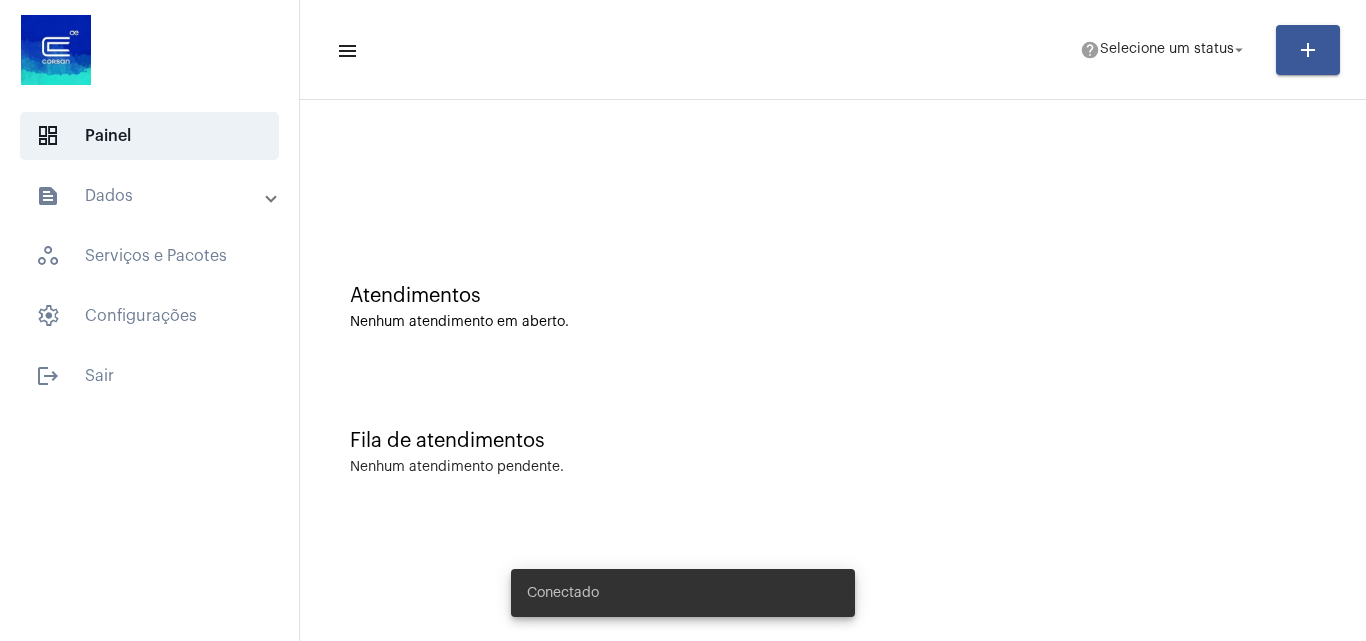 scroll, scrollTop: 0, scrollLeft: 0, axis: both 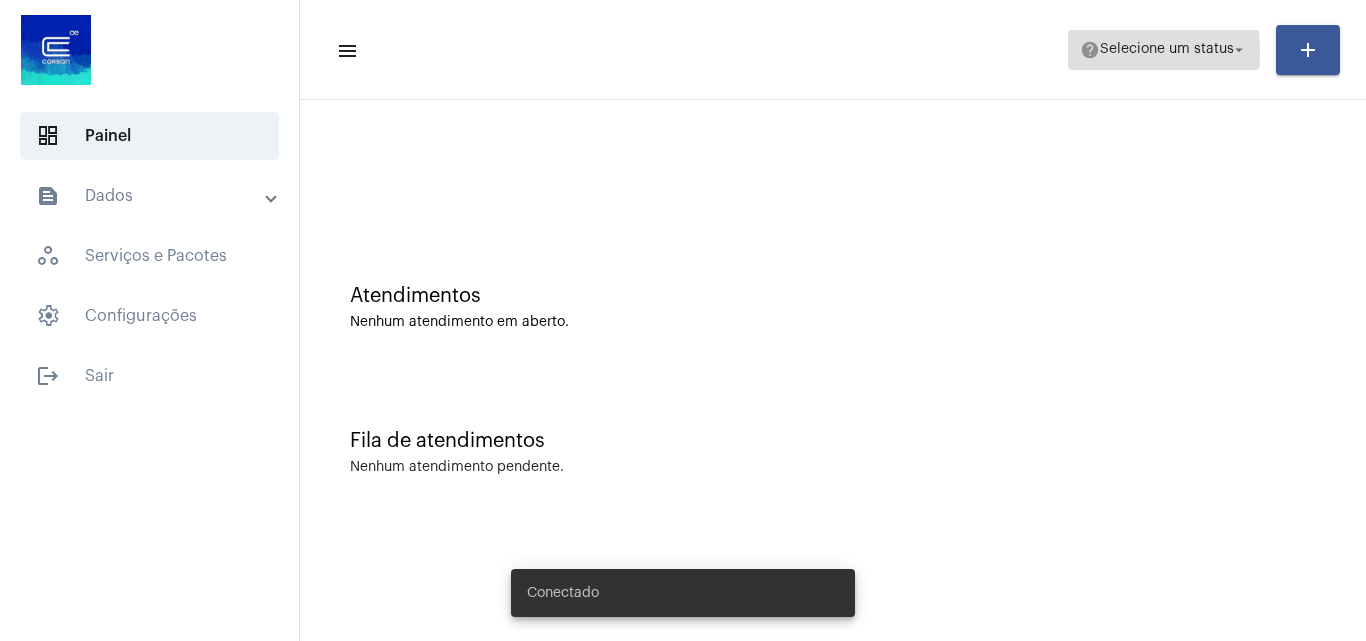 click on "Selecione um status" 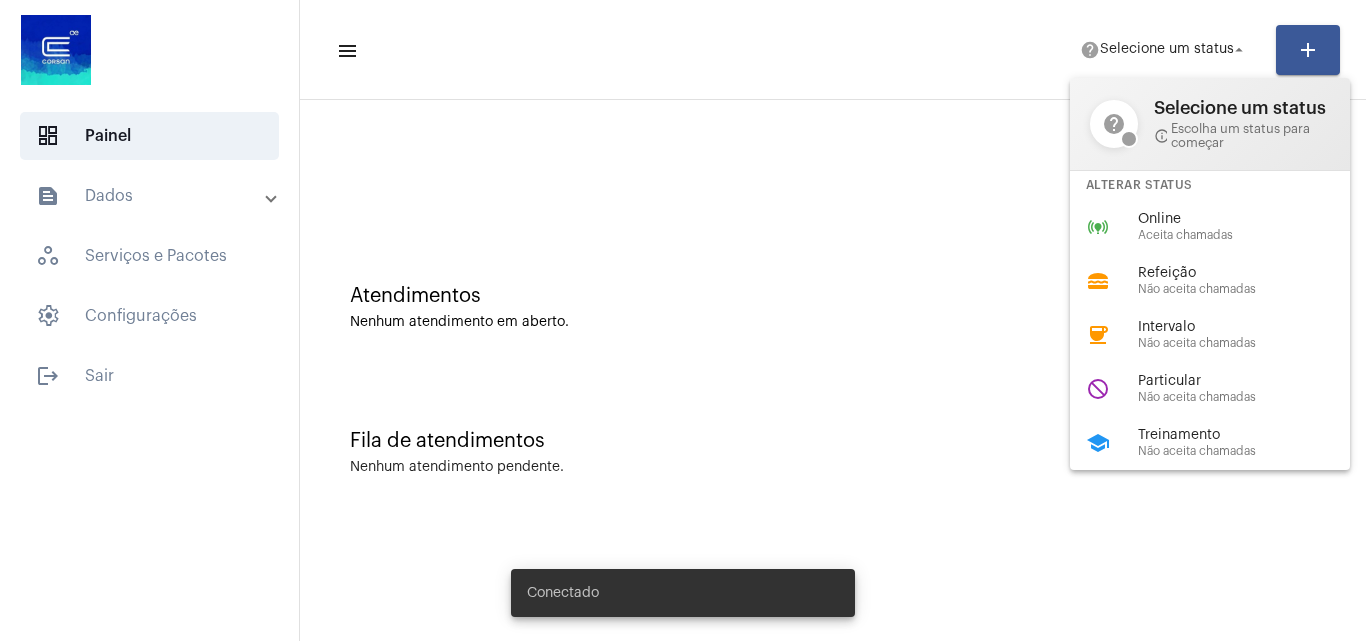click on "Online" at bounding box center (1252, 219) 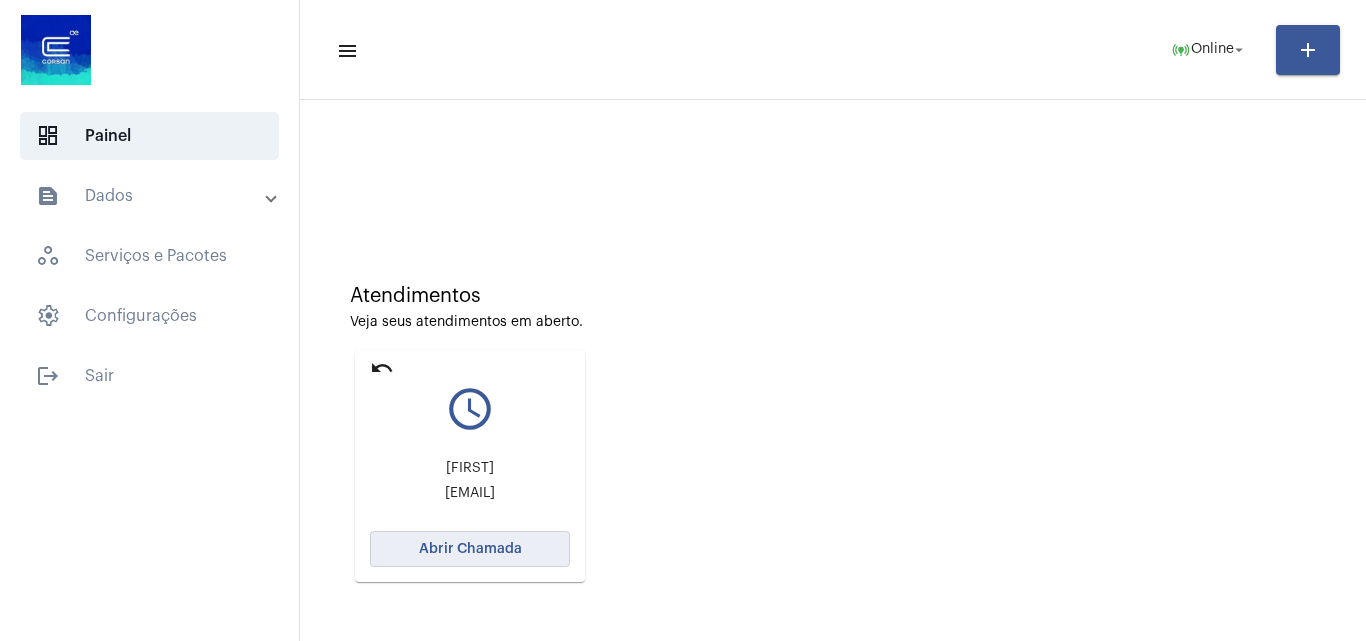 click on "Abrir Chamada" 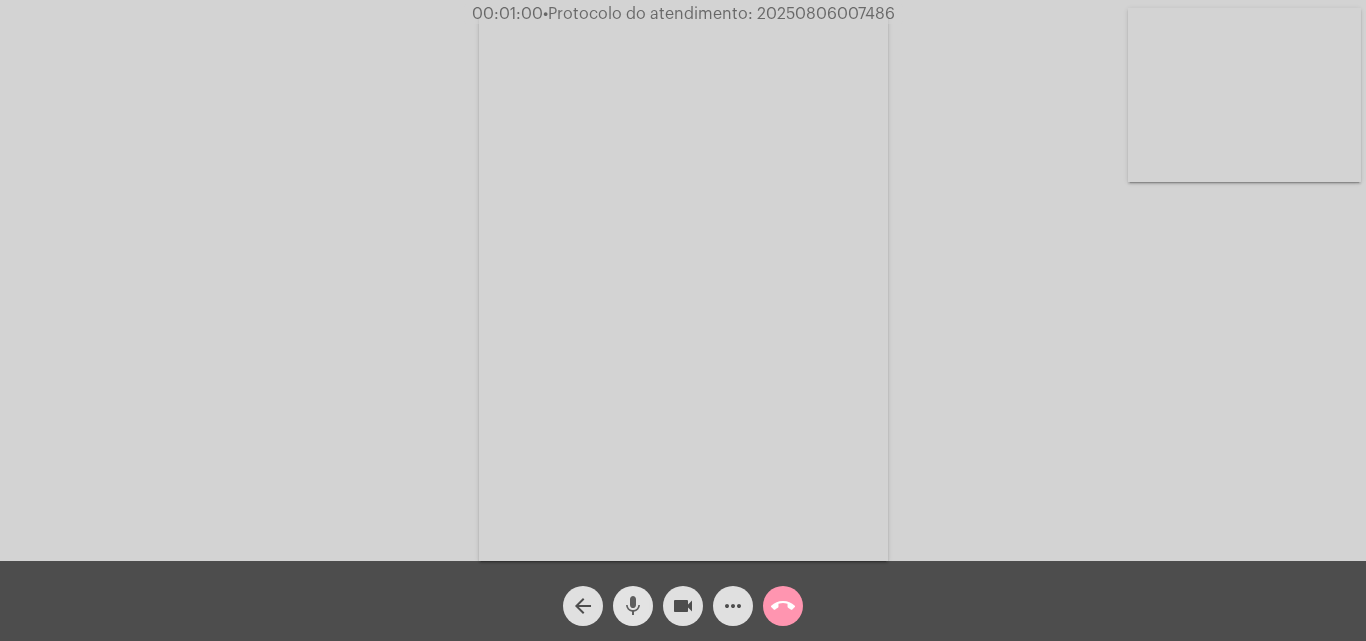 click on "mic" 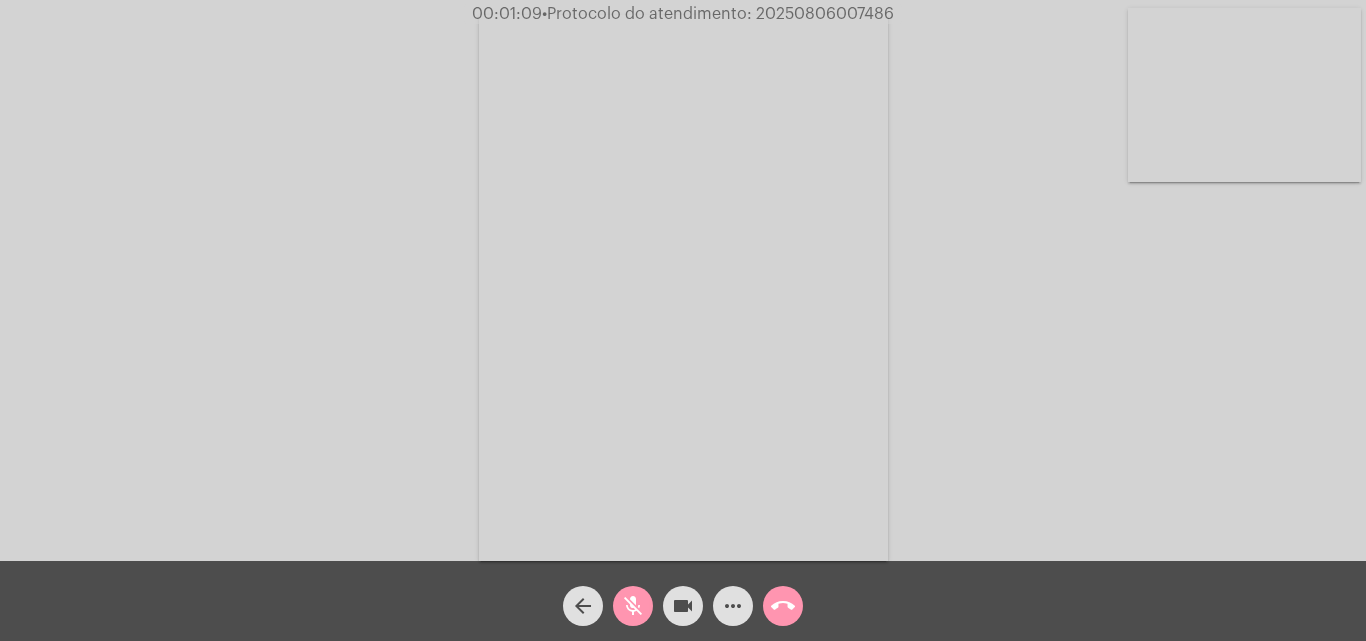 click on "mic_off" 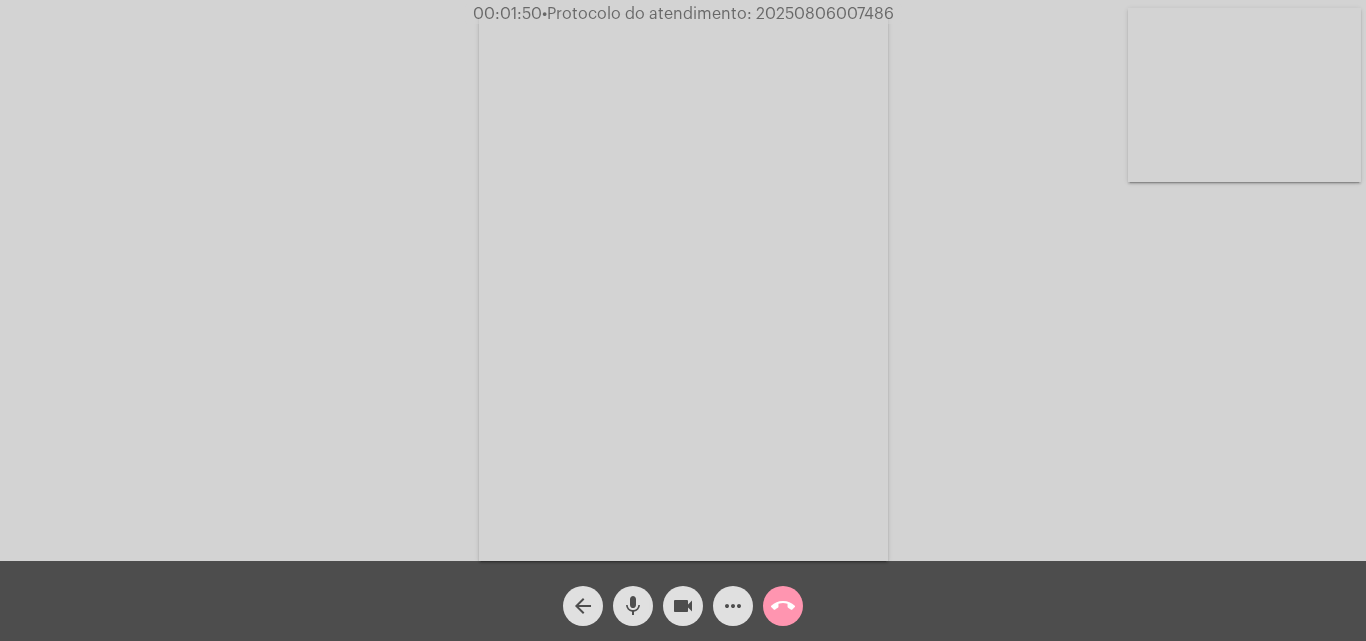 click on "more_horiz" 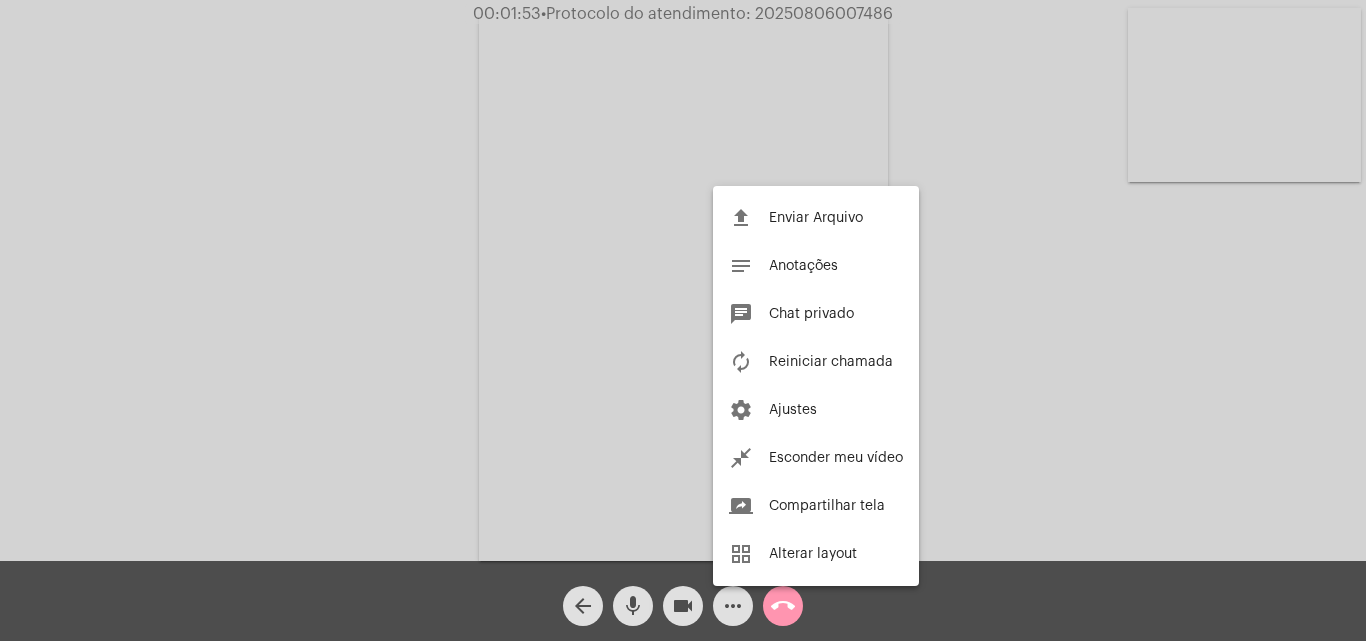 click on "Chat privado" at bounding box center [811, 314] 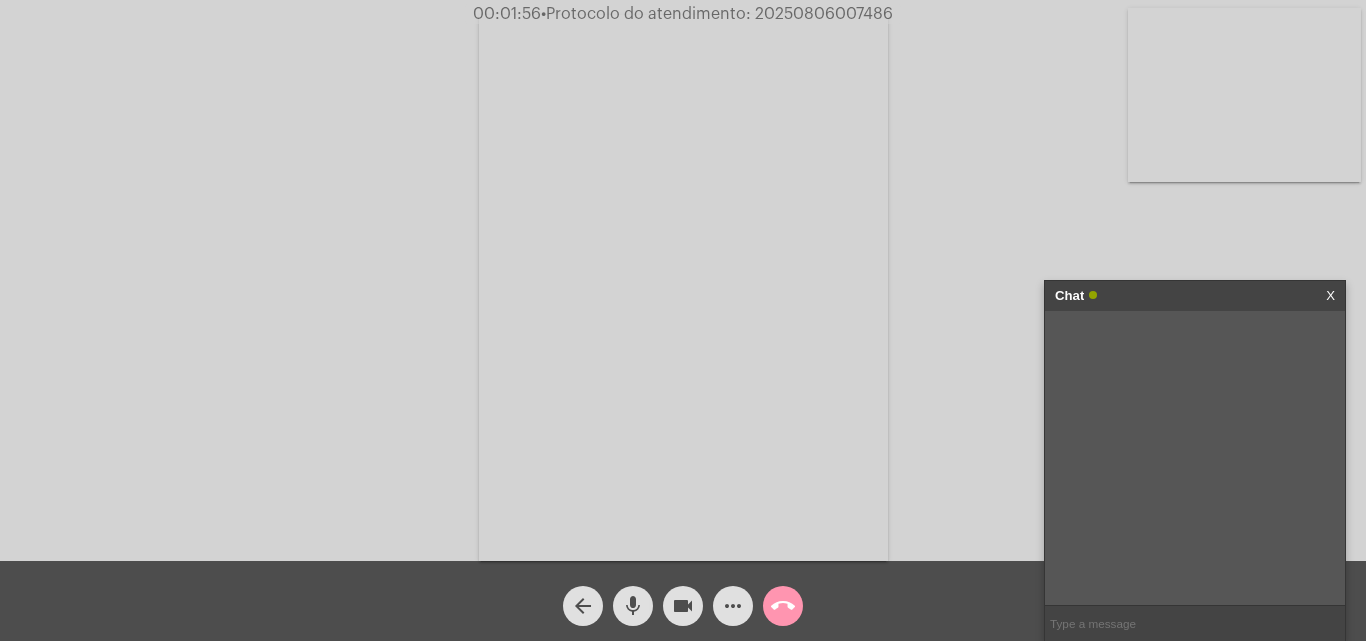 paste on "7 Dias, 15 Horas e 28 Minutos até" 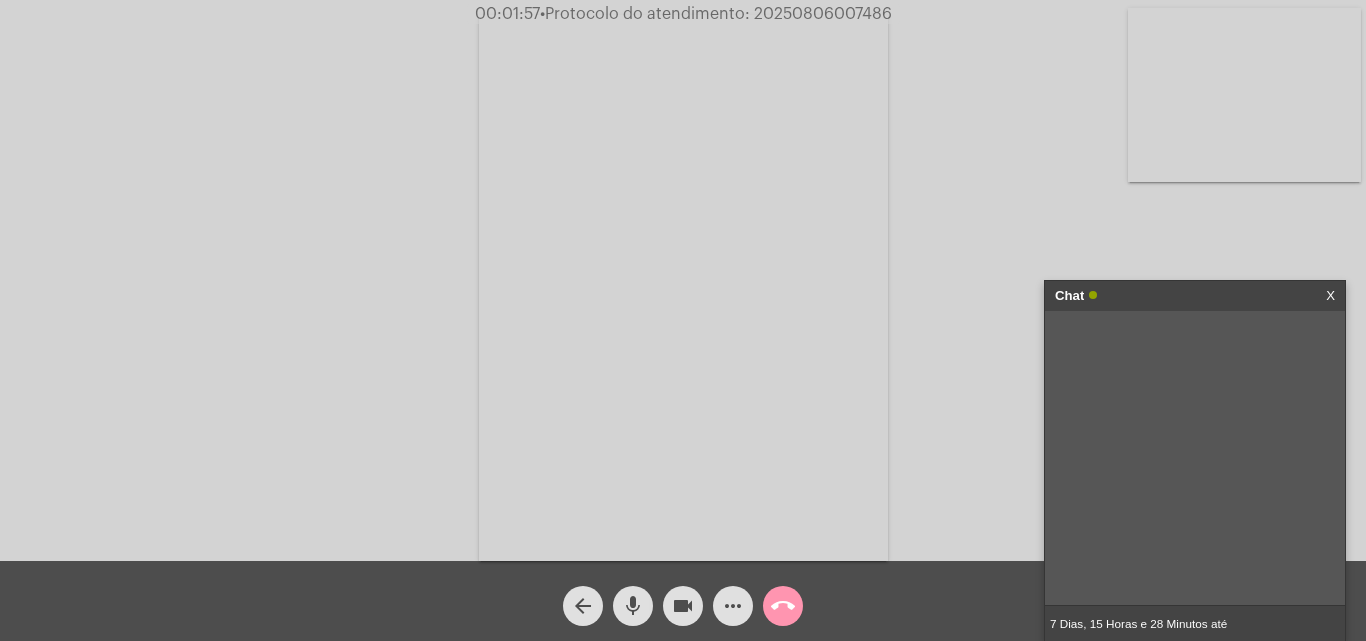 type 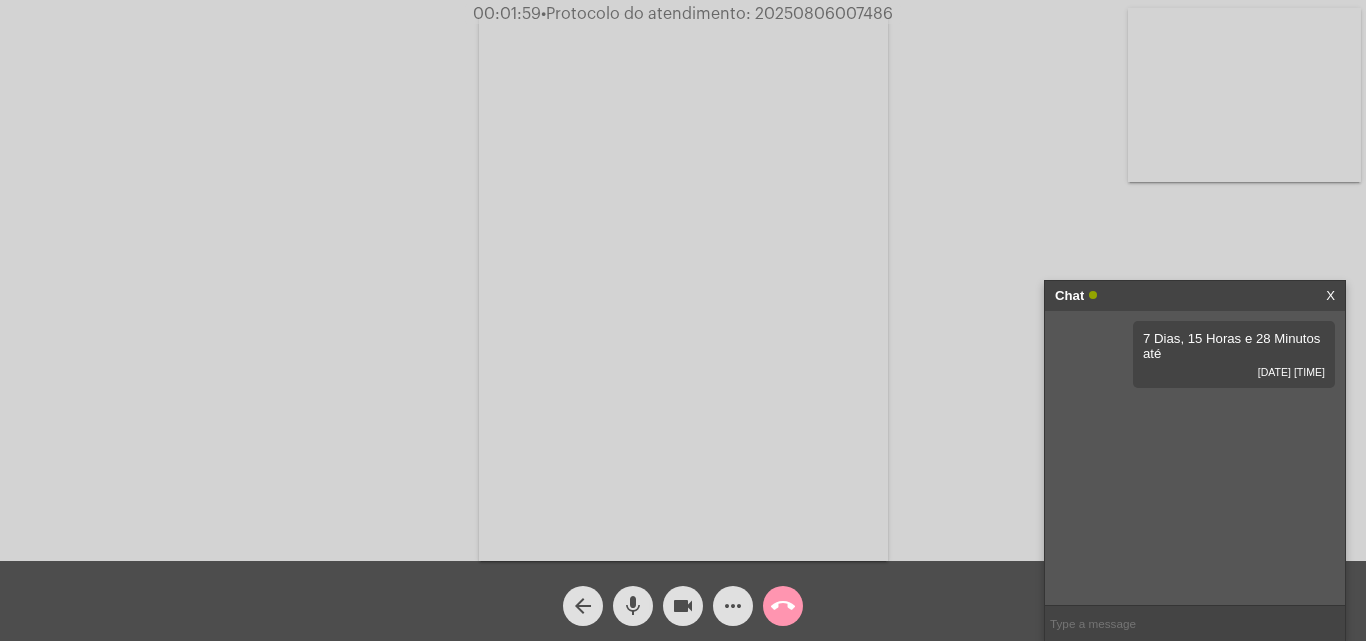click on "•  Protocolo do atendimento: 20250806007486" 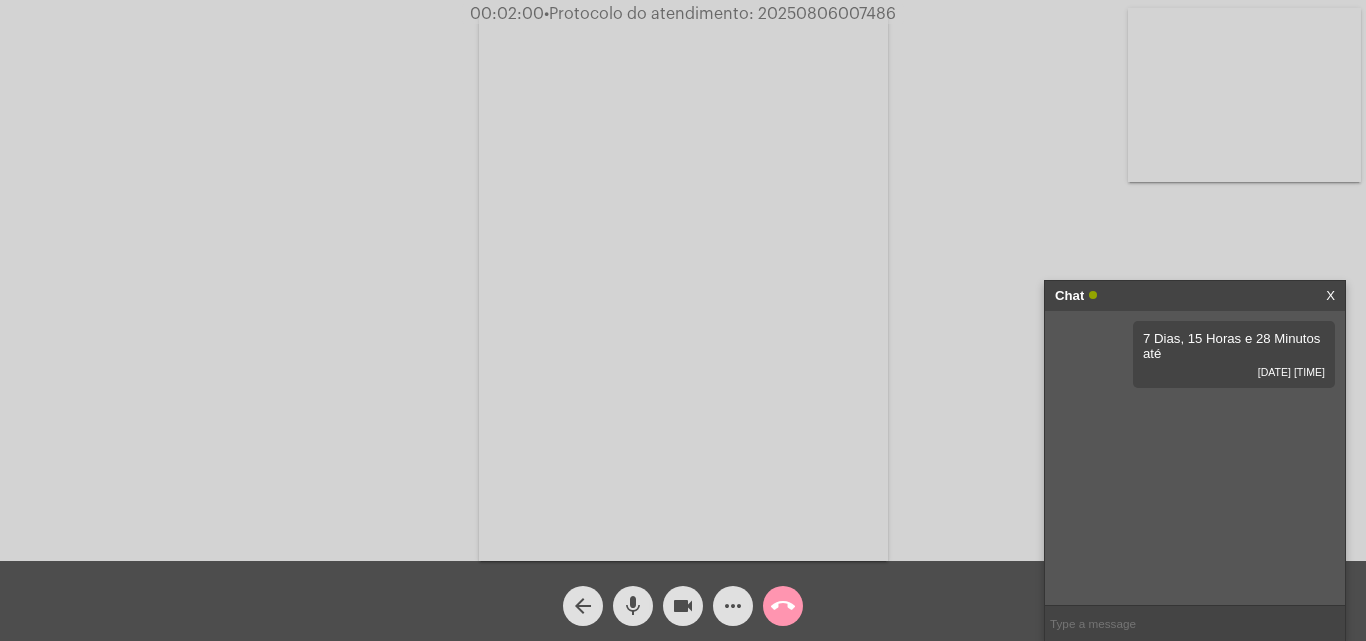 copy on "20250806007486" 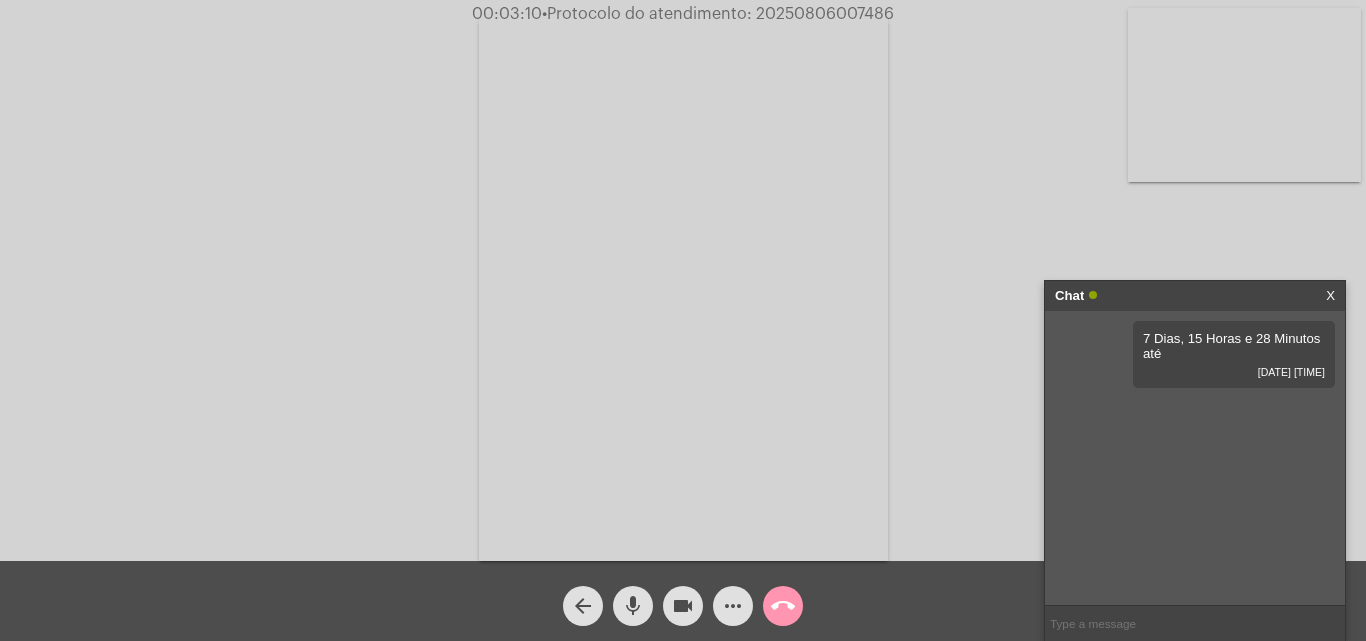 click on "mic" 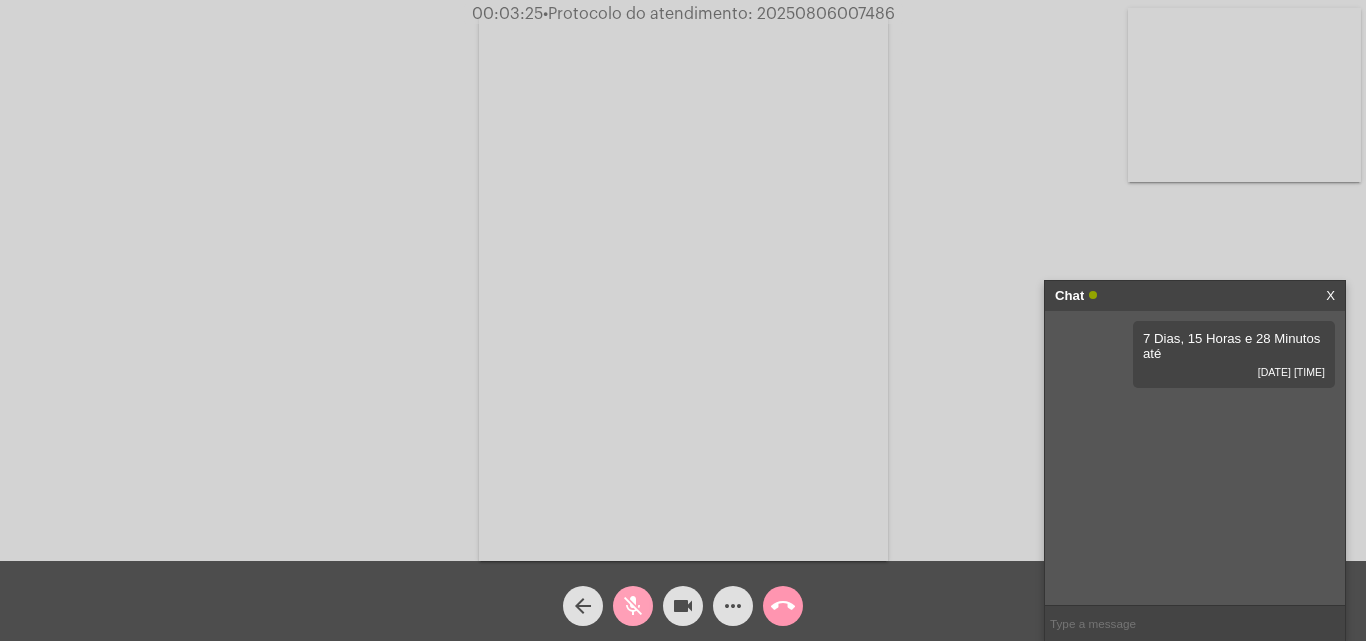 click on "mic_off" 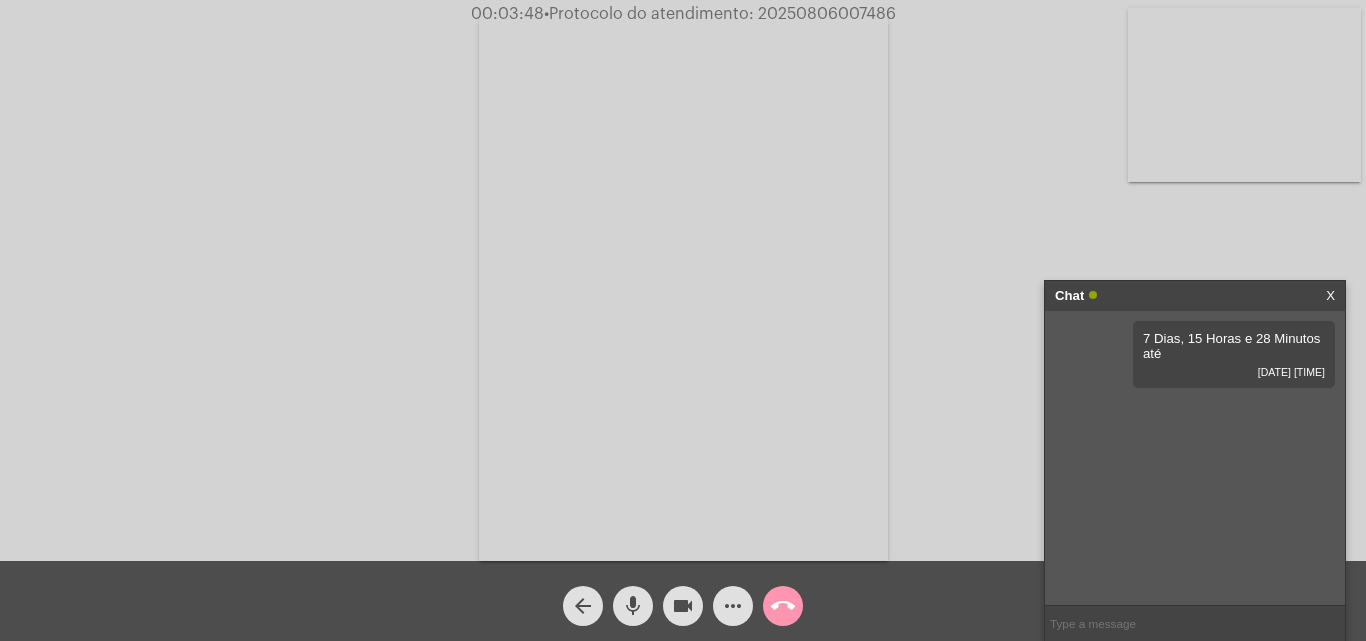 click on "call_end" 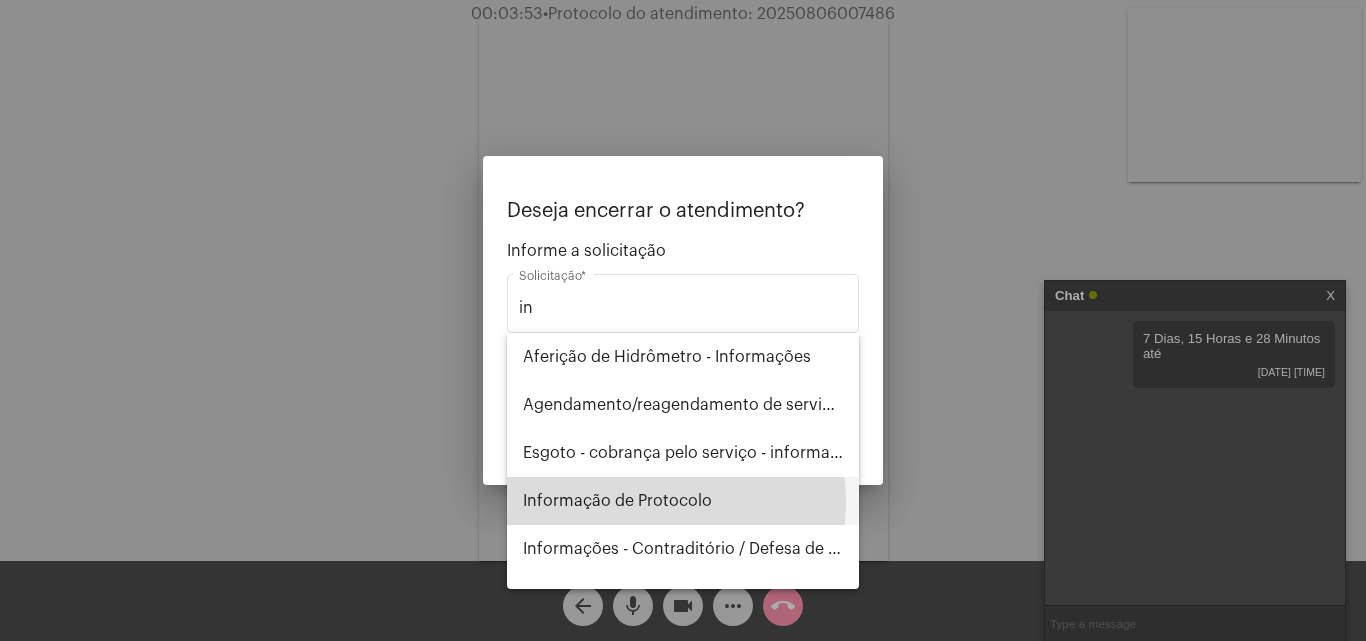 click on "Informação de Protocolo" at bounding box center [683, 501] 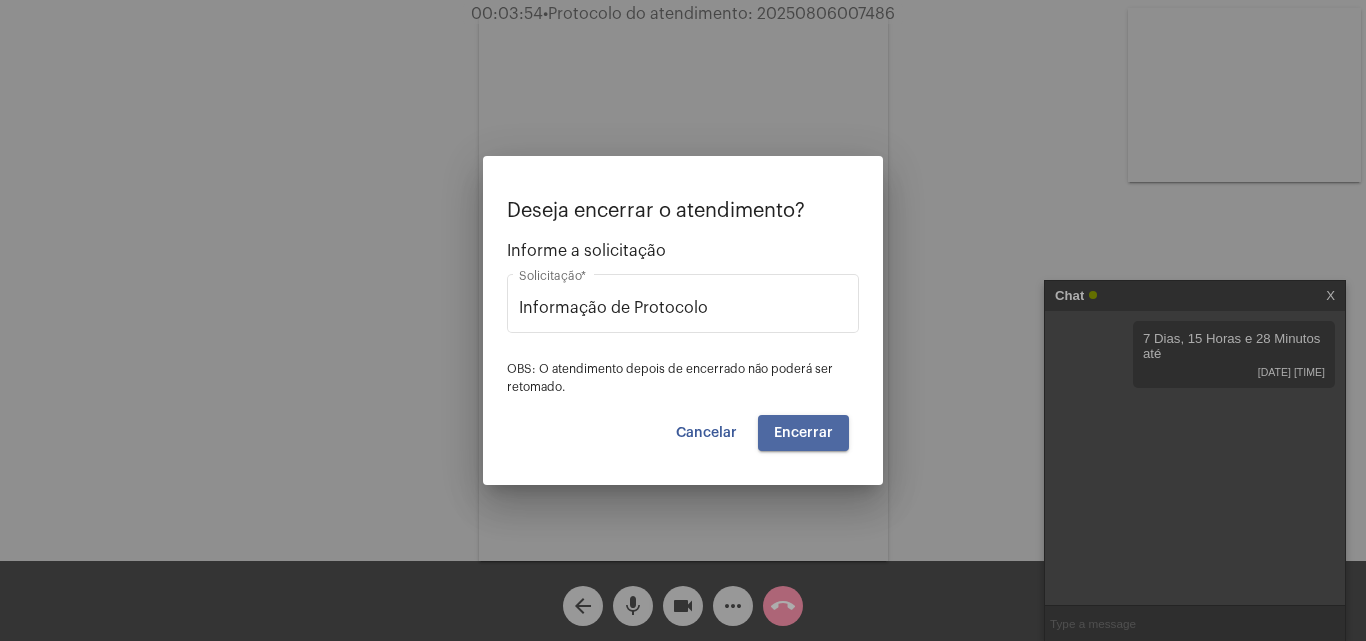 click on "Encerrar" at bounding box center (803, 433) 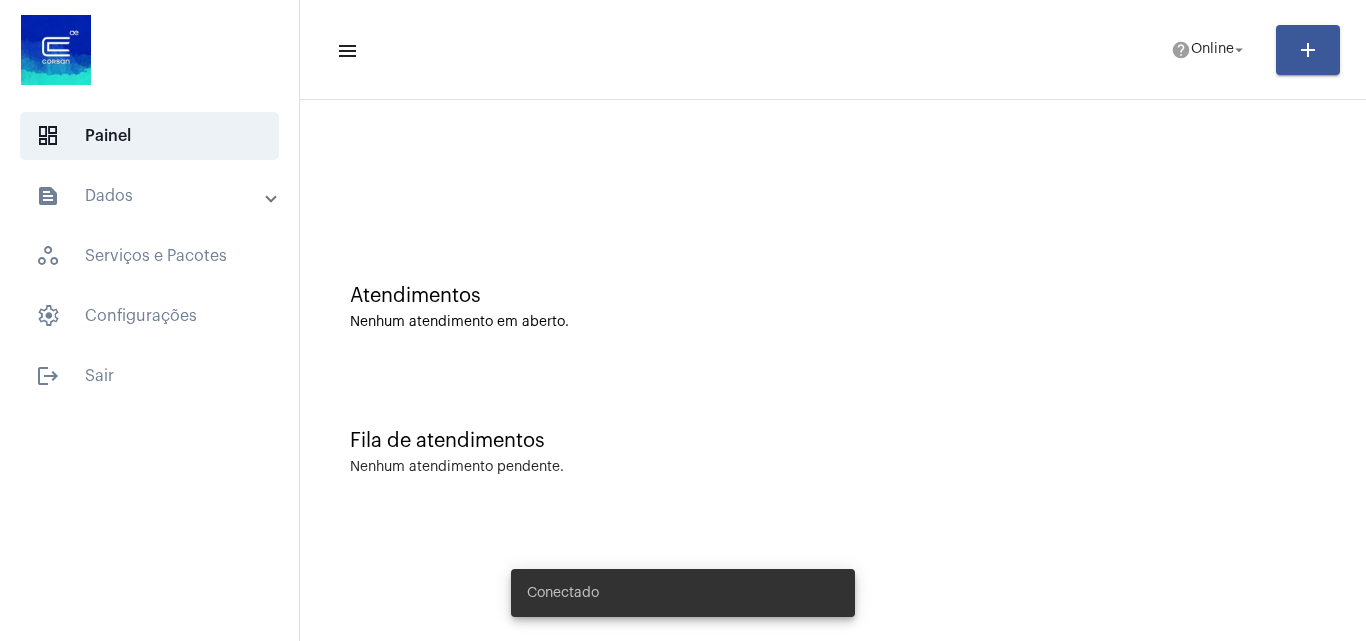 scroll, scrollTop: 0, scrollLeft: 0, axis: both 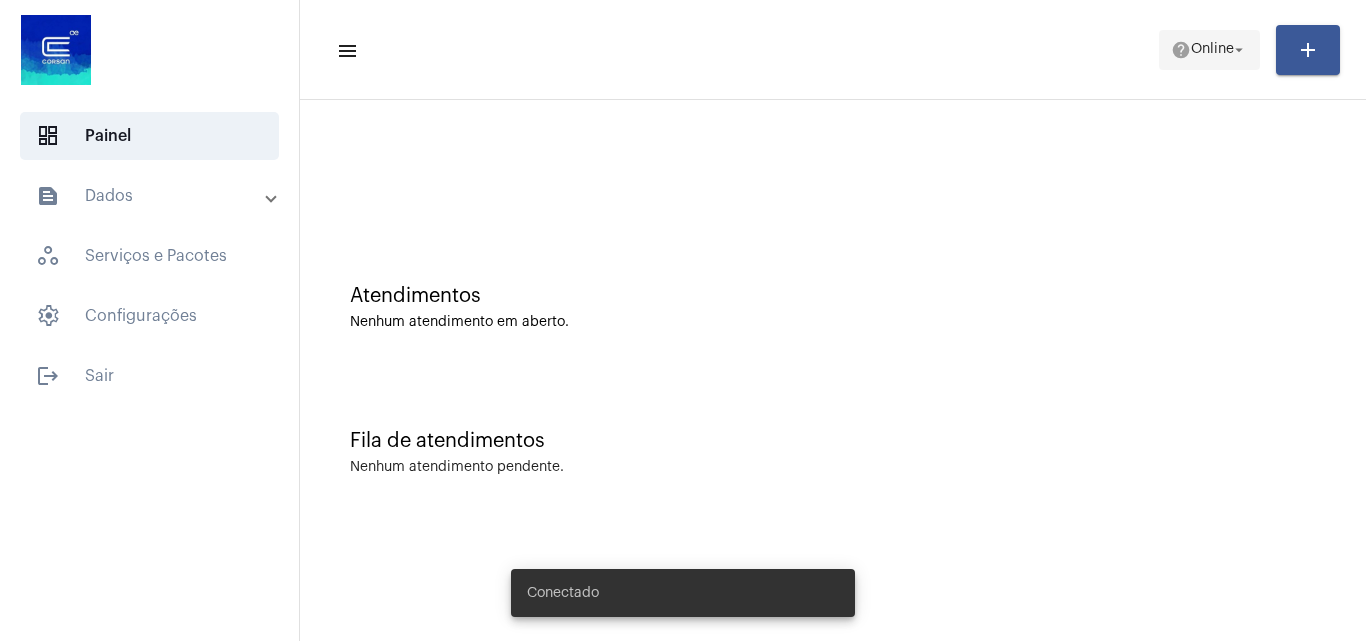click on "Online" 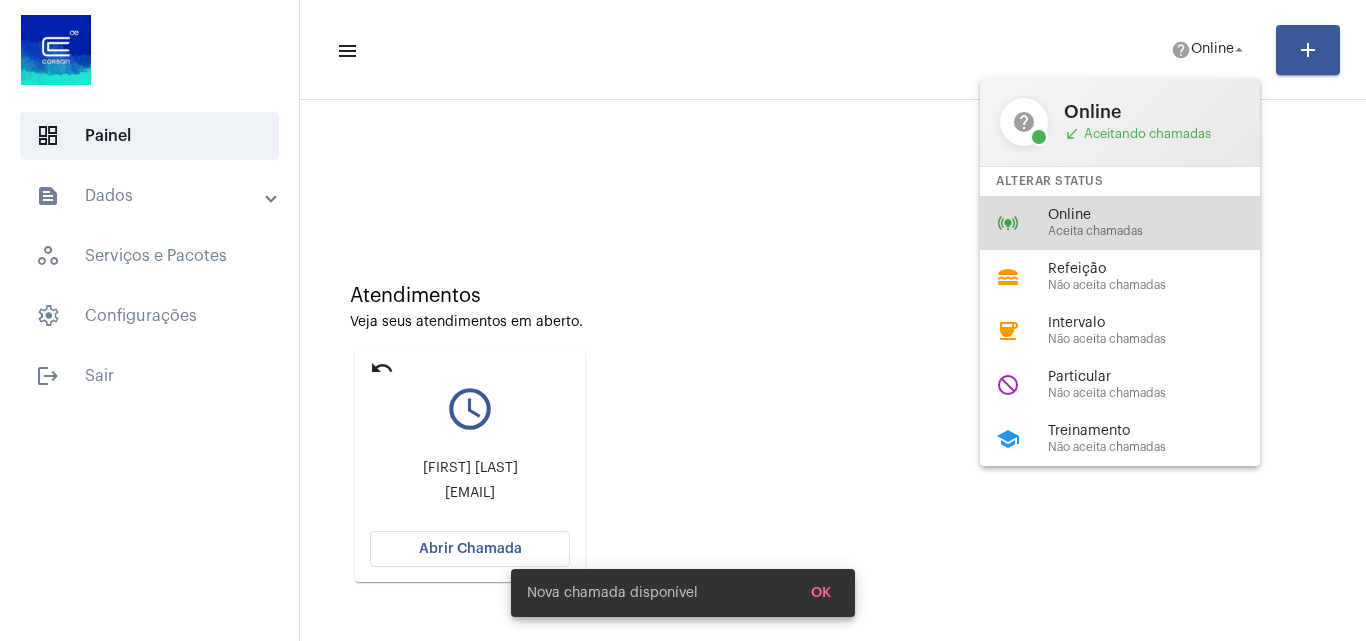 click on "Online" at bounding box center [1162, 215] 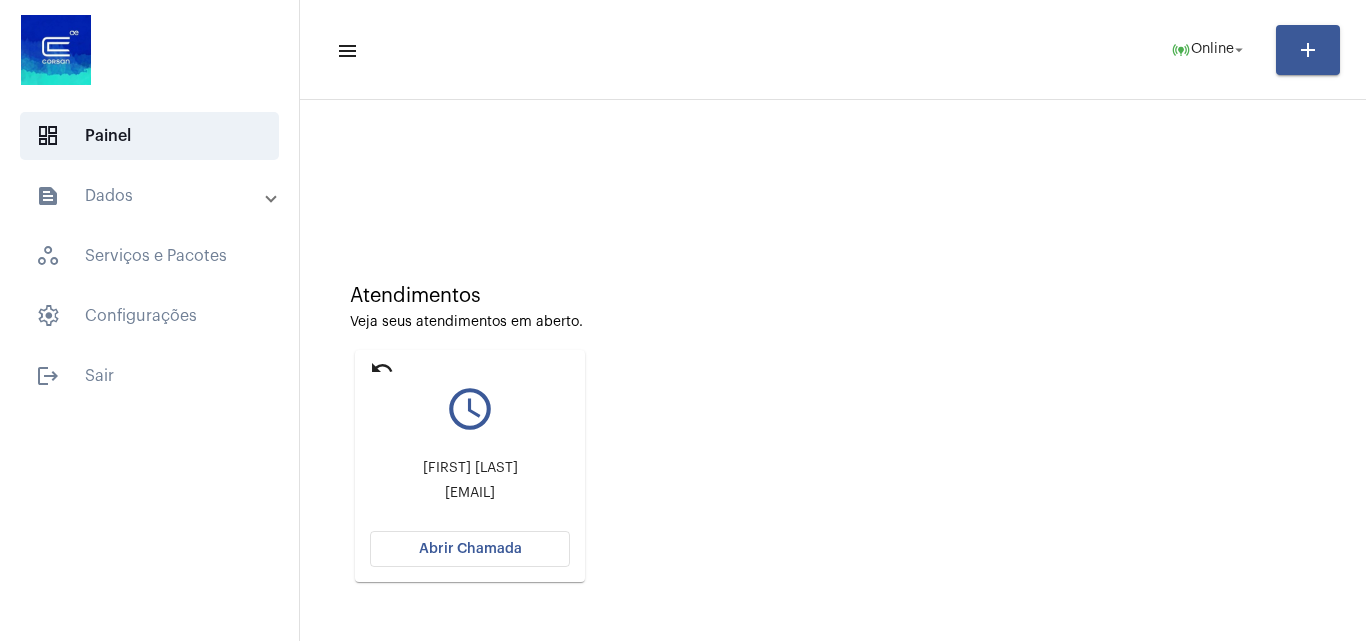 click on "Abrir Chamada" 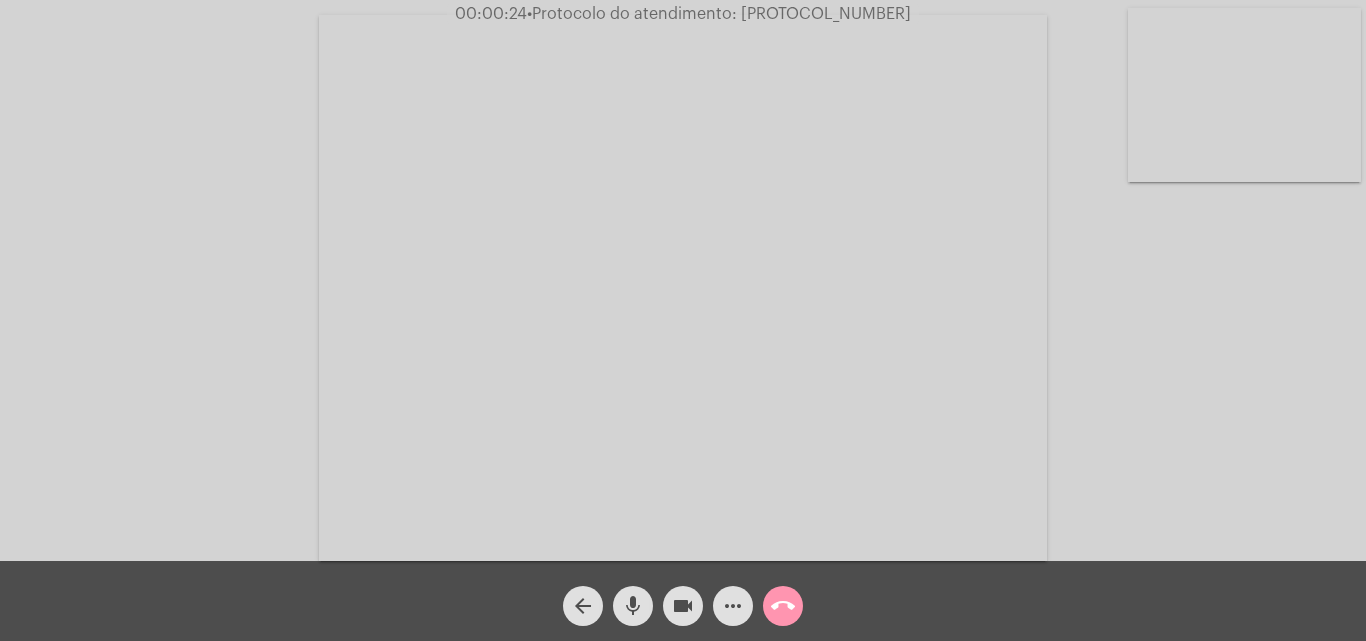 click on "Acessando Câmera e Microfone..." 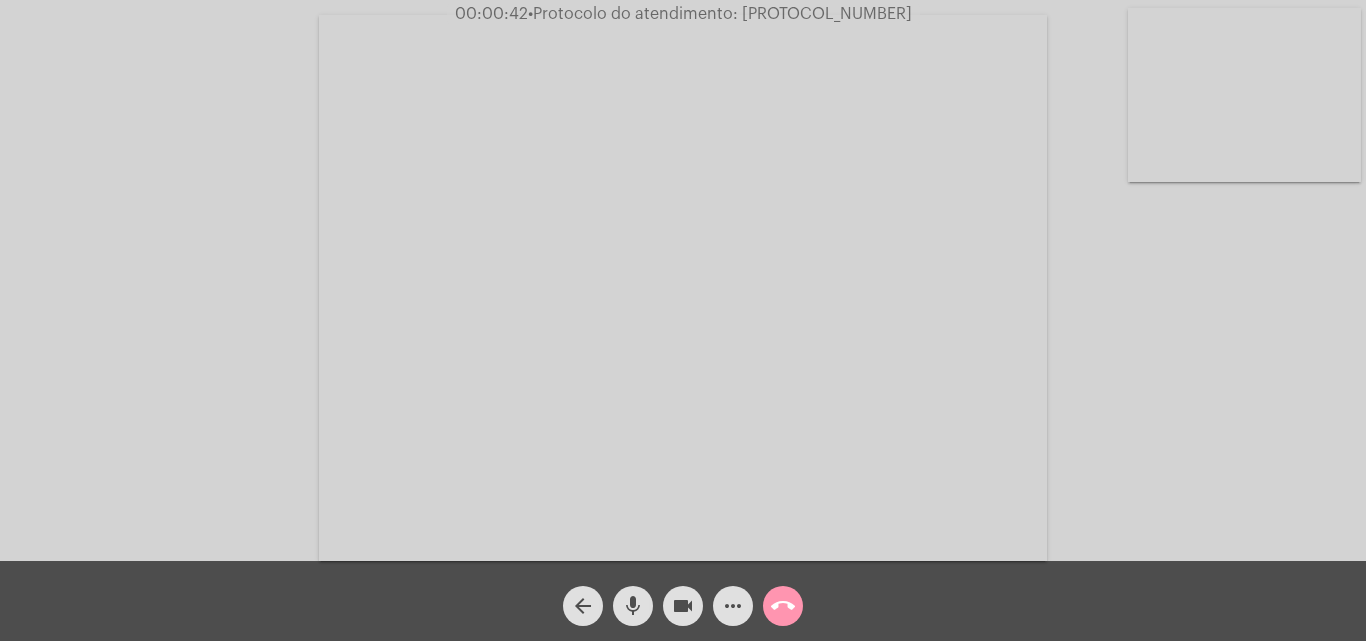 click on "mic" 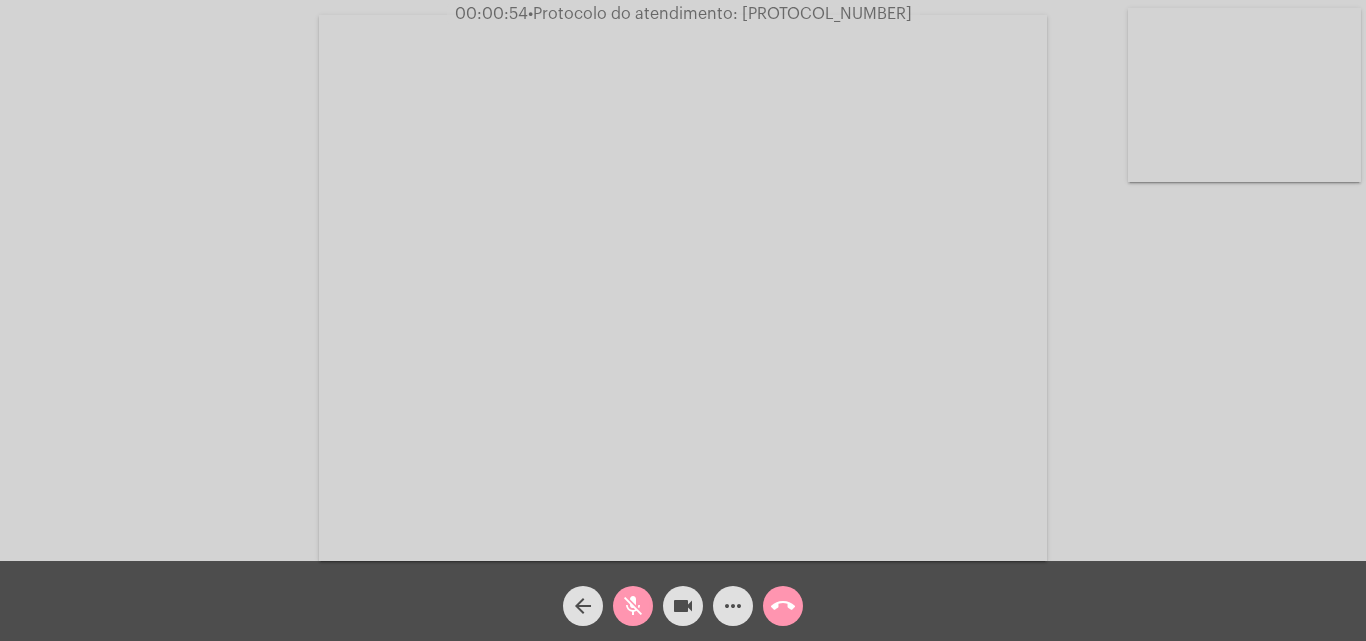 click on "mic_off" 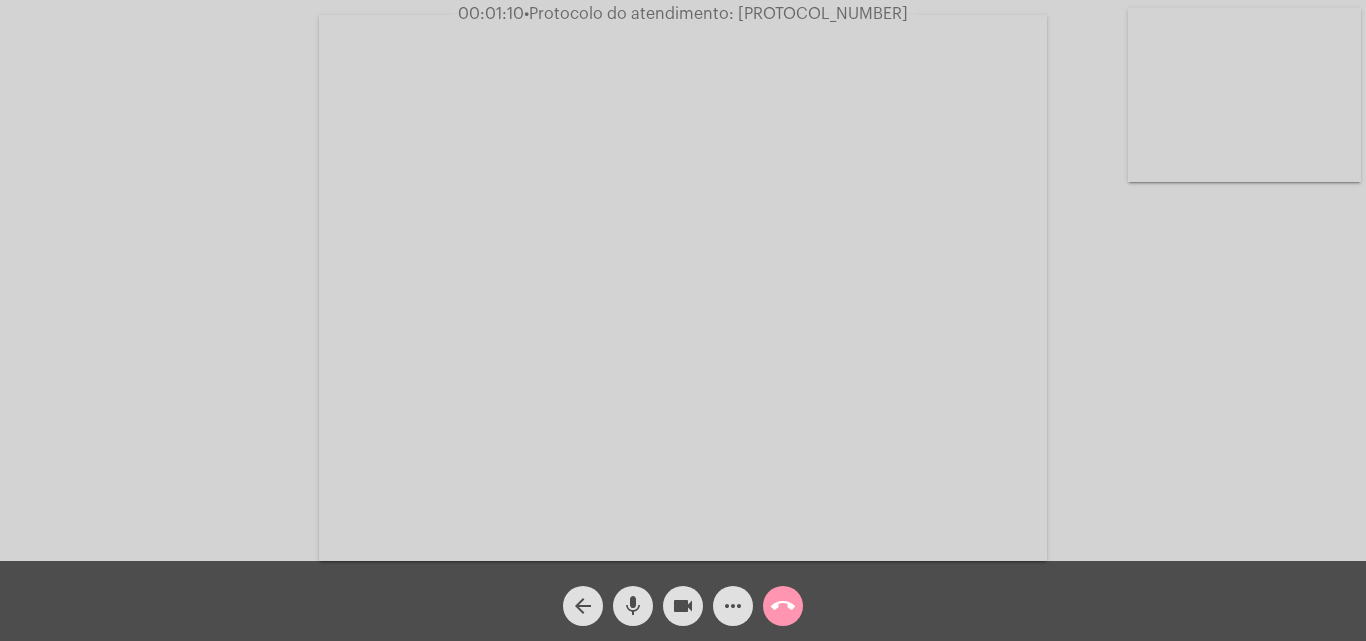 click on "mic" 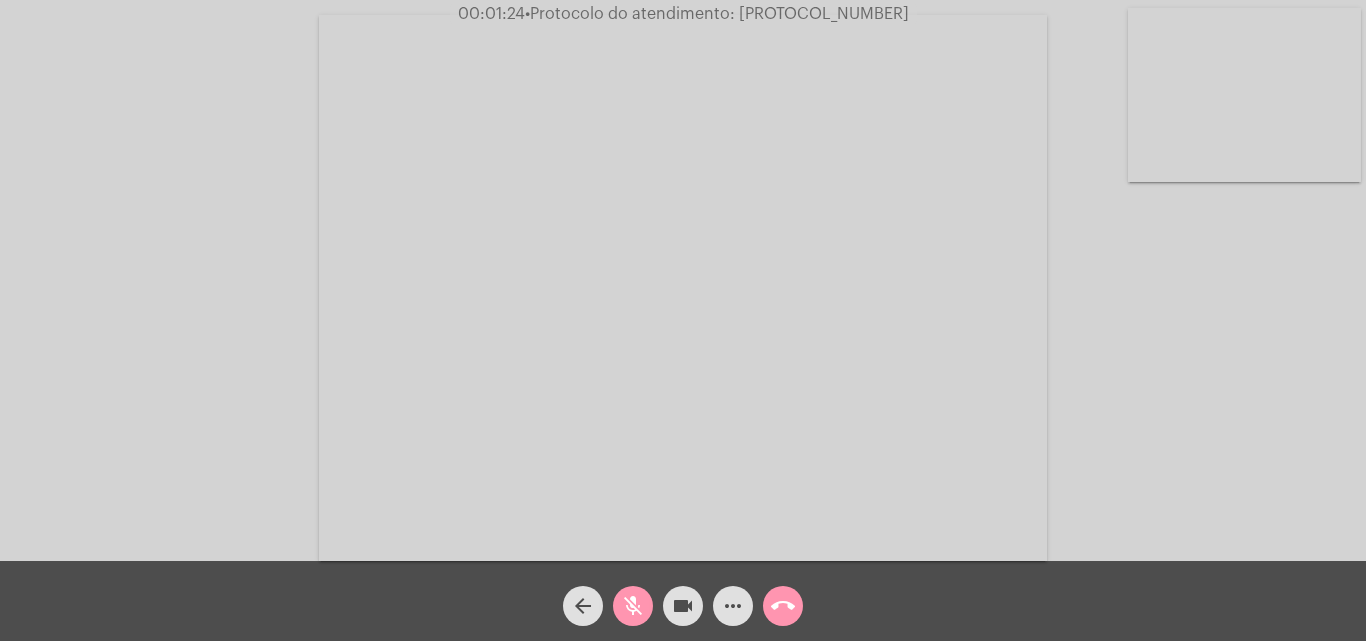 click on "mic_off" 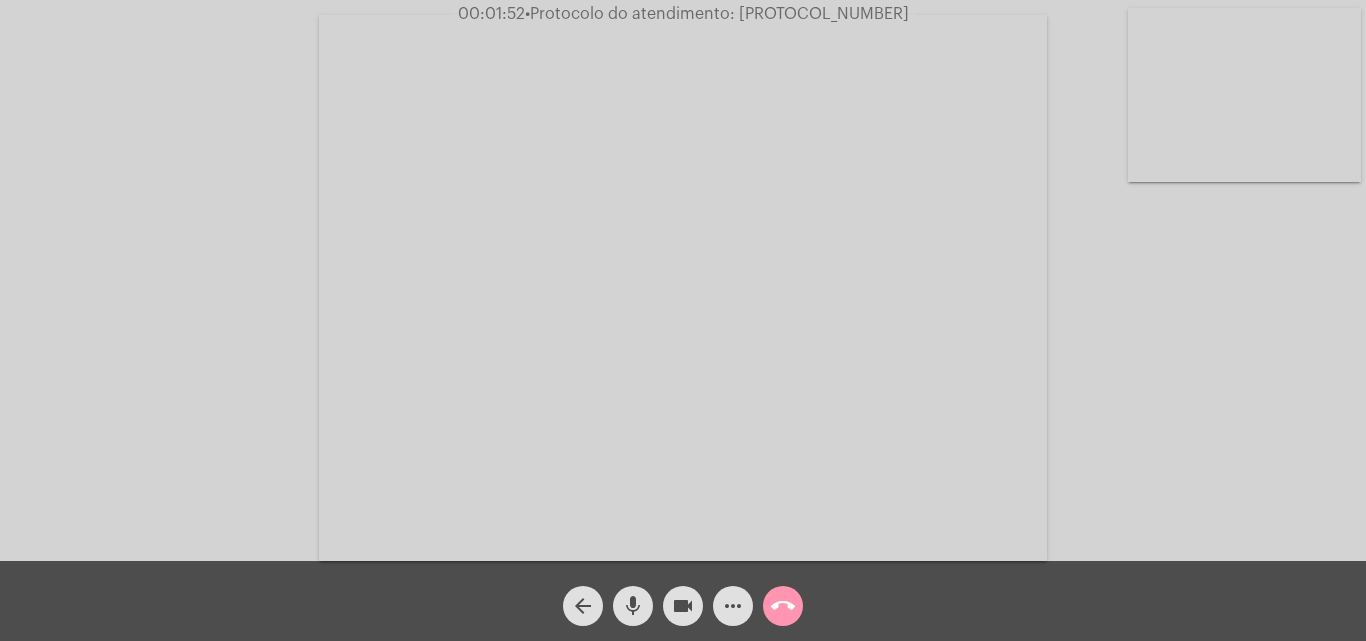 click on "more_horiz" 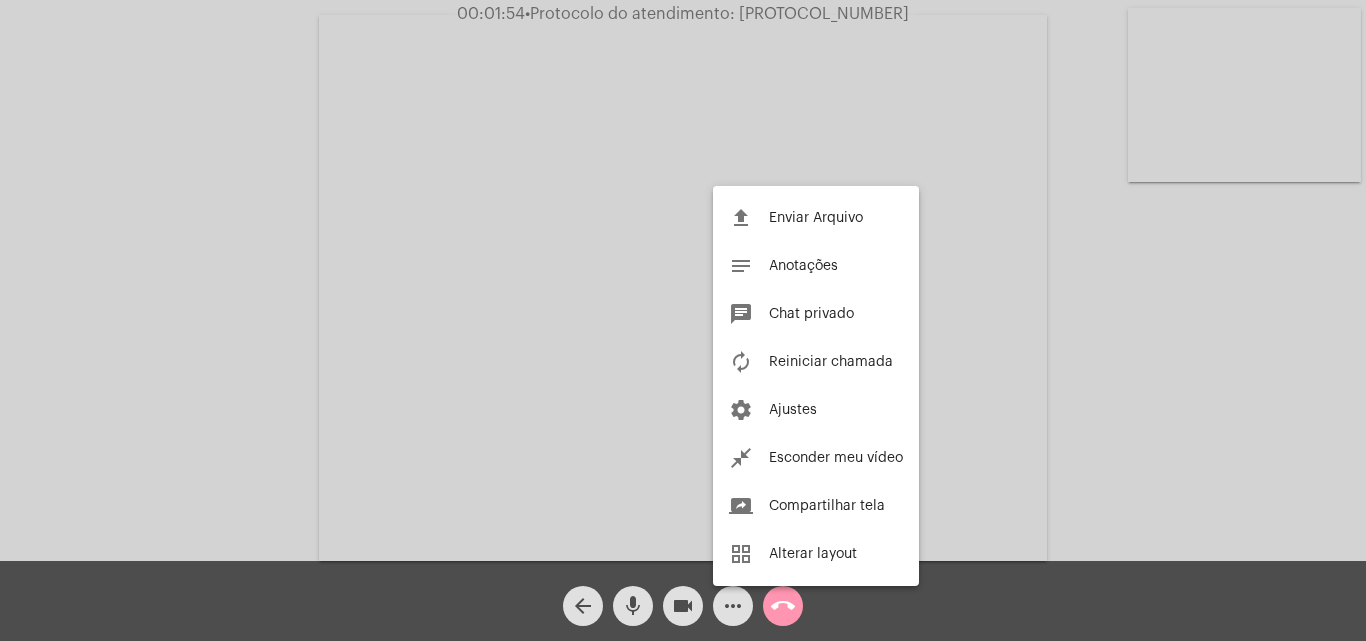 click at bounding box center [683, 320] 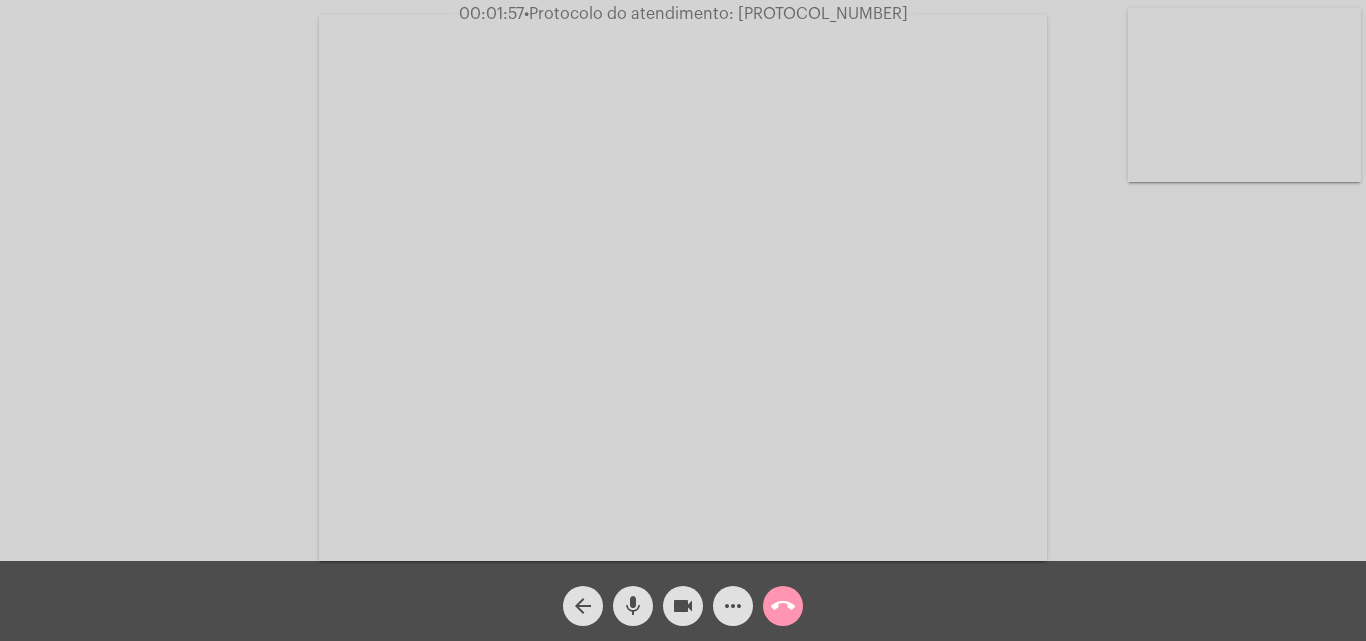 click on "mic" 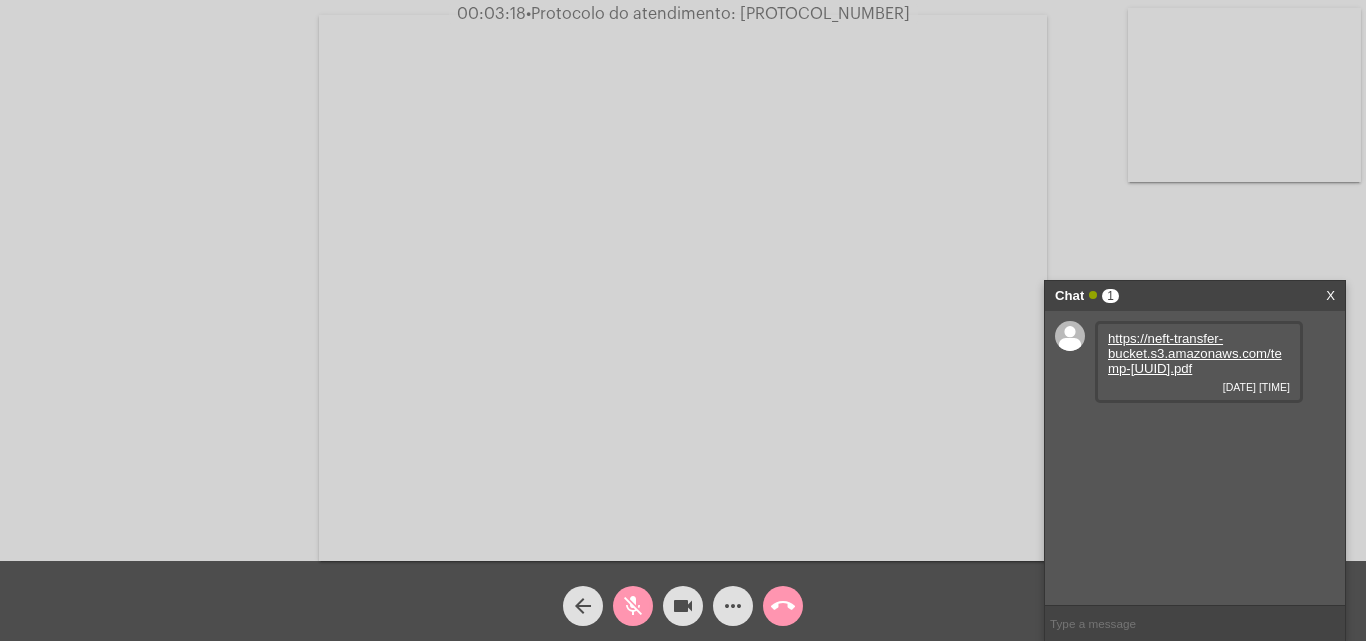 click on "mic_off" 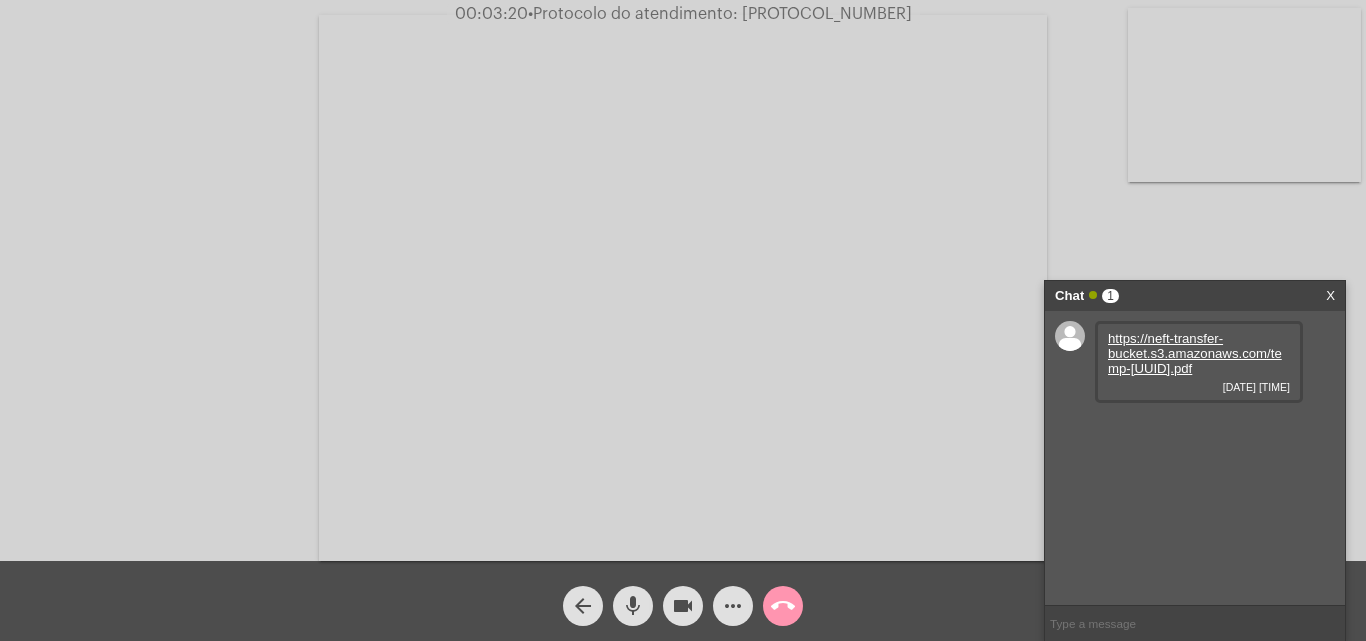 click on "mic" 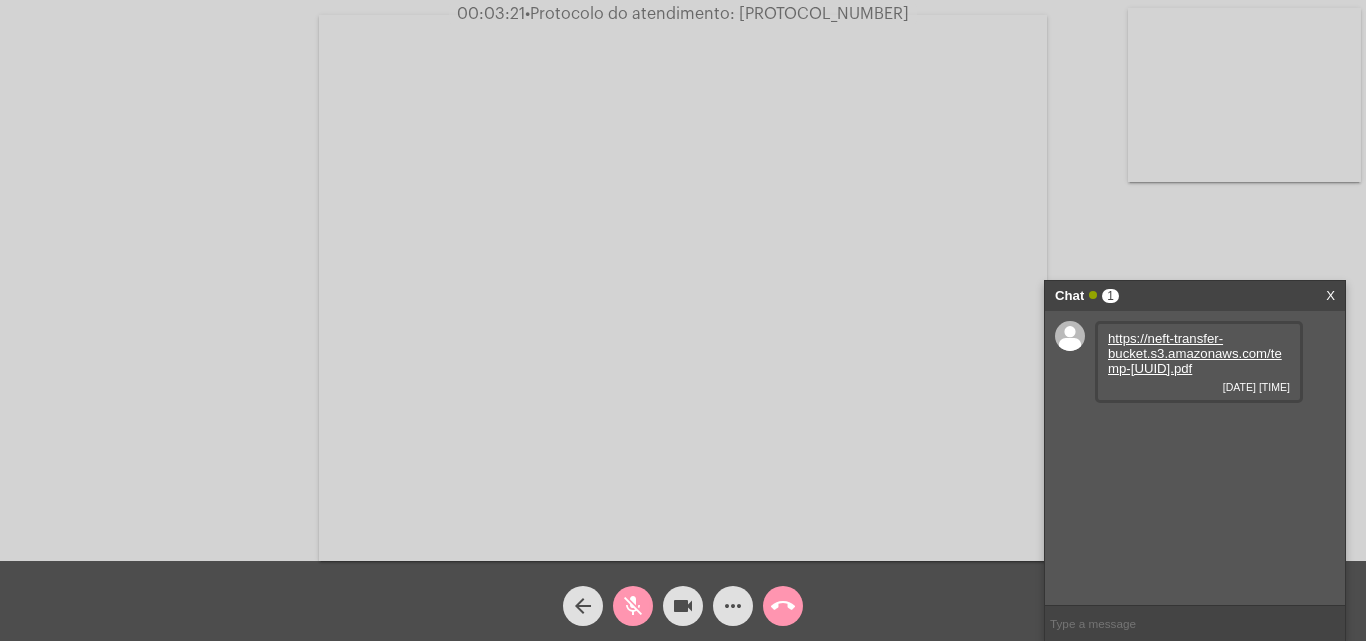 click on "https://neft-transfer-bucket.s3.amazonaws.com/temp-970f9b34-cdba-176f-0506-5ba938cca6c3.pdf" at bounding box center [1195, 353] 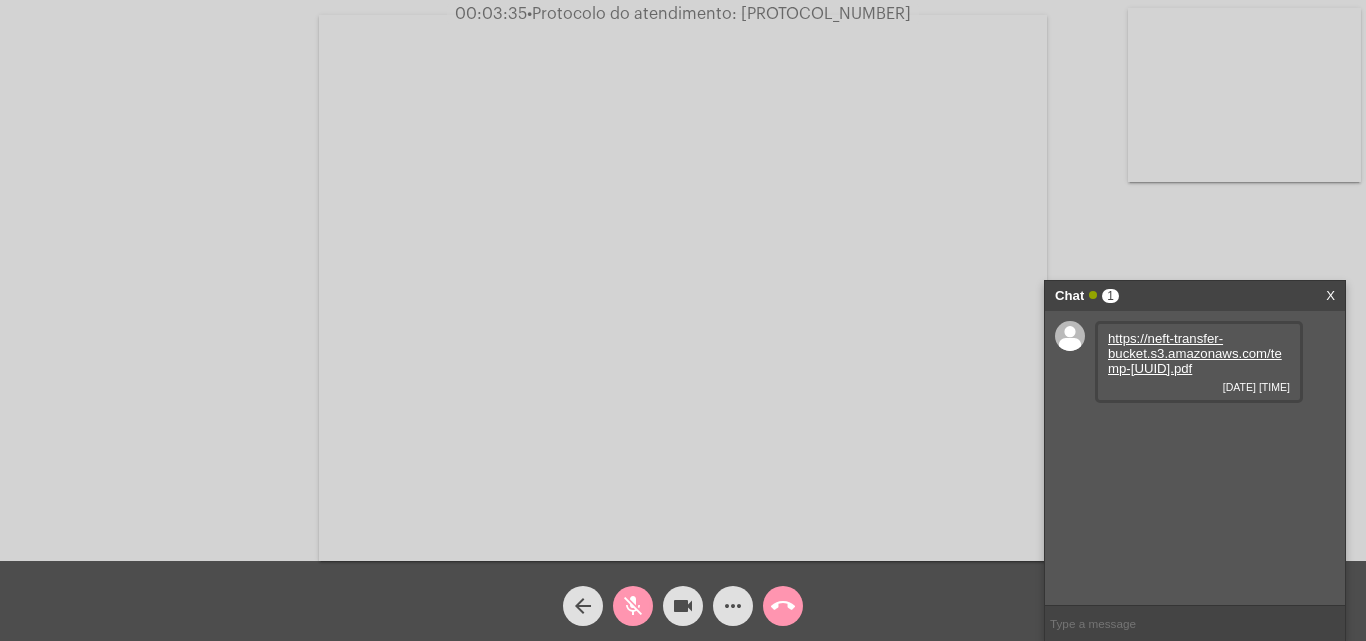 click on "mic_off" 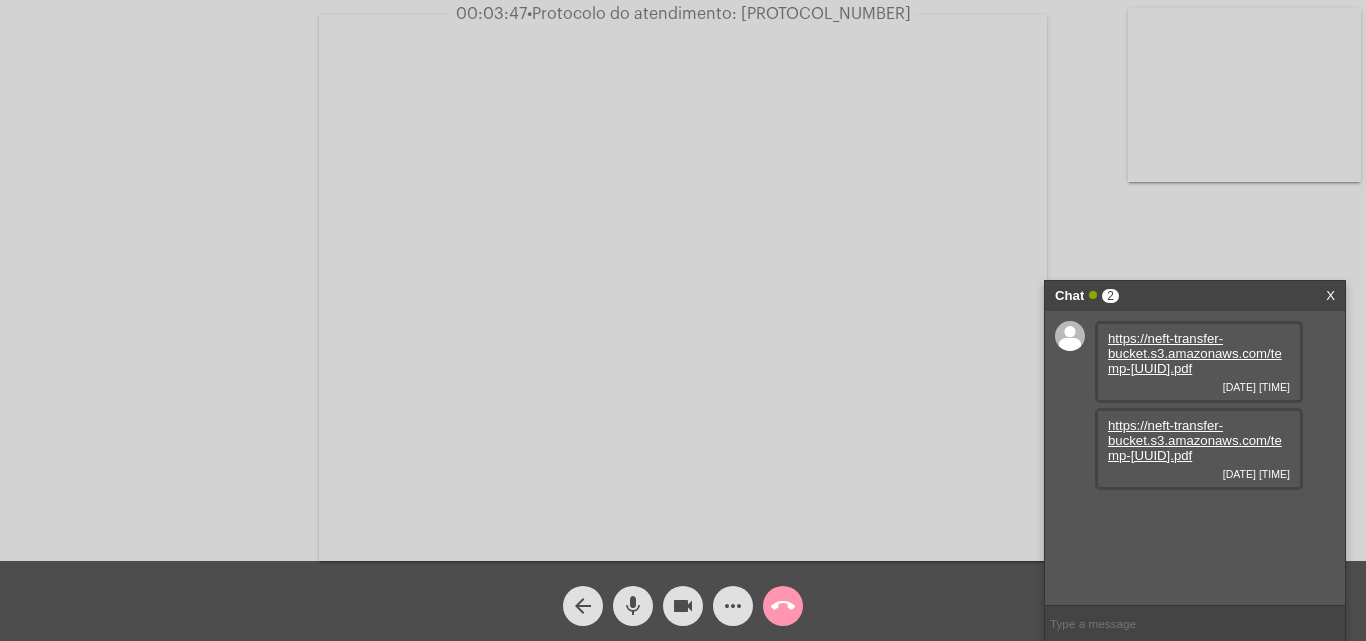 click on "mic" 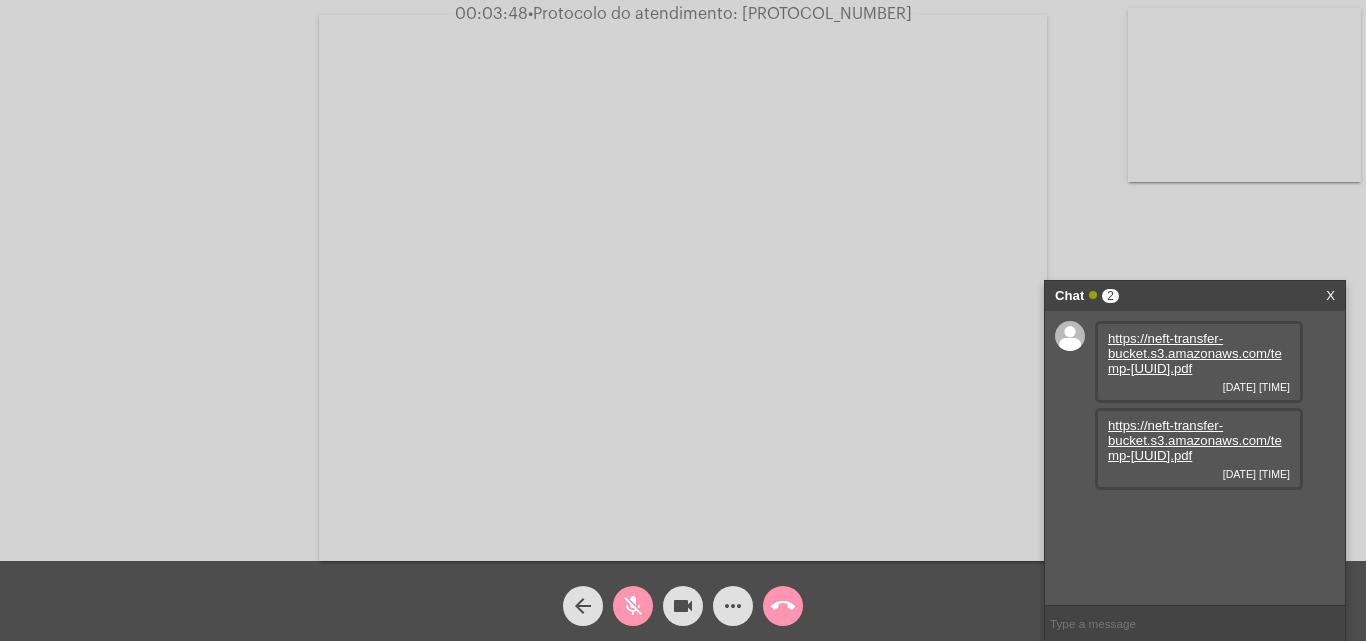 click on "https://neft-transfer-bucket.s3.amazonaws.com/temp-9ab942e7-7107-5073-1302-699fa1a87397.pdf" at bounding box center (1195, 440) 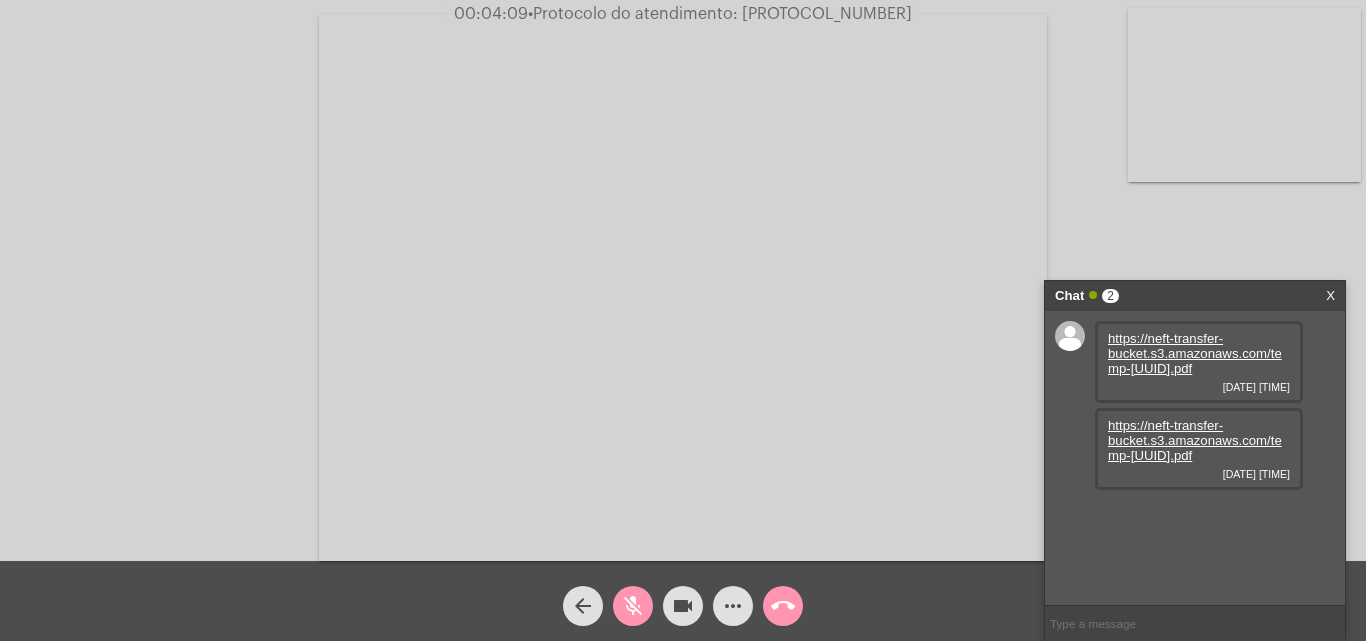 click on "mic_off" 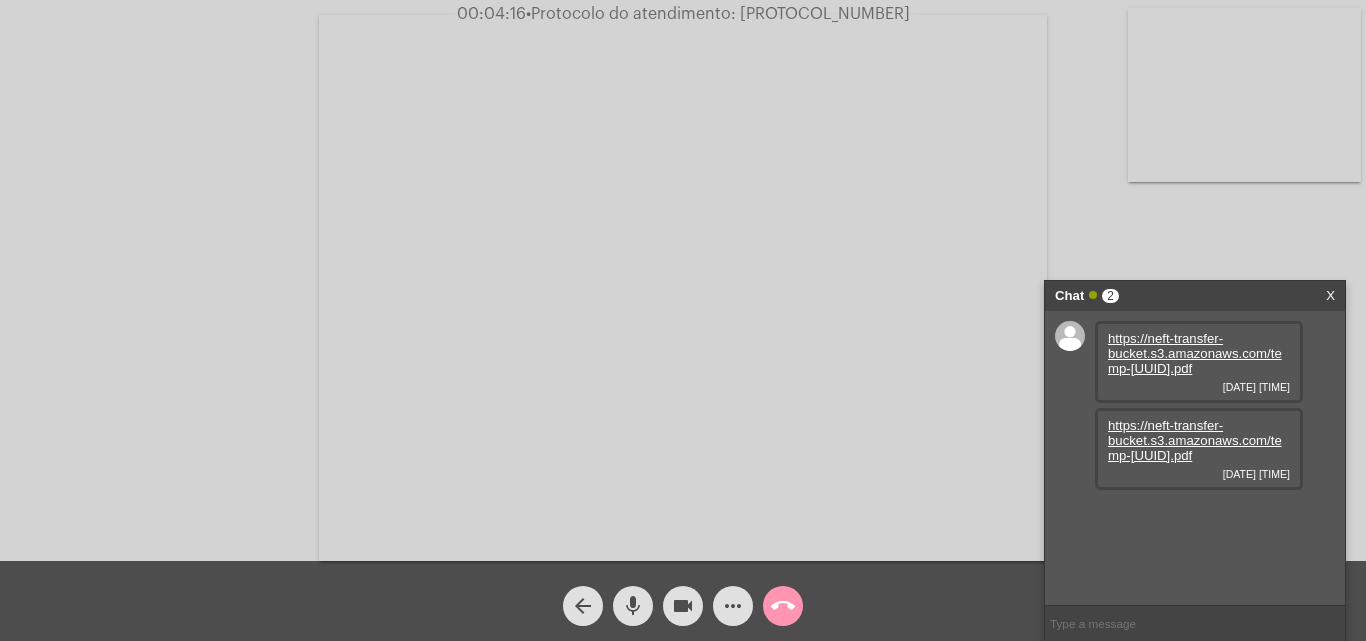 click on "mic" 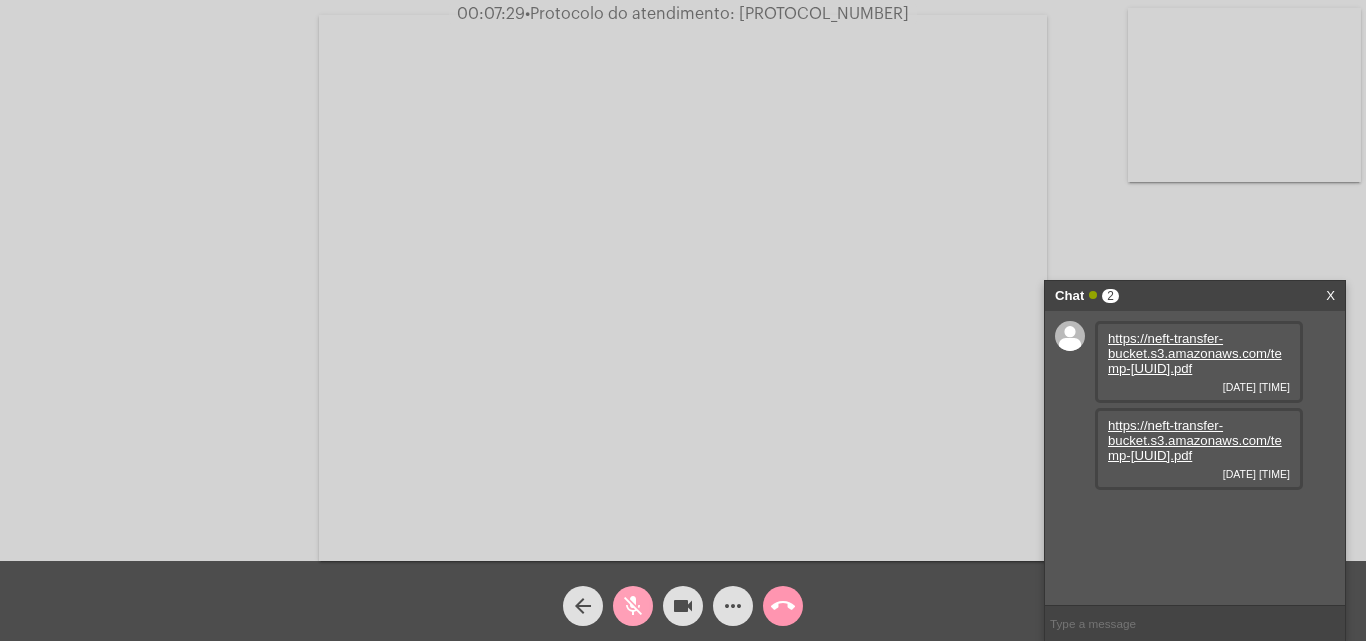 click on "mic_off" 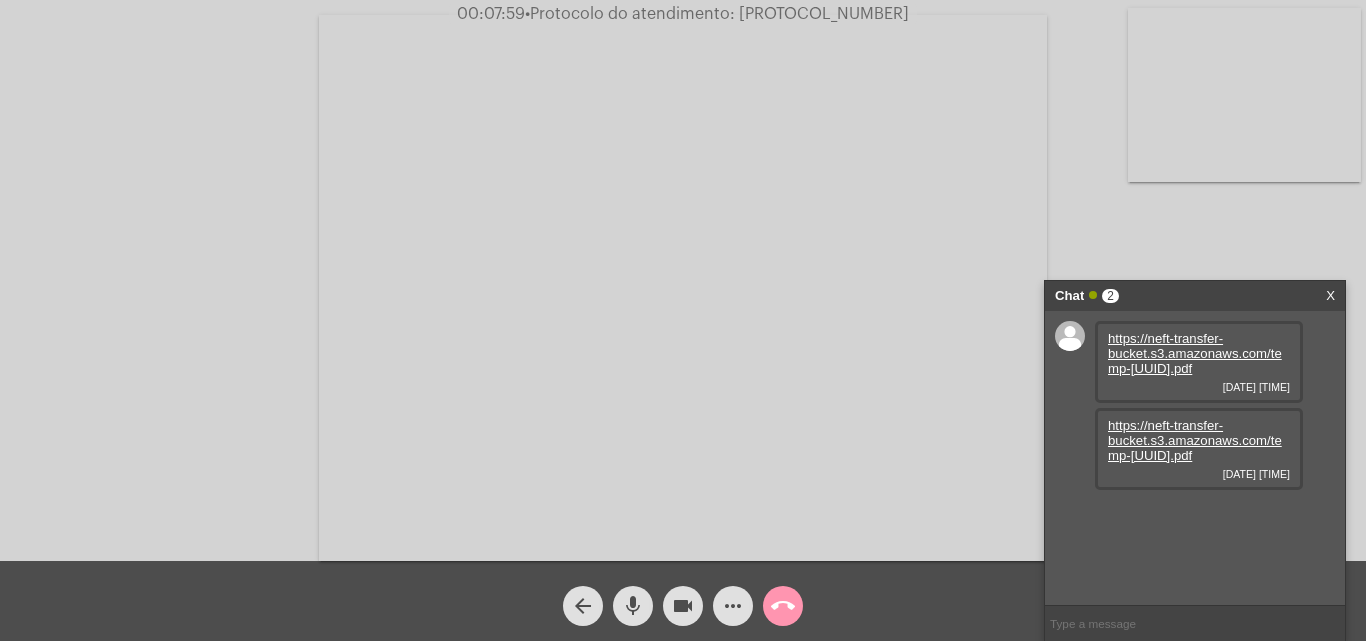 click on "more_horiz" 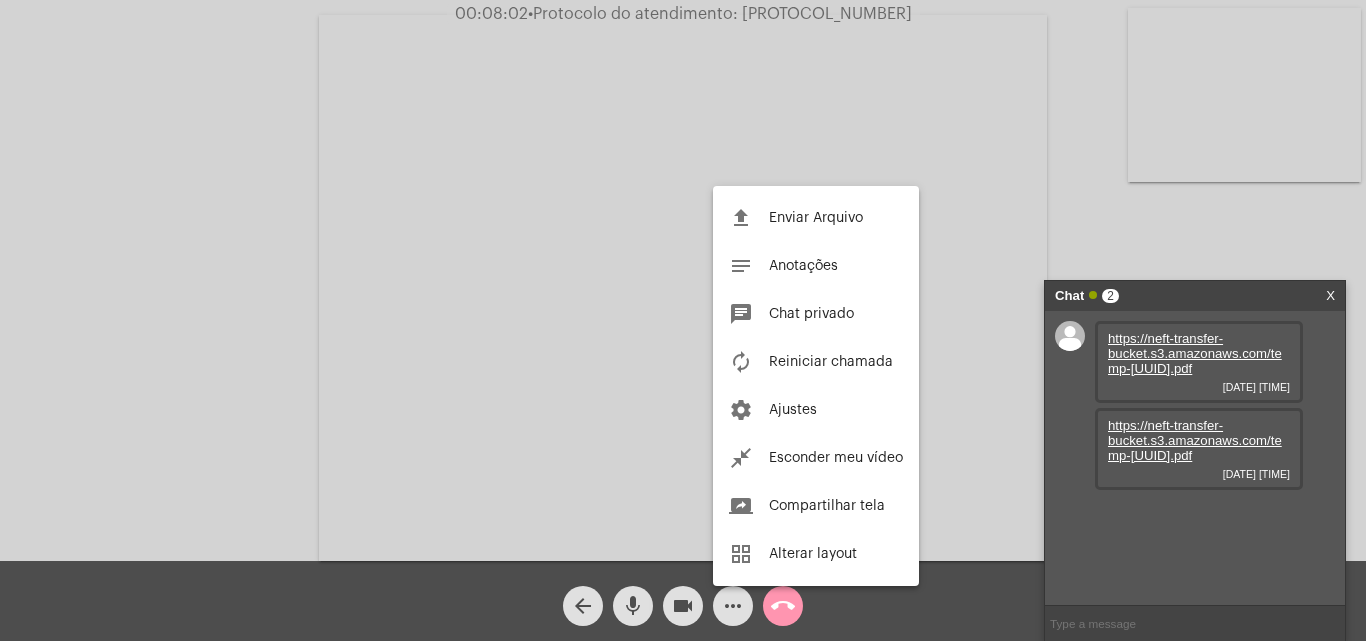 click at bounding box center (683, 320) 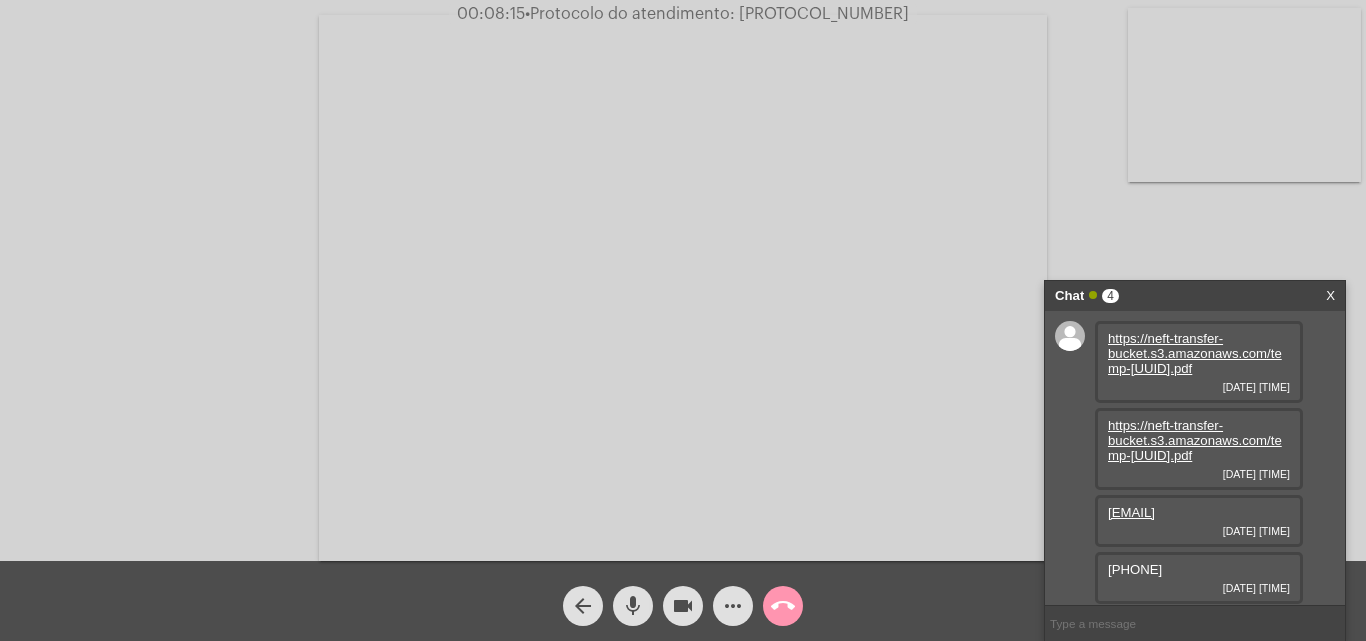 scroll, scrollTop: 29, scrollLeft: 0, axis: vertical 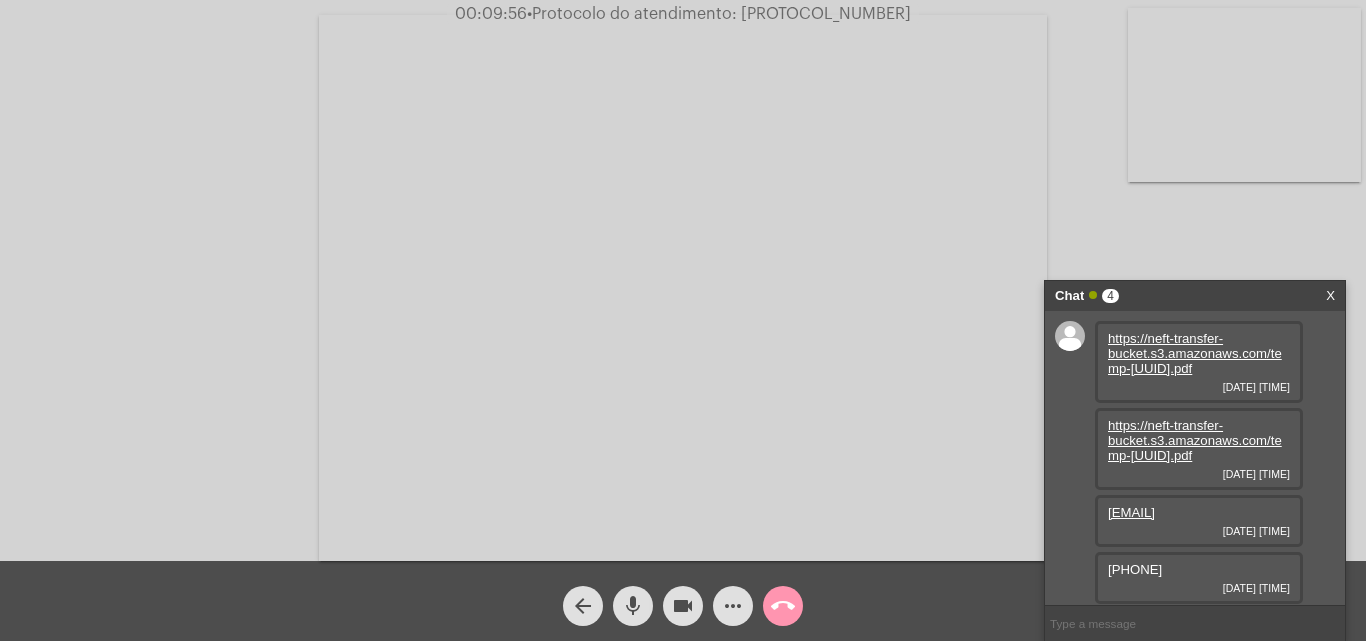 click on "mic" 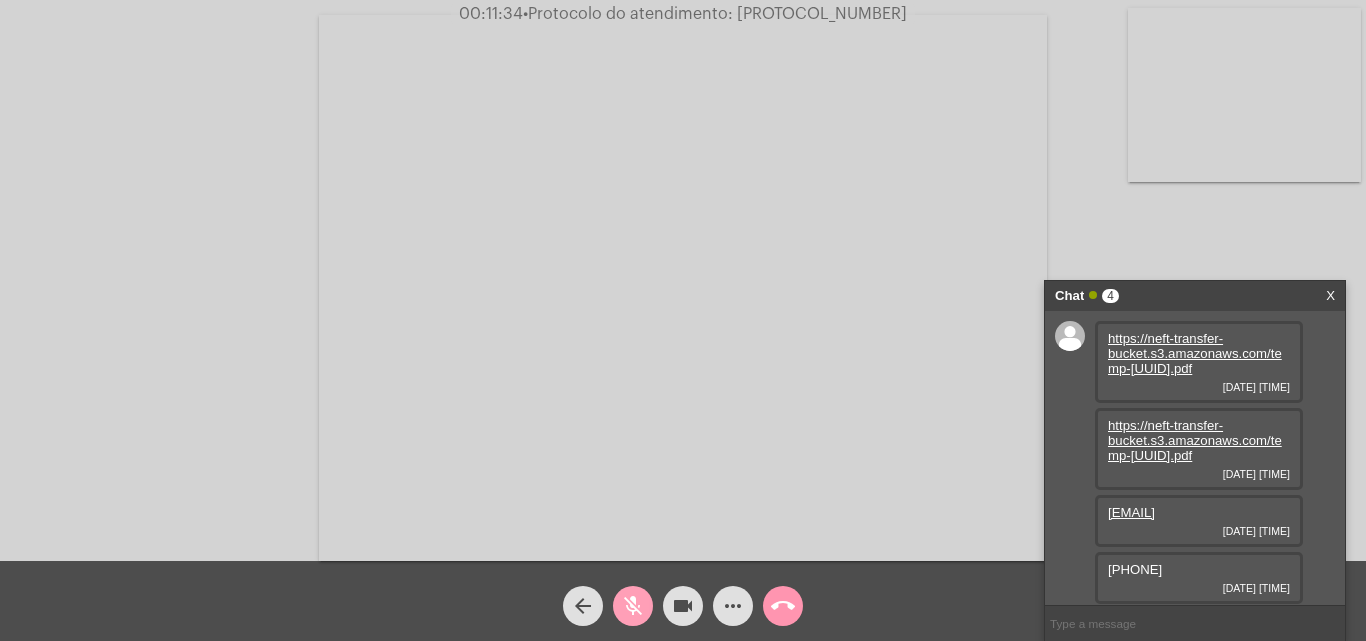 click on "mic_off" 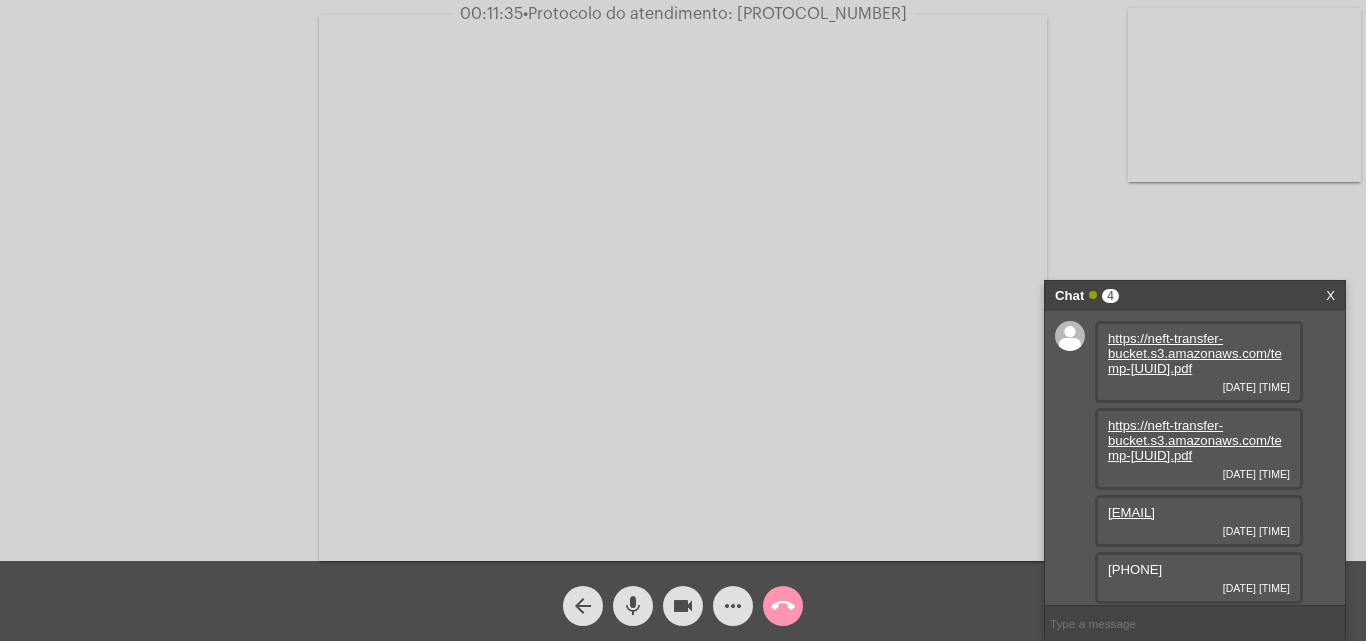click on "more_horiz" 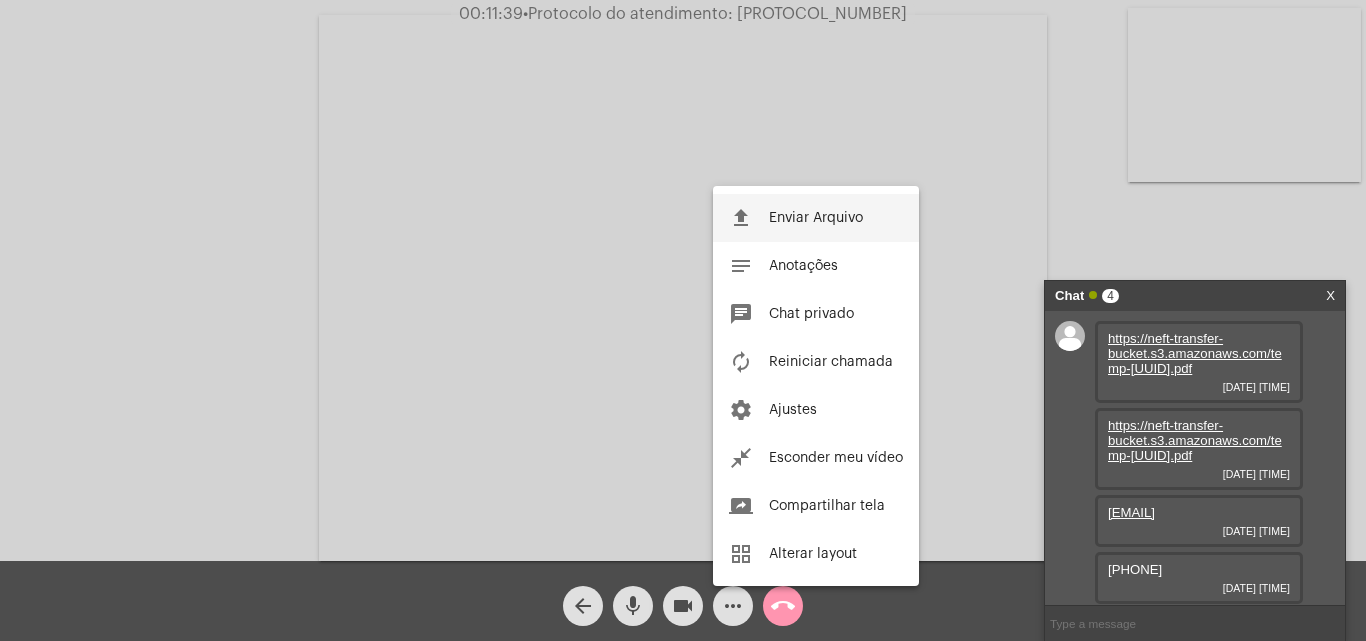click on "file_upload Enviar Arquivo" at bounding box center (816, 218) 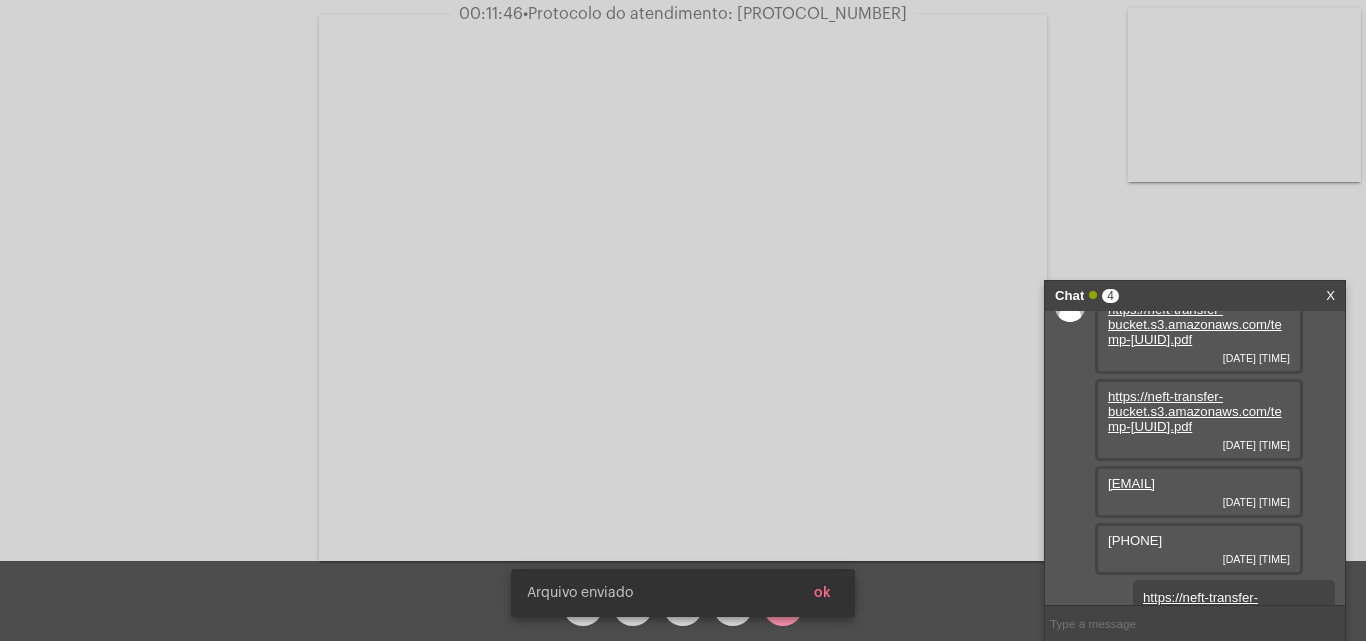 scroll, scrollTop: 131, scrollLeft: 0, axis: vertical 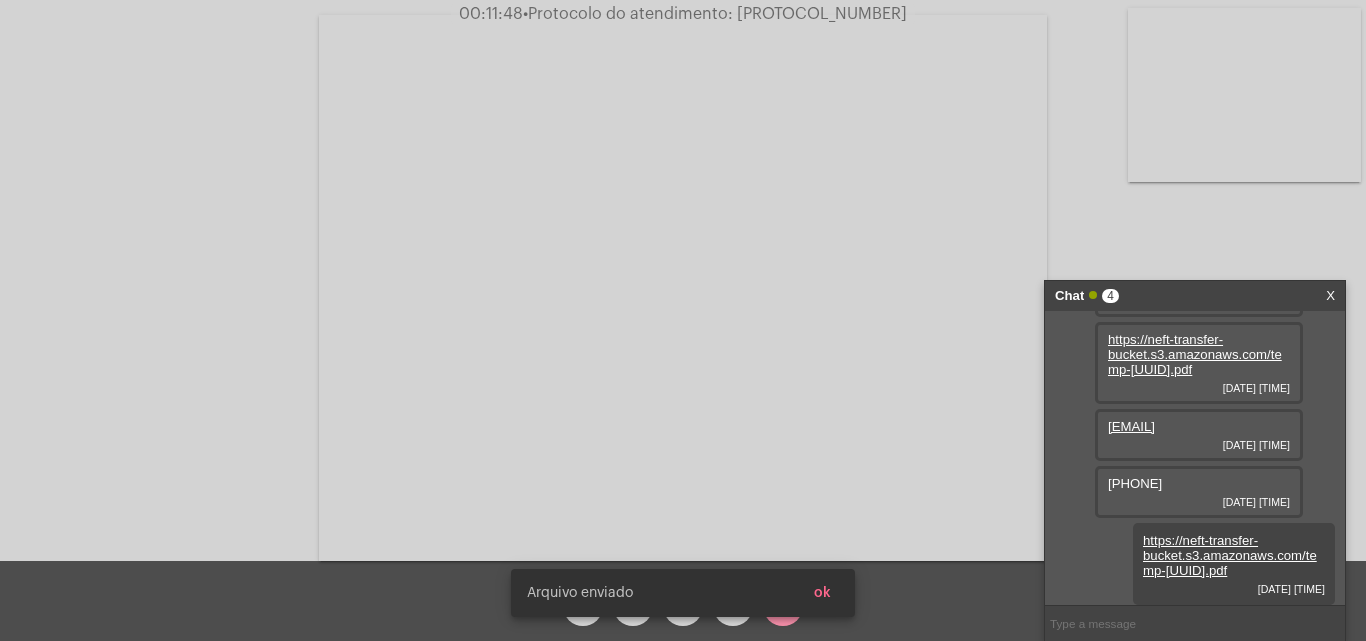 drag, startPoint x: 834, startPoint y: 596, endPoint x: 859, endPoint y: 576, distance: 32.01562 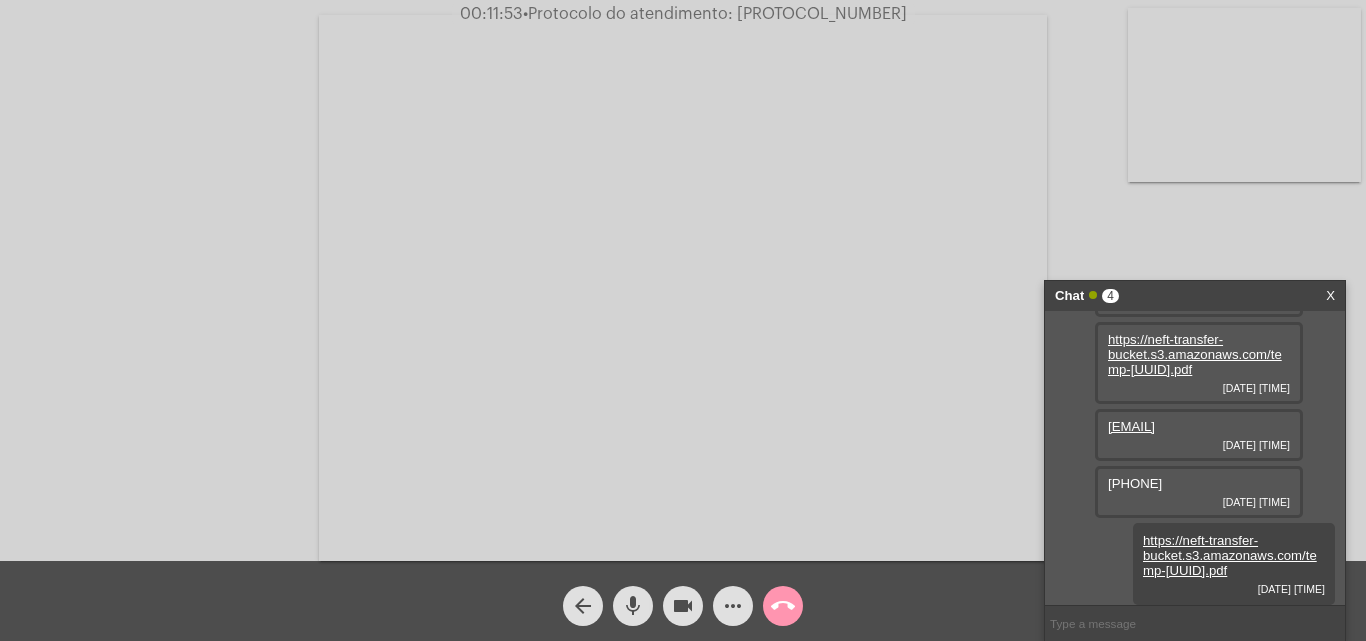 scroll, scrollTop: 131, scrollLeft: 0, axis: vertical 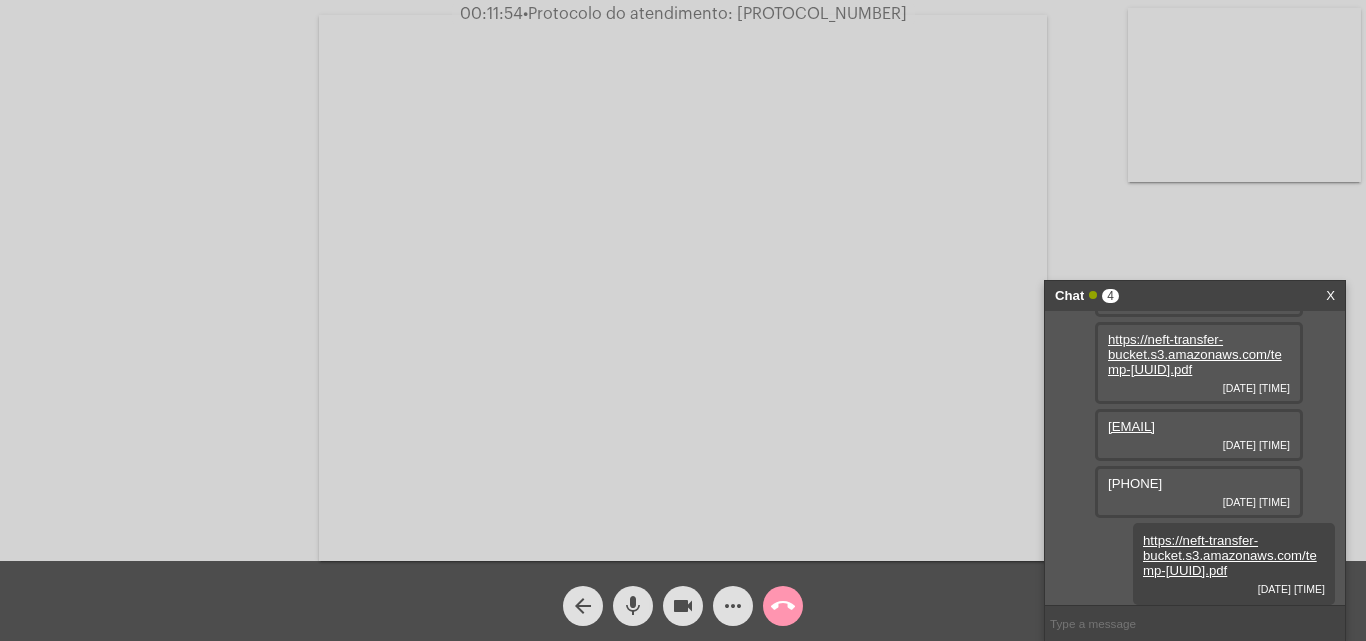 click on "•  Protocolo do atendimento: 20250806009861" 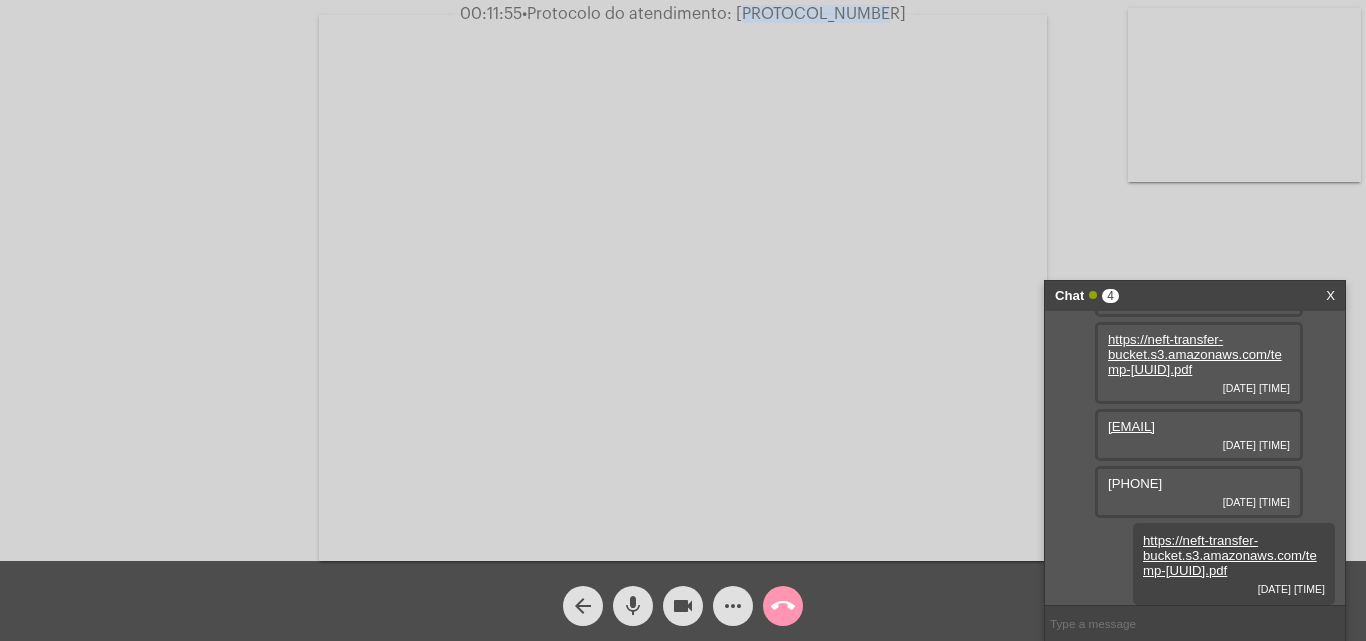 copy on "20250806009861" 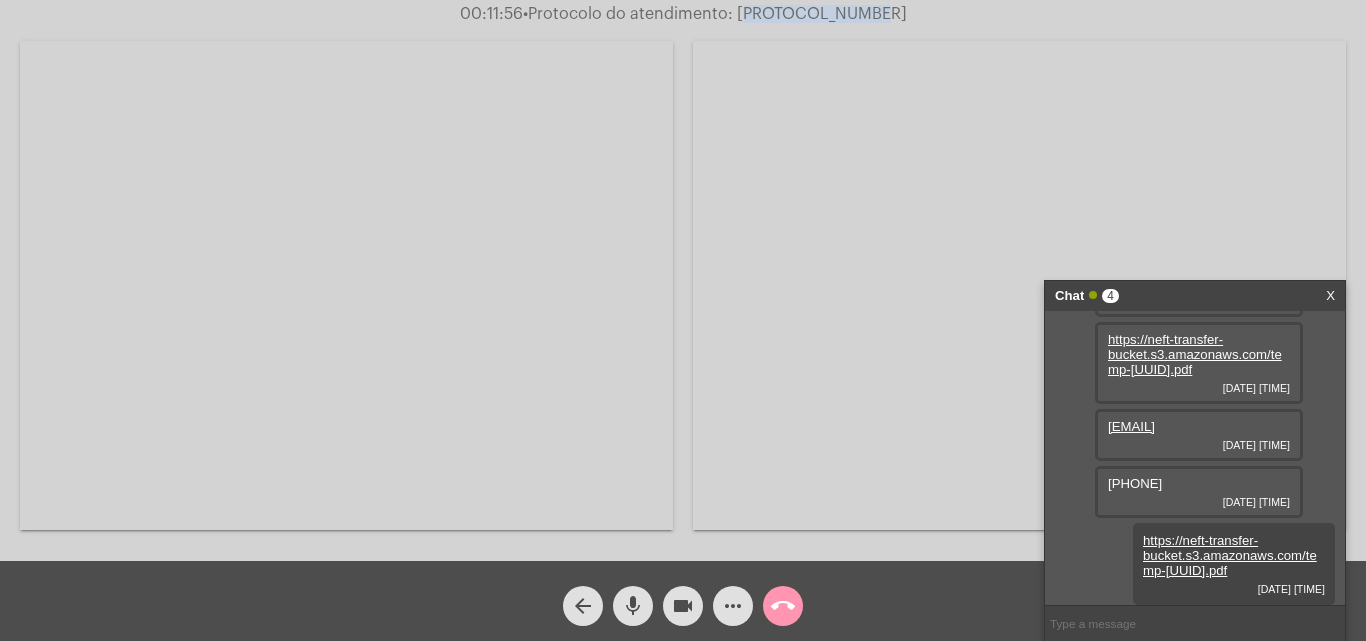 click at bounding box center (346, 285) 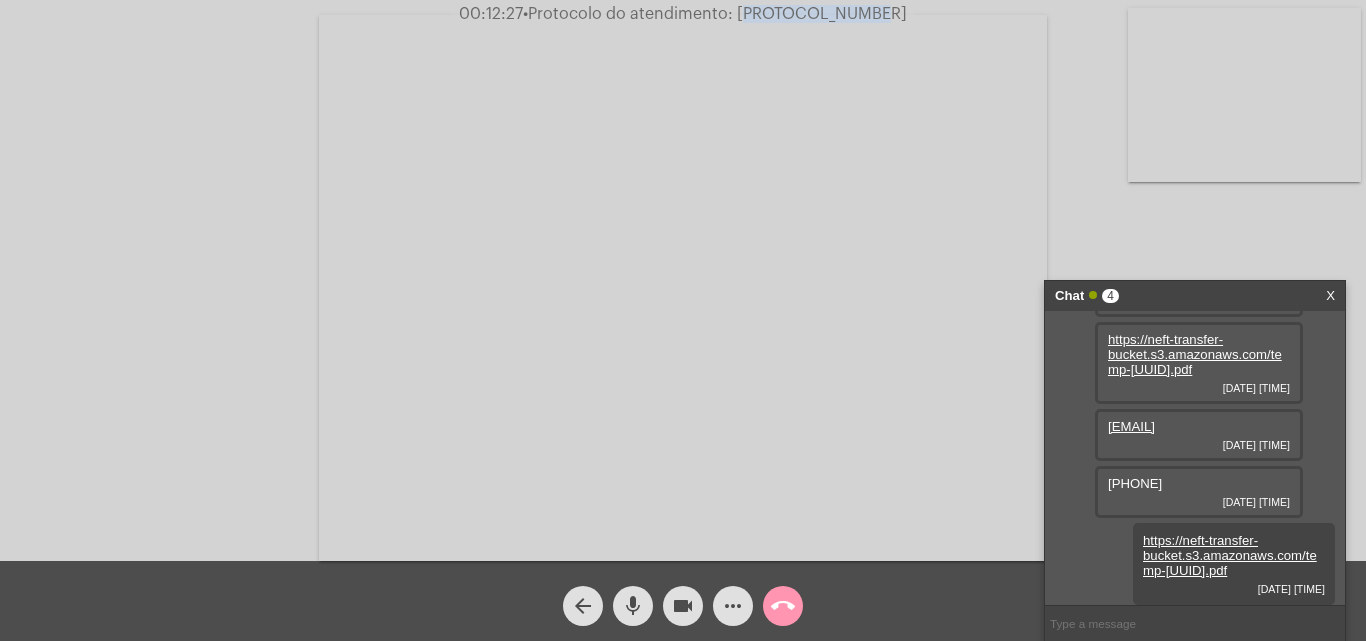 copy on "20250806009861" 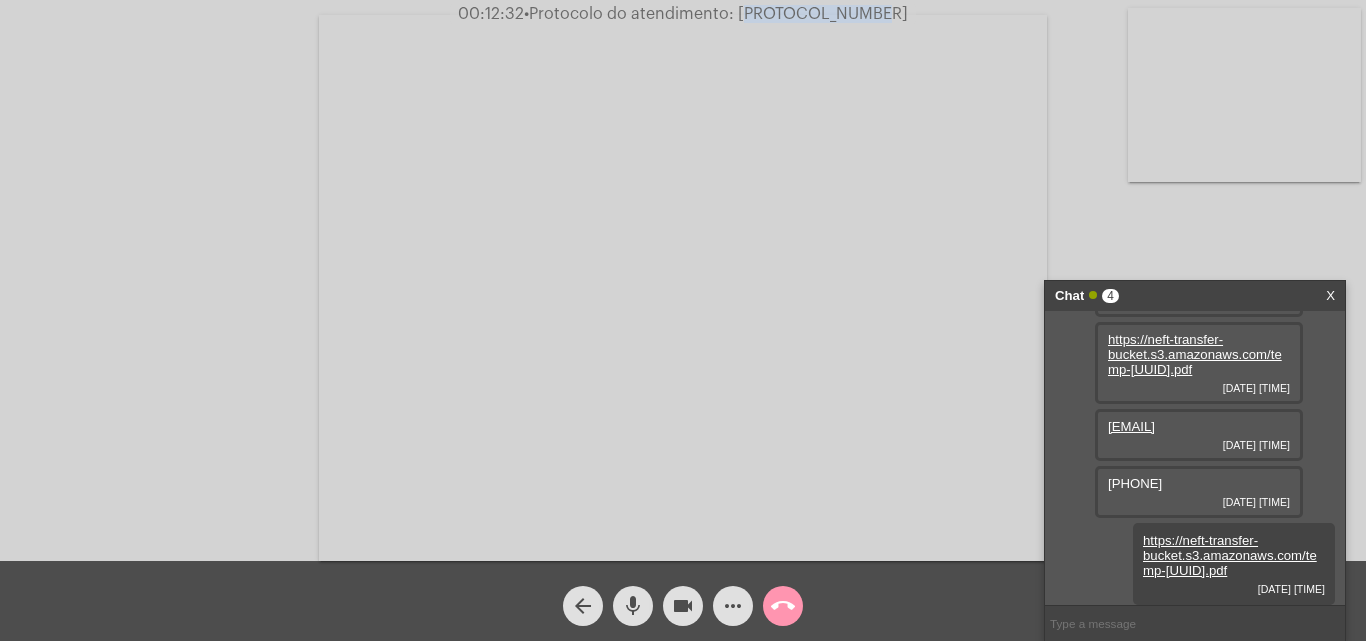 click on "call_end" 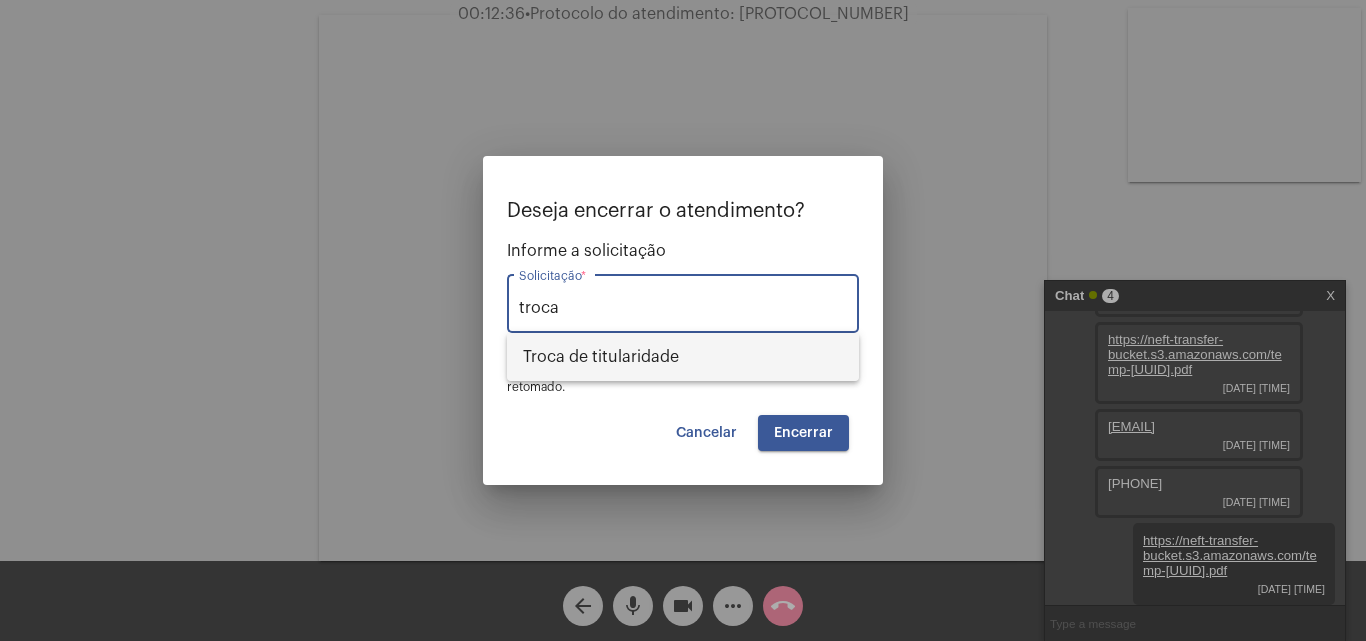 click on "Troca de titularidade" at bounding box center [683, 357] 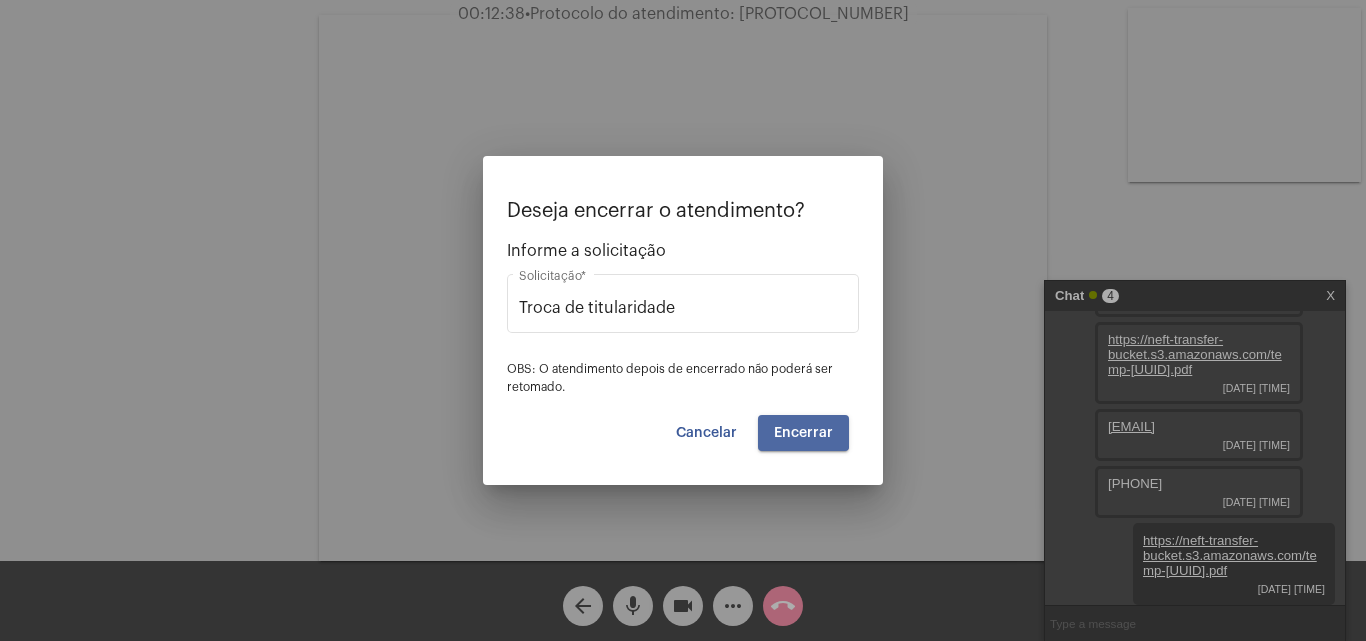 click on "Encerrar" at bounding box center [803, 433] 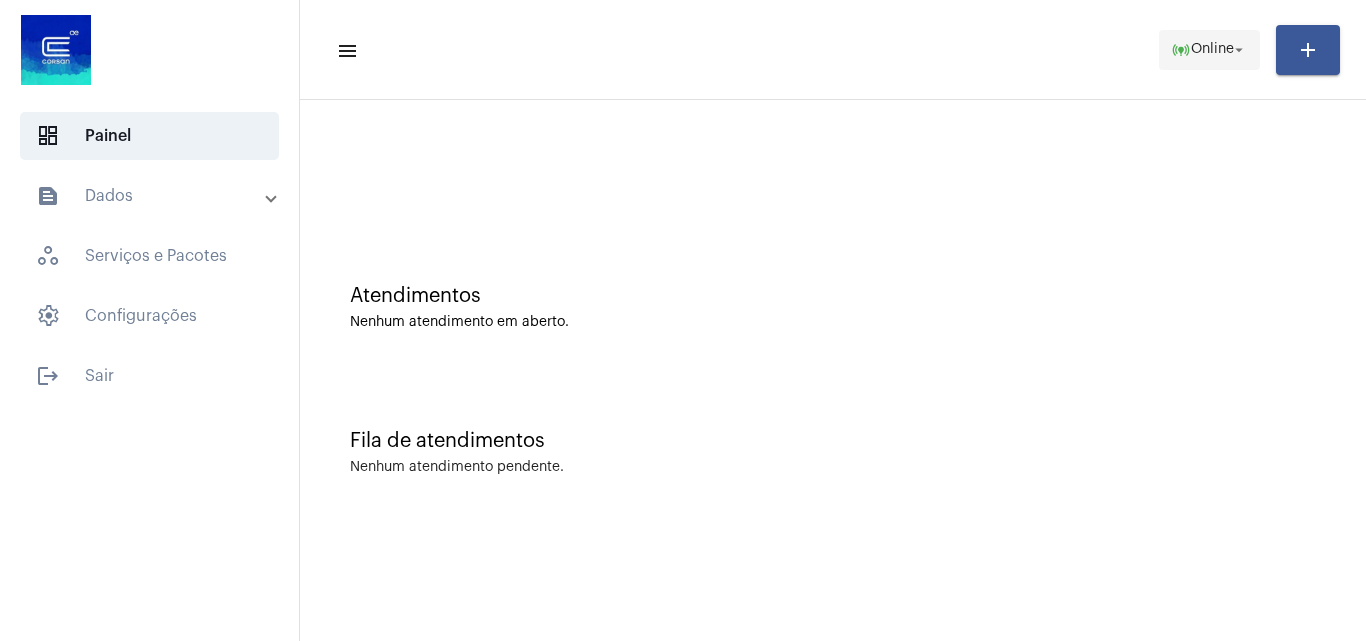 click on "online_prediction  Online arrow_drop_down" 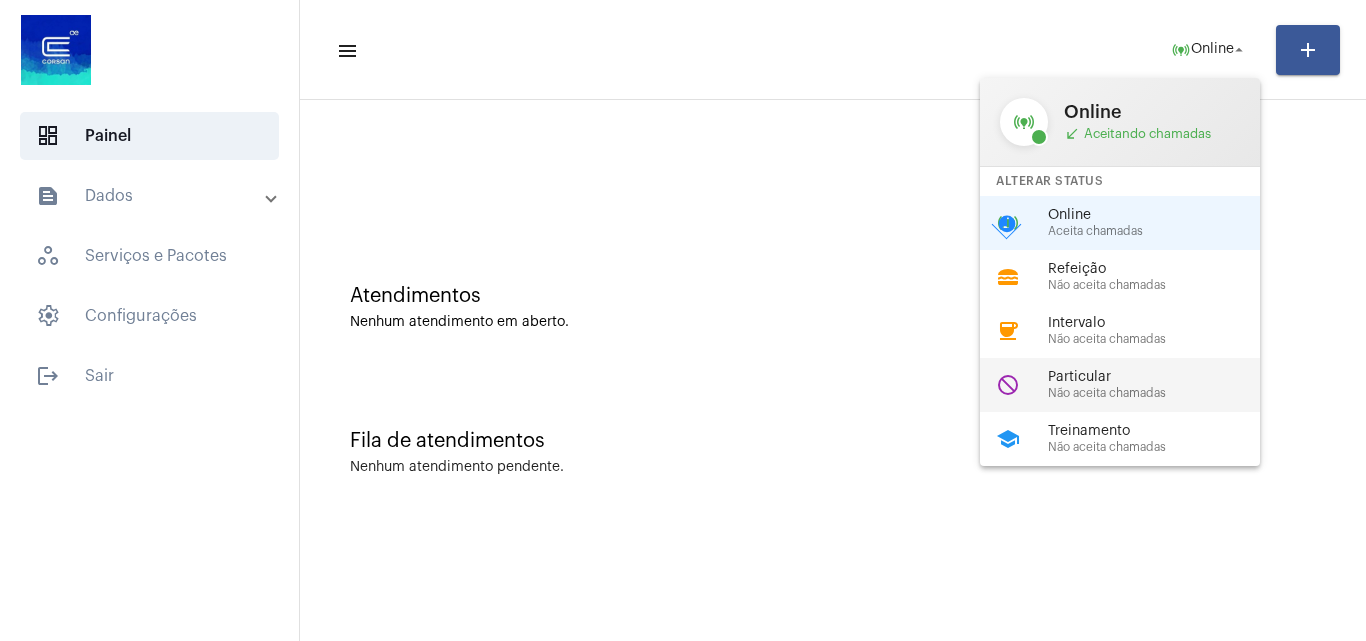 click on "Particular" at bounding box center (1162, 377) 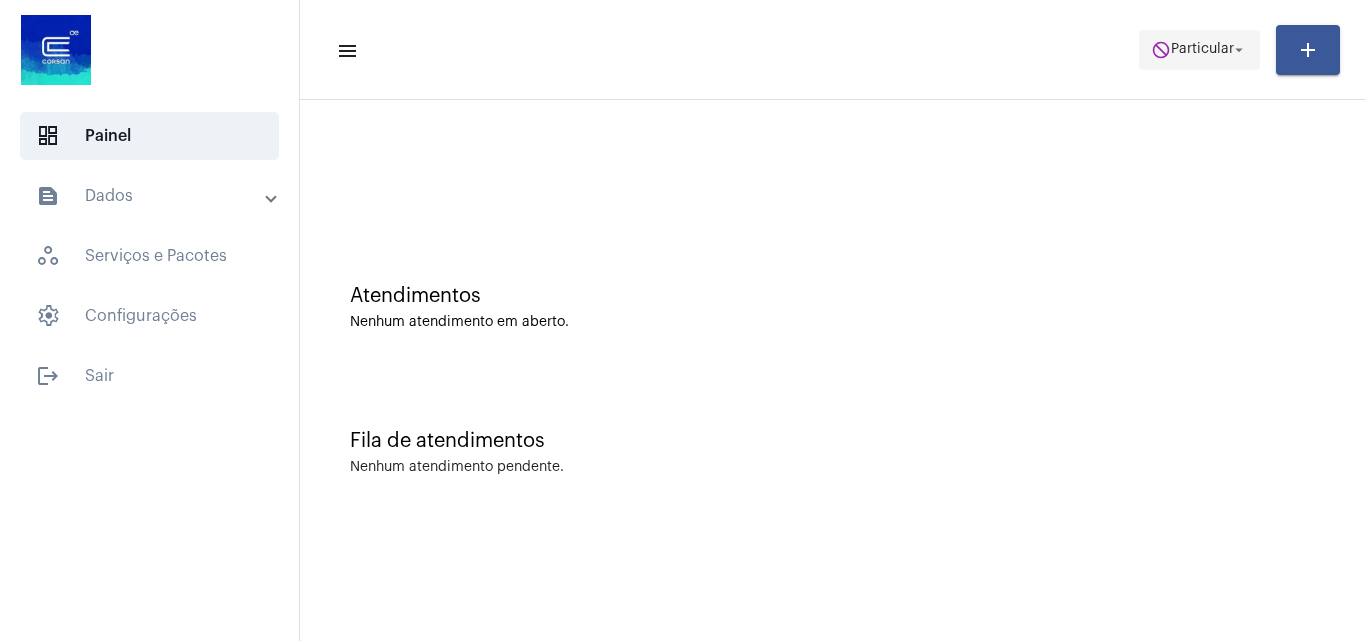 click on "Particular" 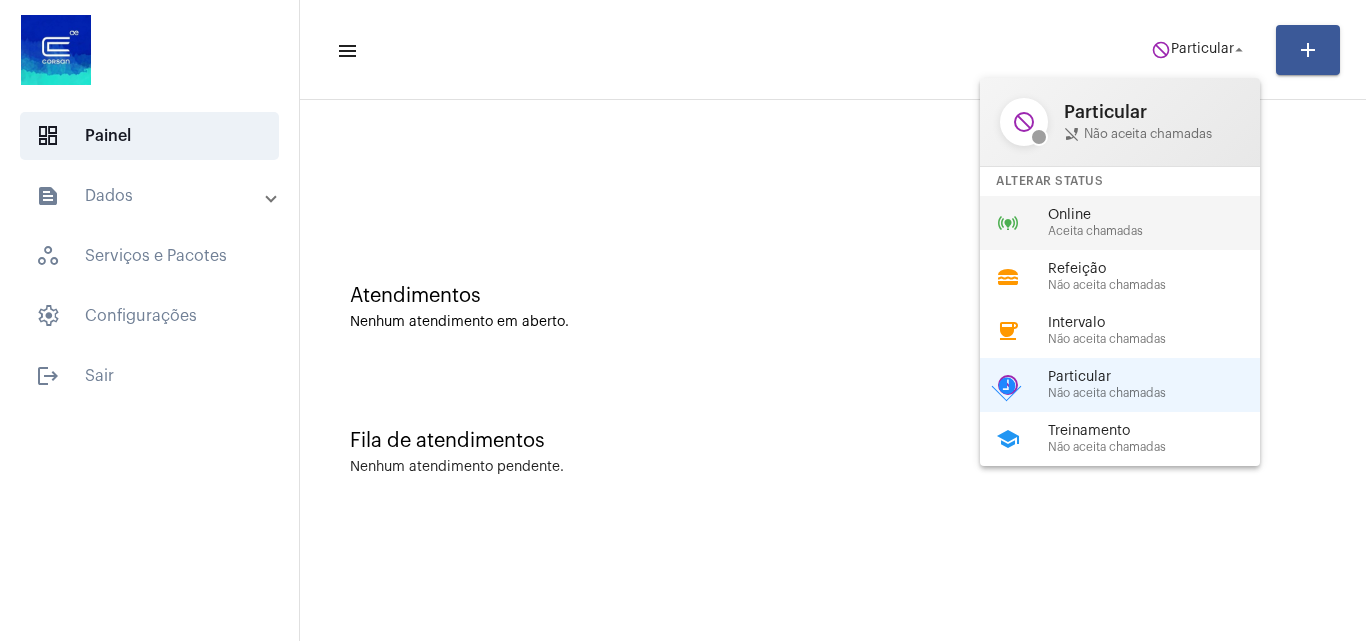 click on "Aceita chamadas" at bounding box center (1162, 231) 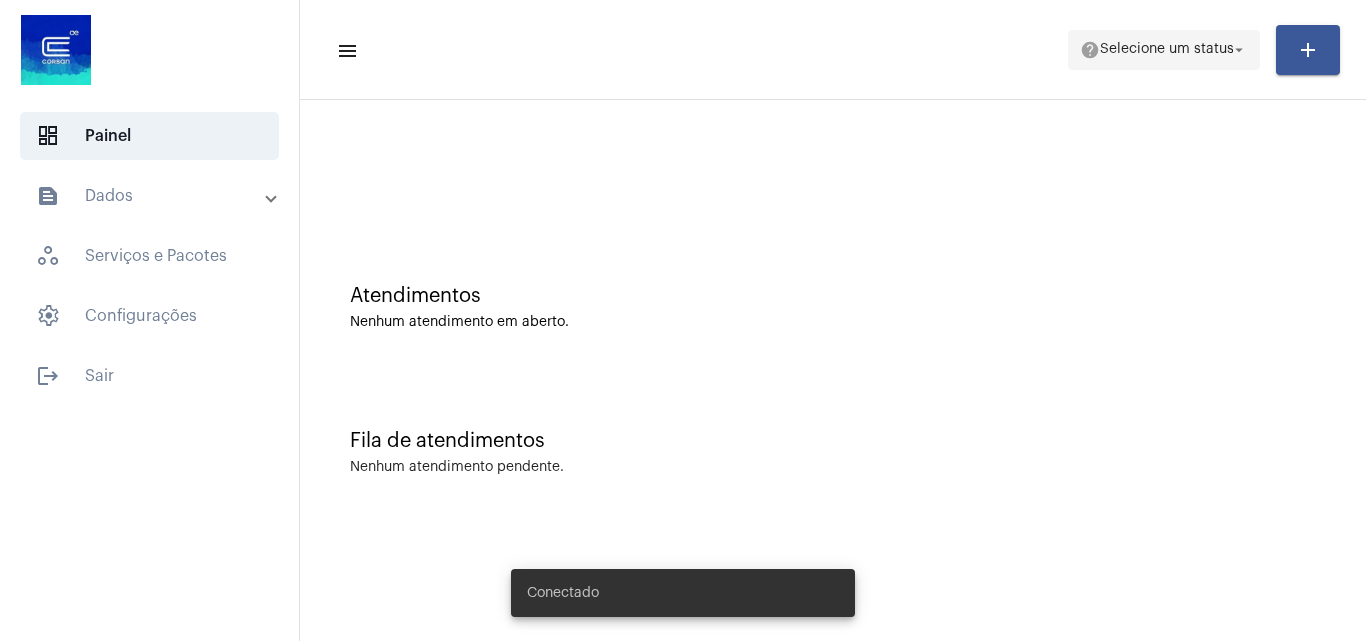 scroll, scrollTop: 0, scrollLeft: 0, axis: both 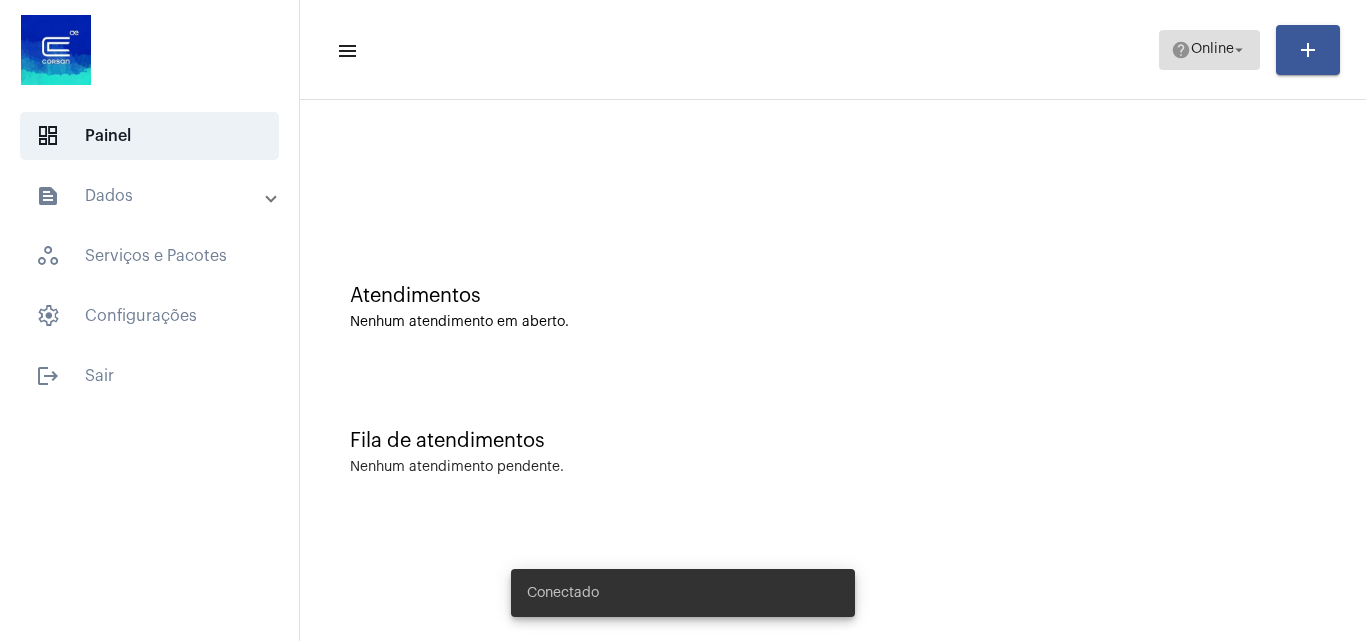 click on "Online" 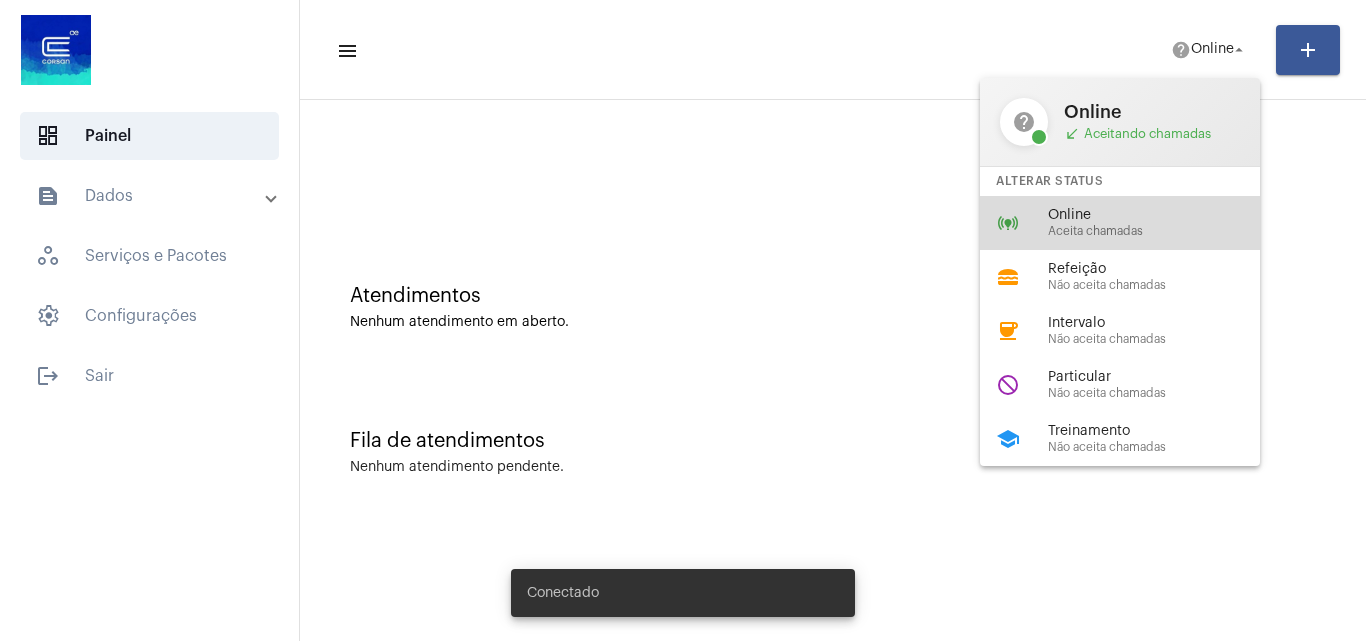 click on "Aceita chamadas" at bounding box center (1162, 231) 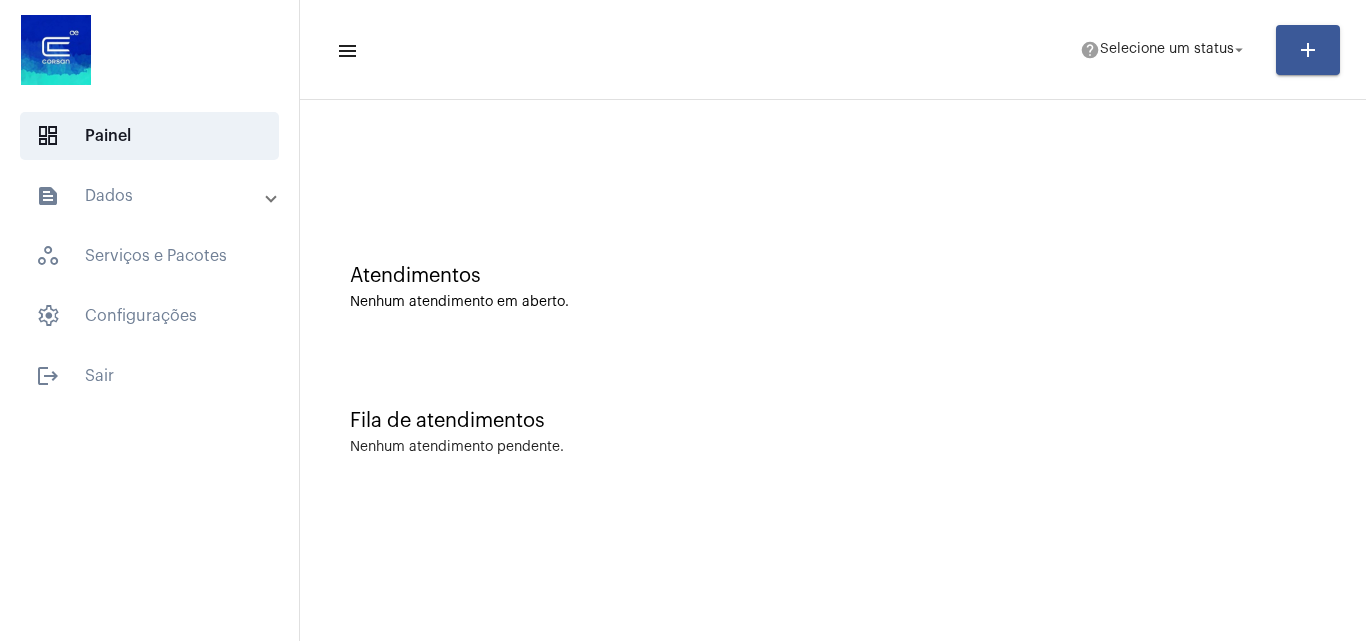 scroll, scrollTop: 0, scrollLeft: 0, axis: both 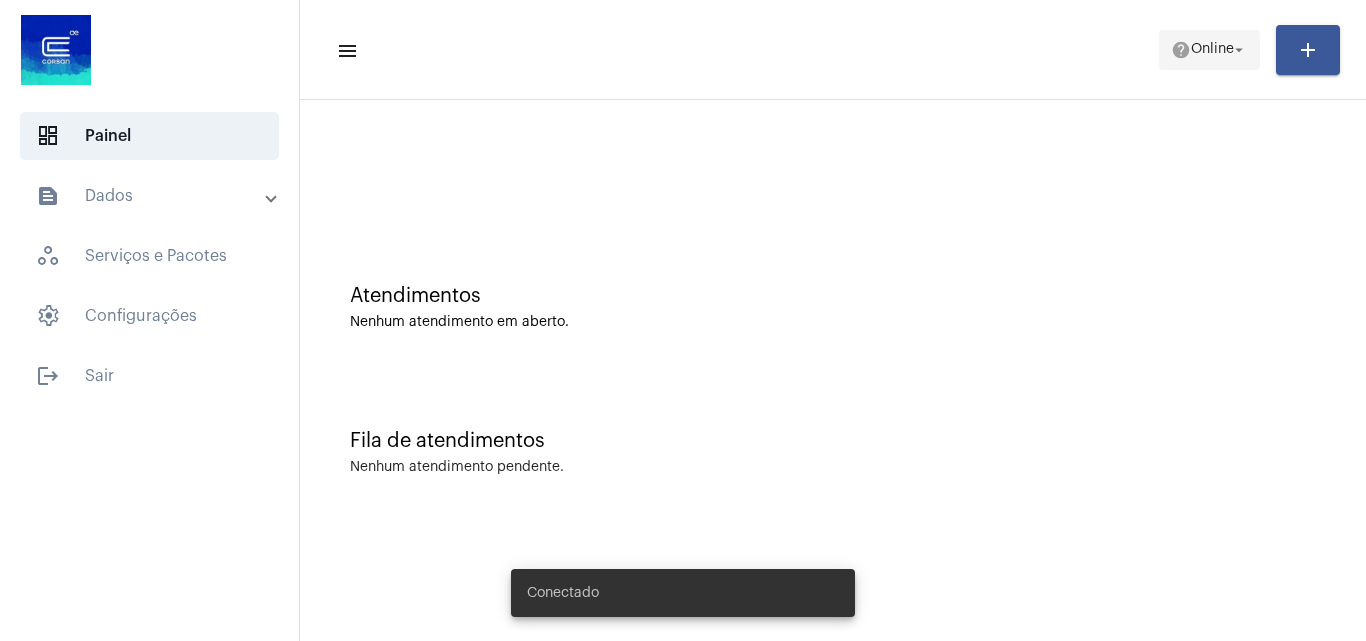 click on "menu  help  Online arrow_drop_down add" 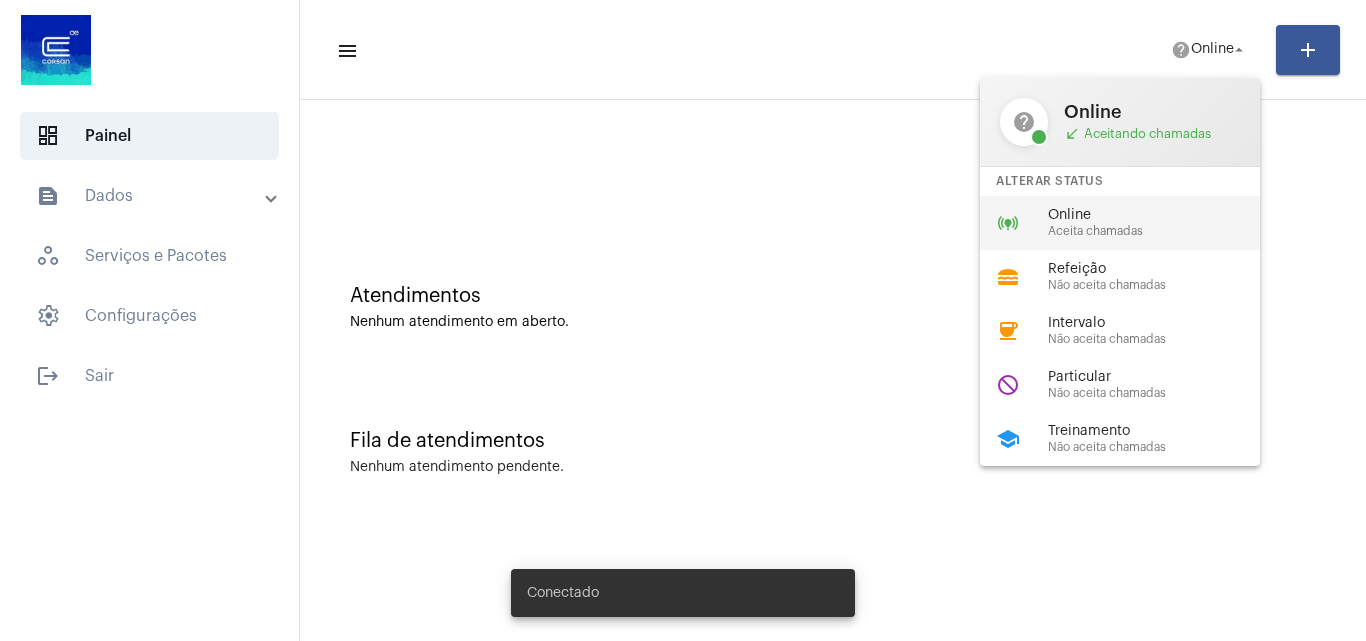 click on "Online" at bounding box center [1162, 215] 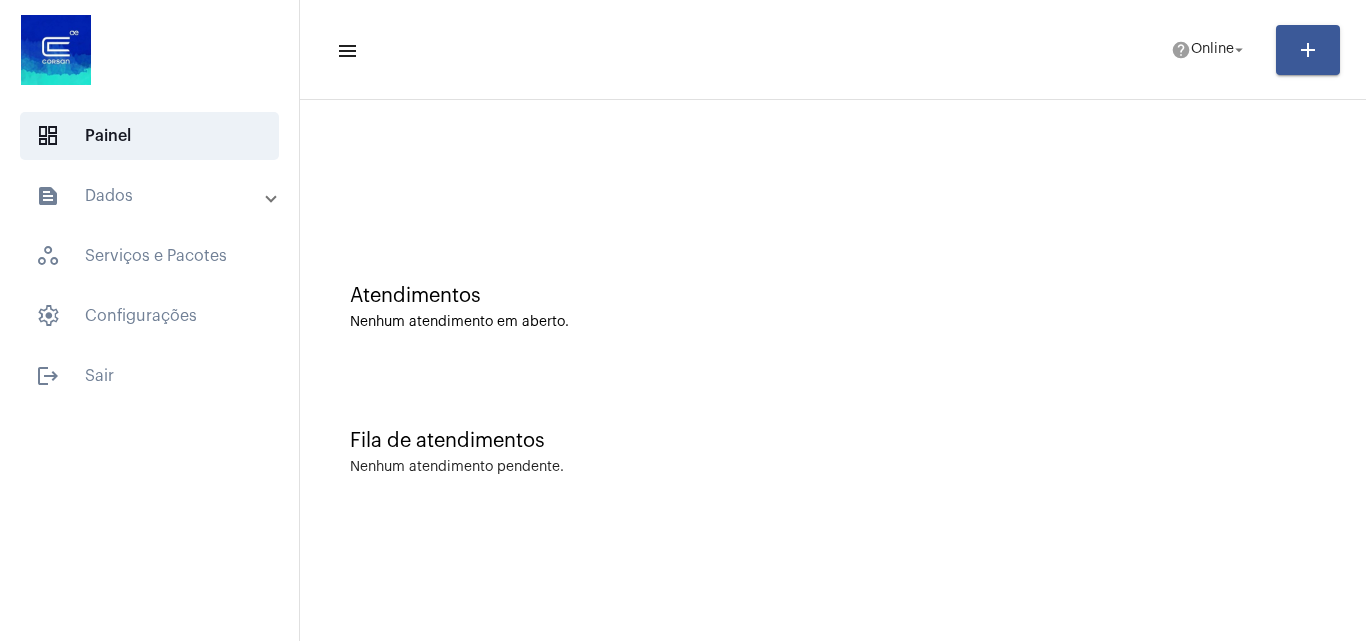 scroll, scrollTop: 0, scrollLeft: 0, axis: both 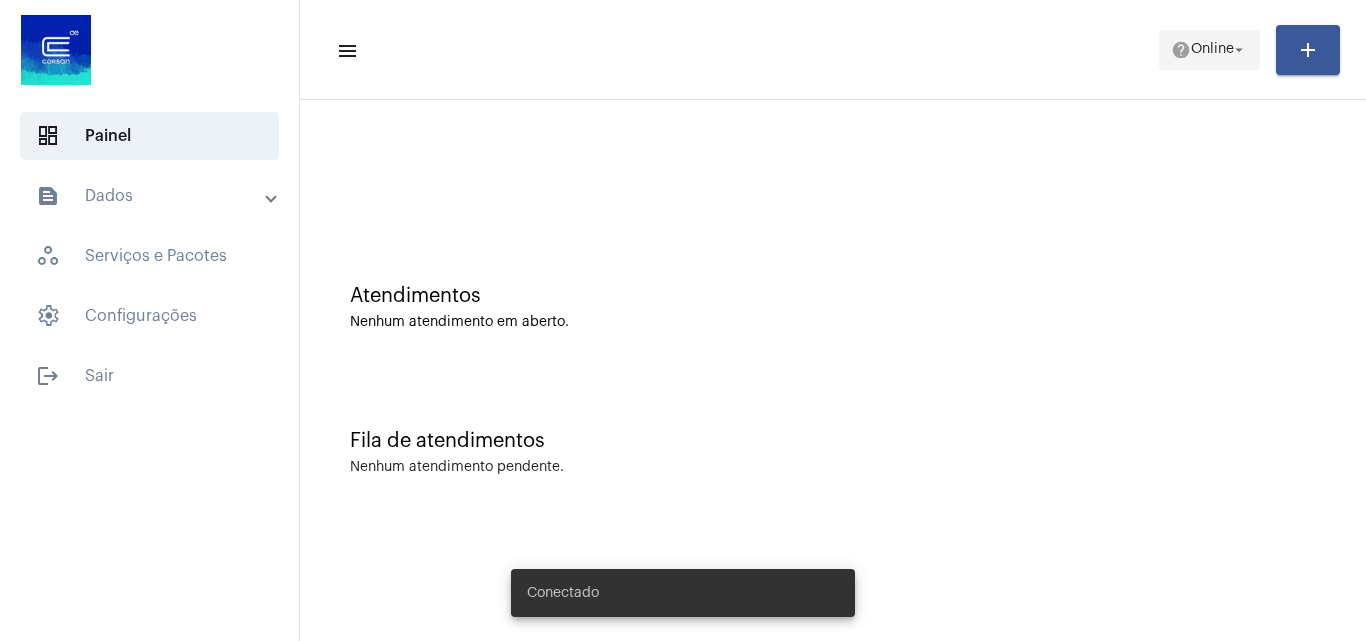 click on "help" 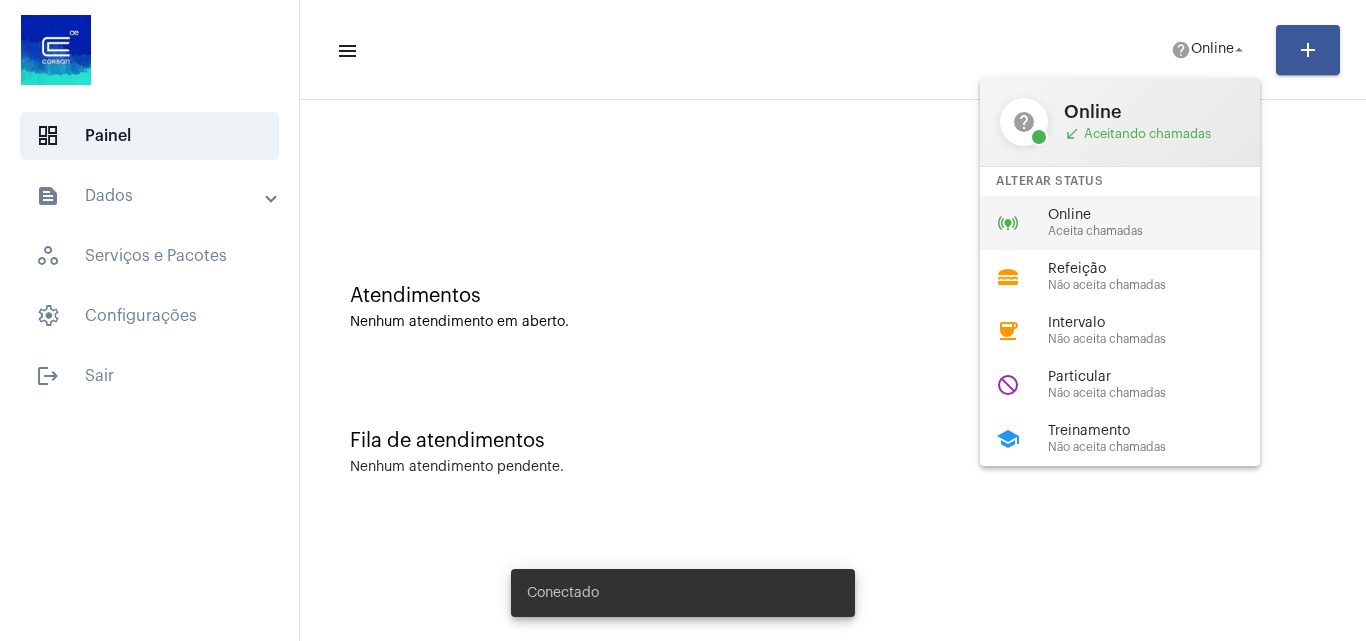 click on "Online" at bounding box center (1162, 215) 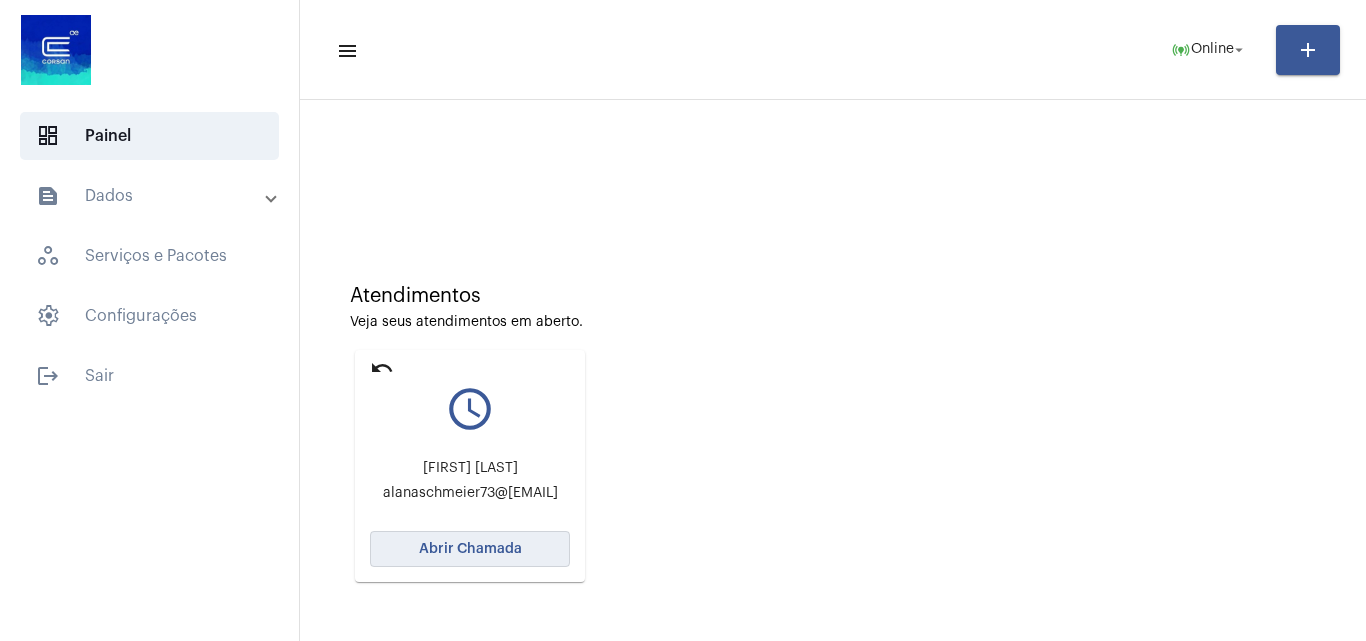click on "Abrir Chamada" 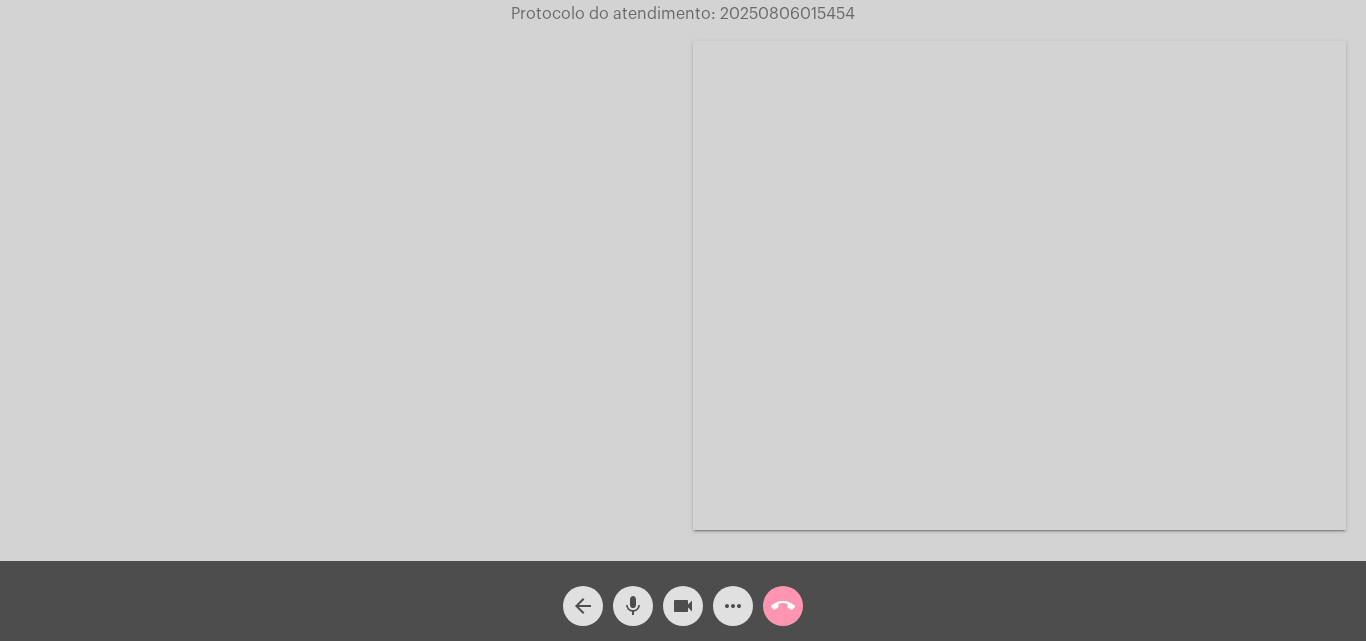 click 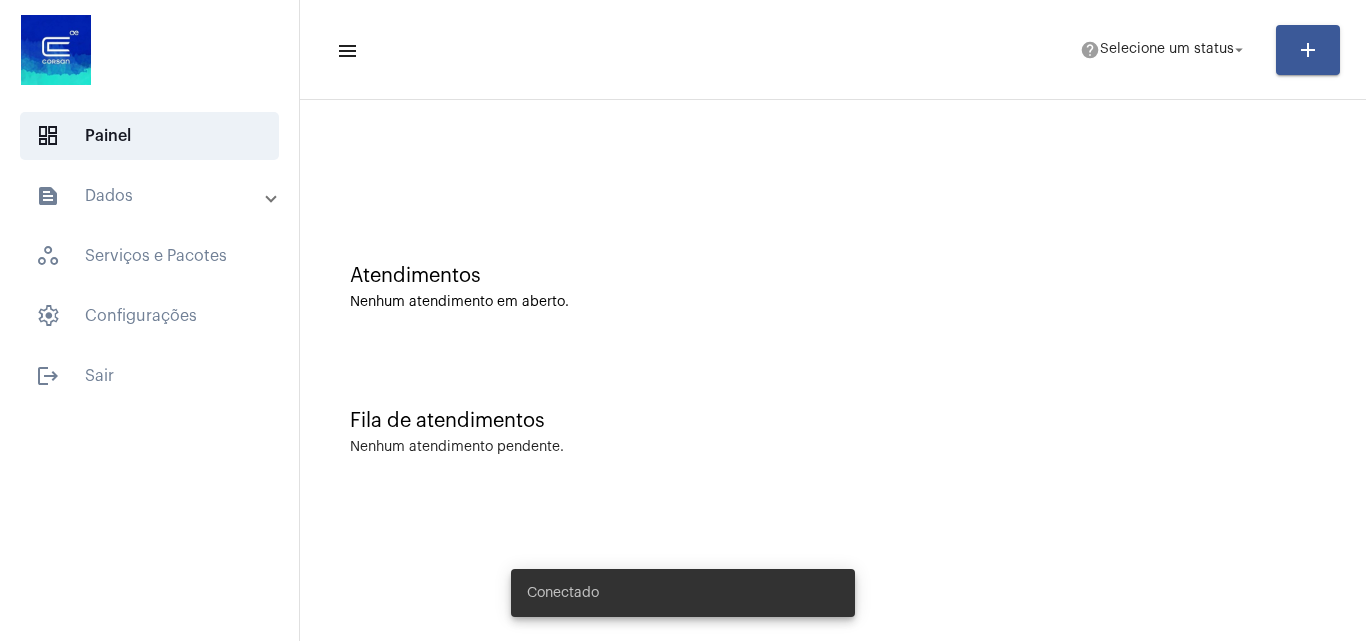 scroll, scrollTop: 0, scrollLeft: 0, axis: both 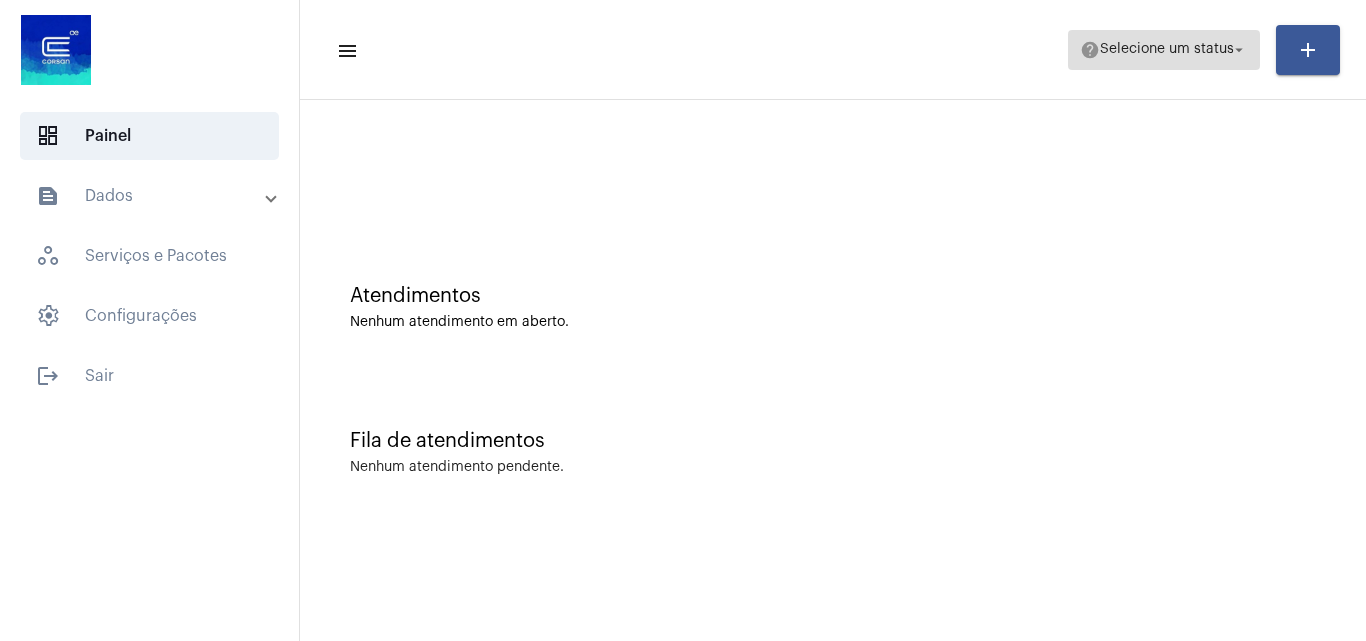 click on "Selecione um status" 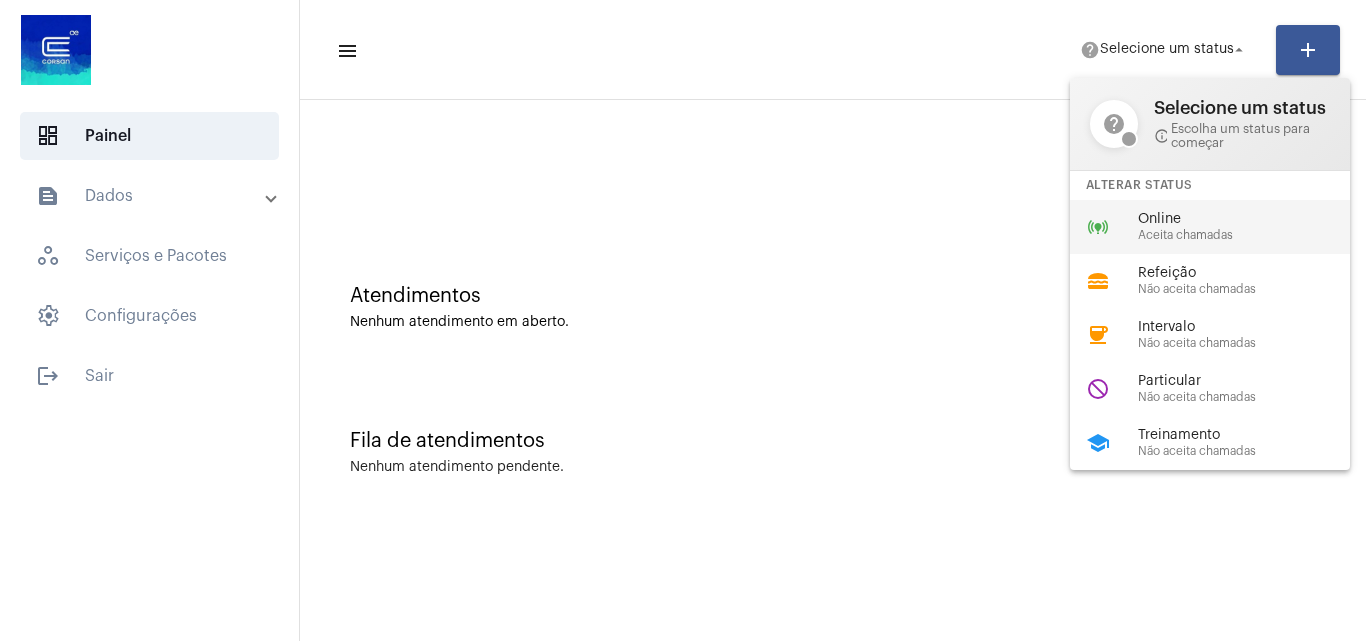click on "Online" at bounding box center (1252, 219) 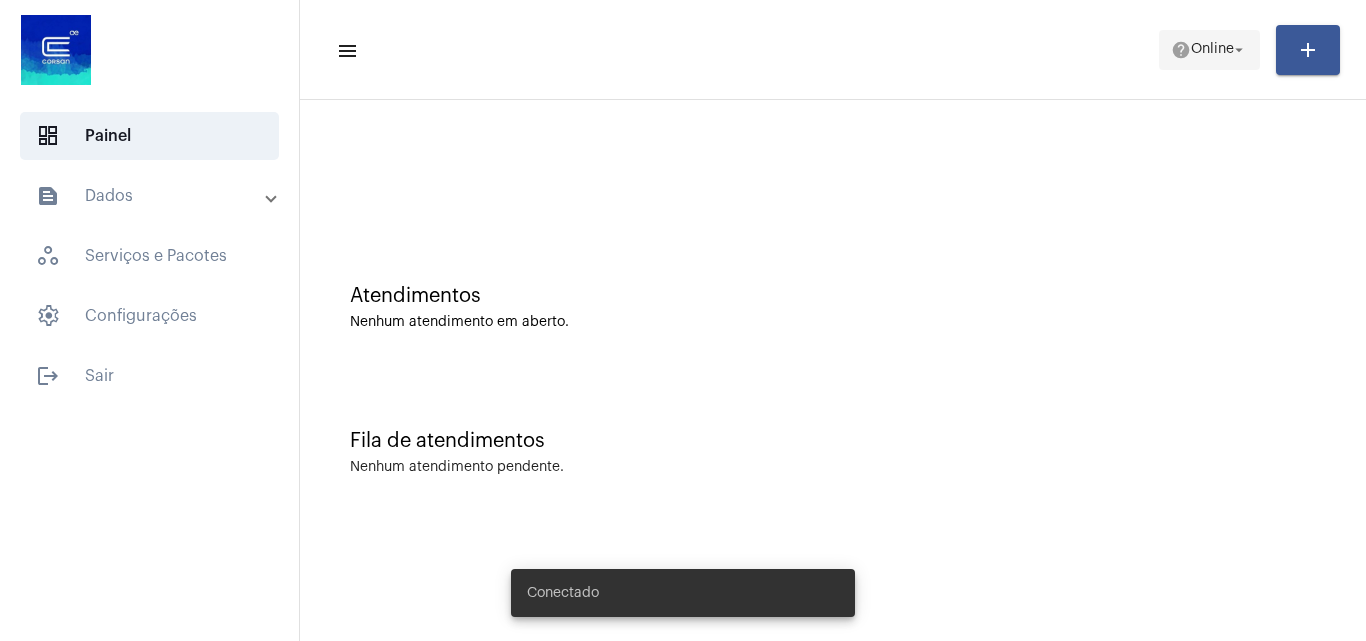 scroll, scrollTop: 0, scrollLeft: 0, axis: both 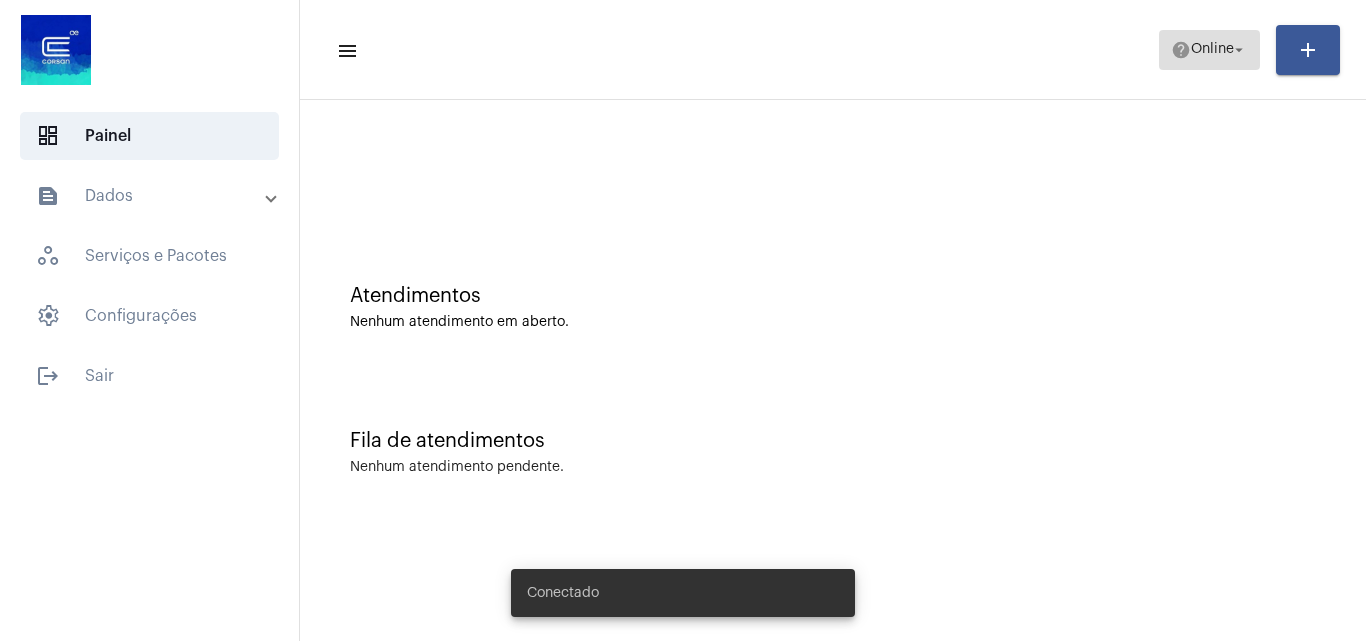 click on "help  Online arrow_drop_down" 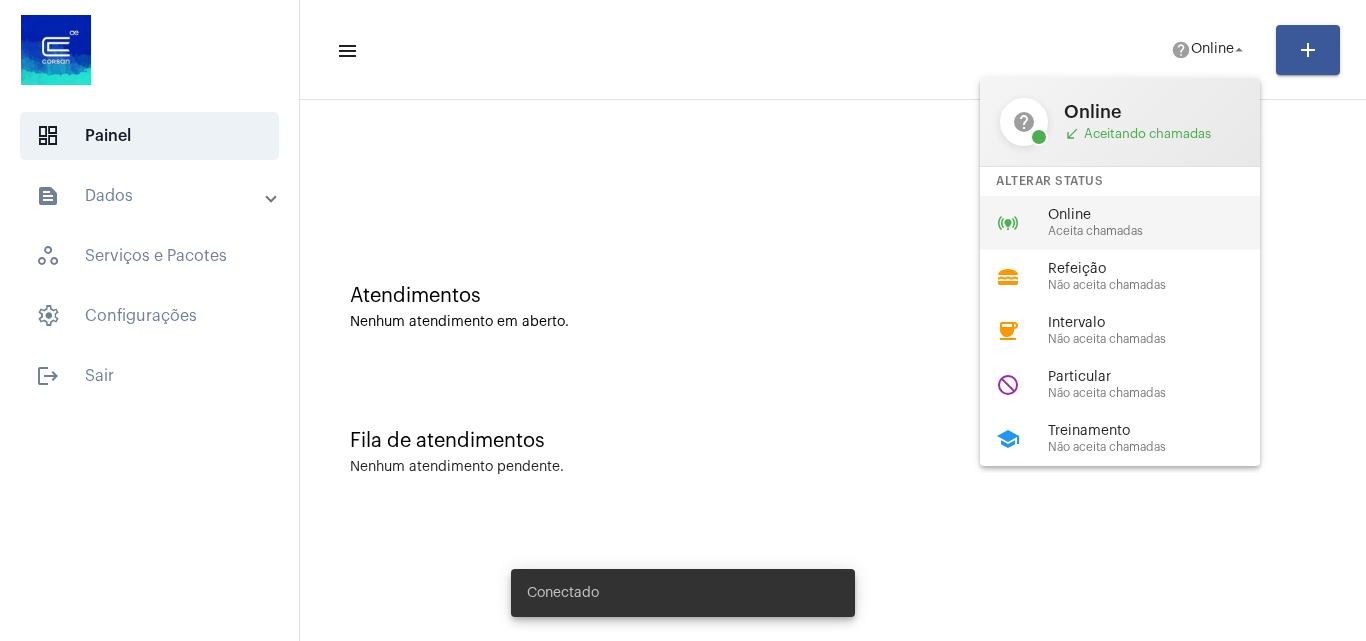 click on "Aceita chamadas" at bounding box center [1162, 231] 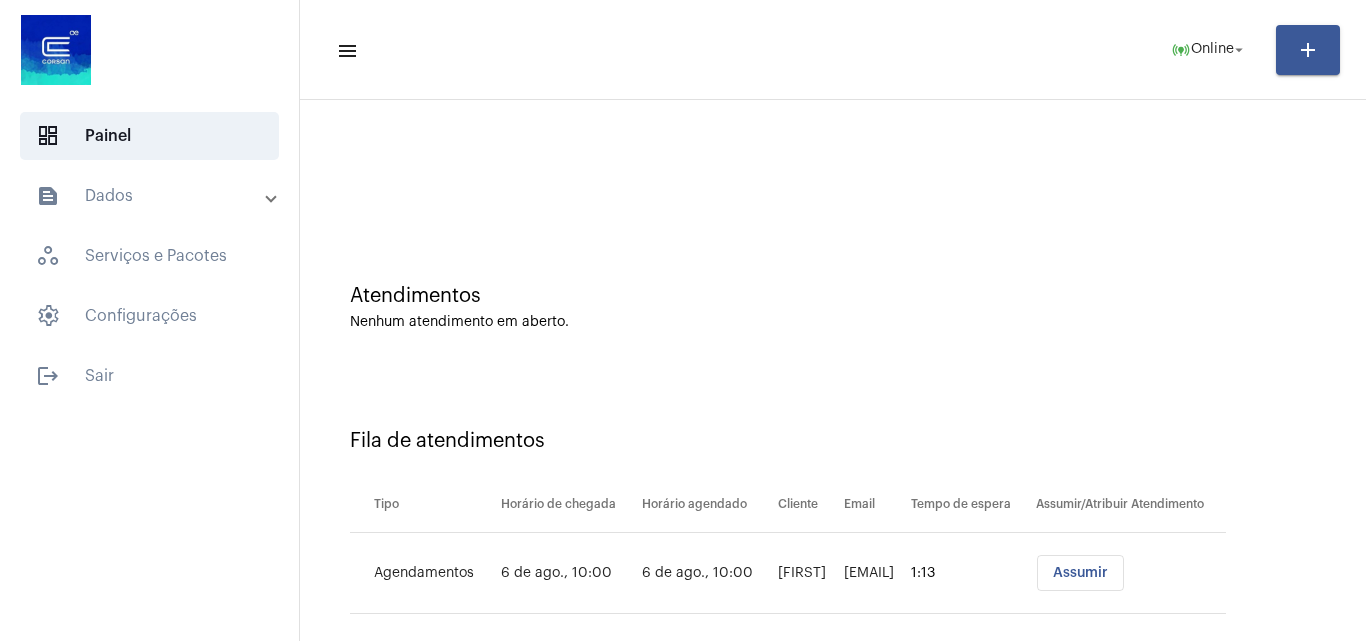 click on "Assumir" at bounding box center (1080, 573) 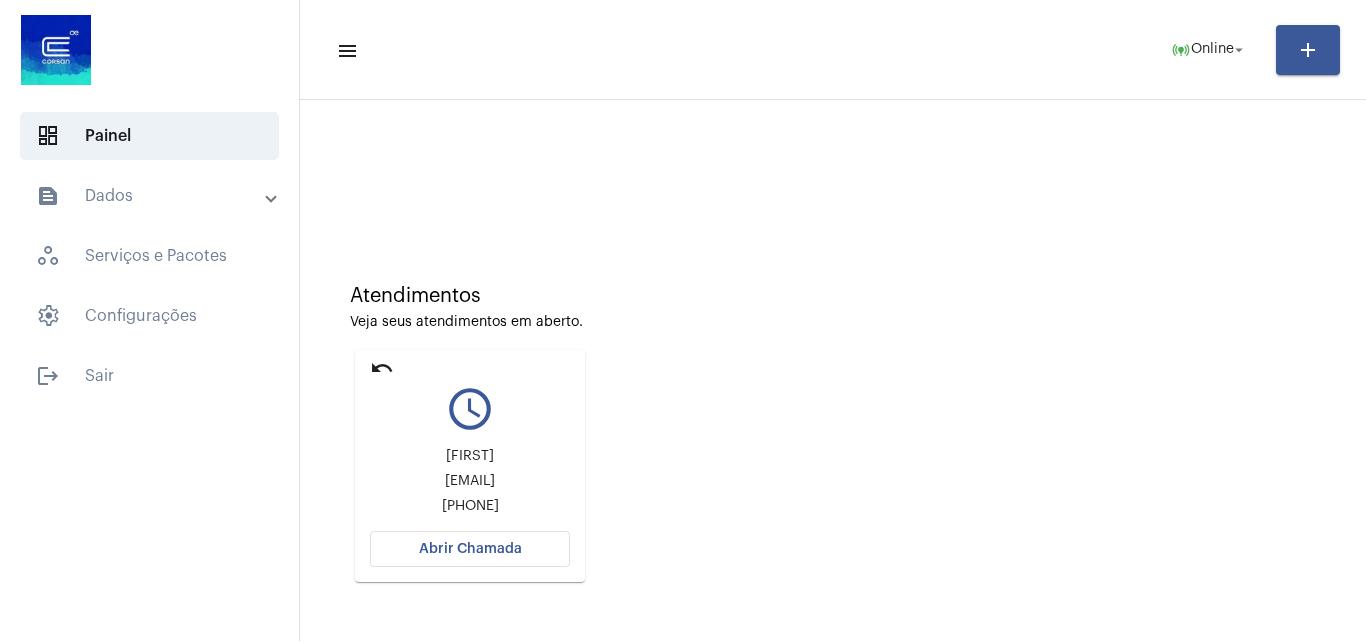 click on "Abrir Chamada" 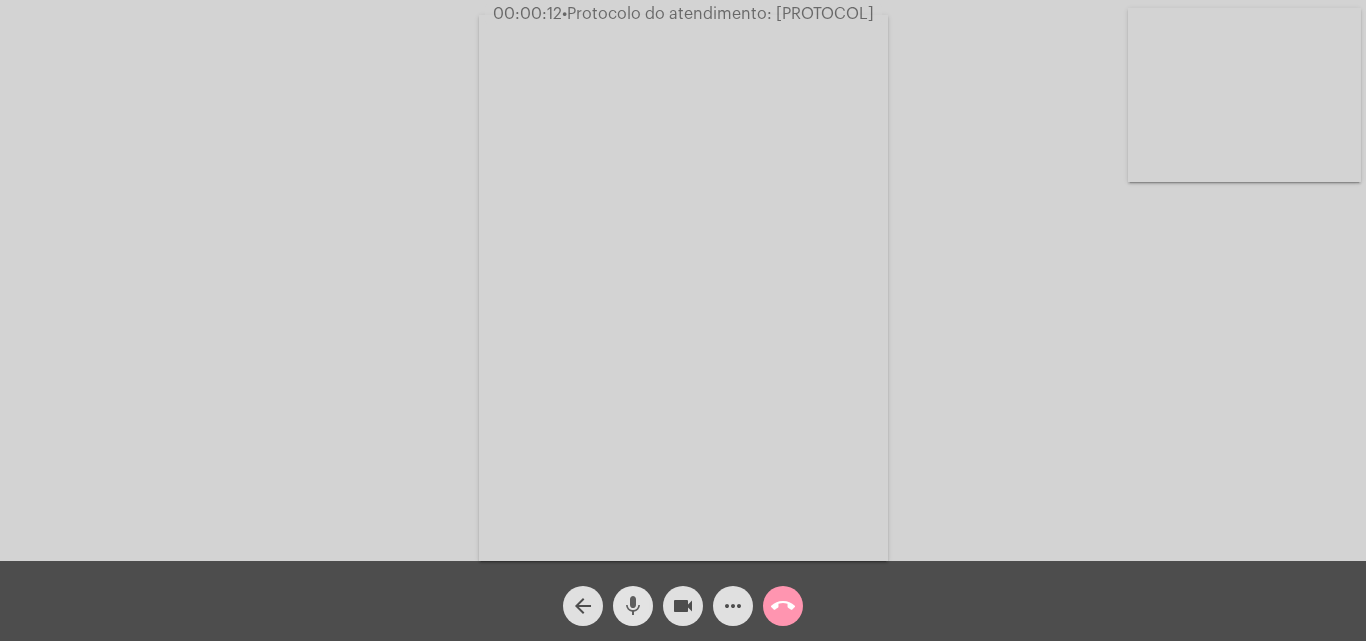 click on "mic" 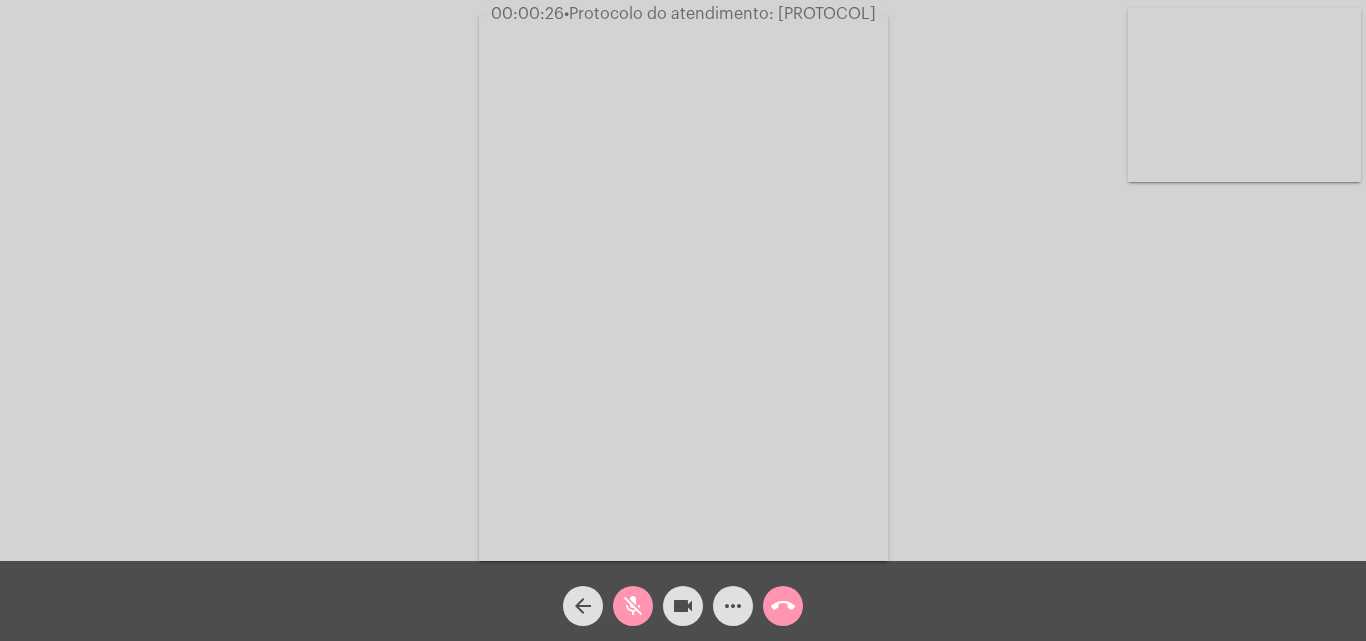 click on "mic_off" 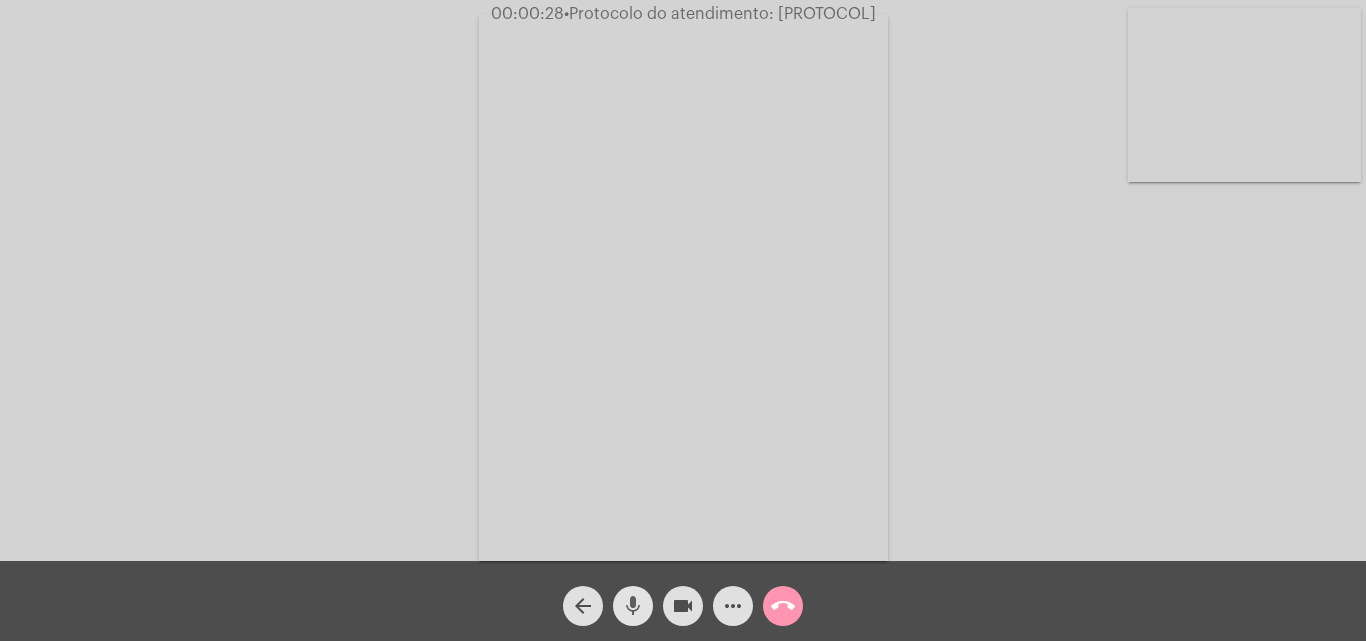 click on "mic" 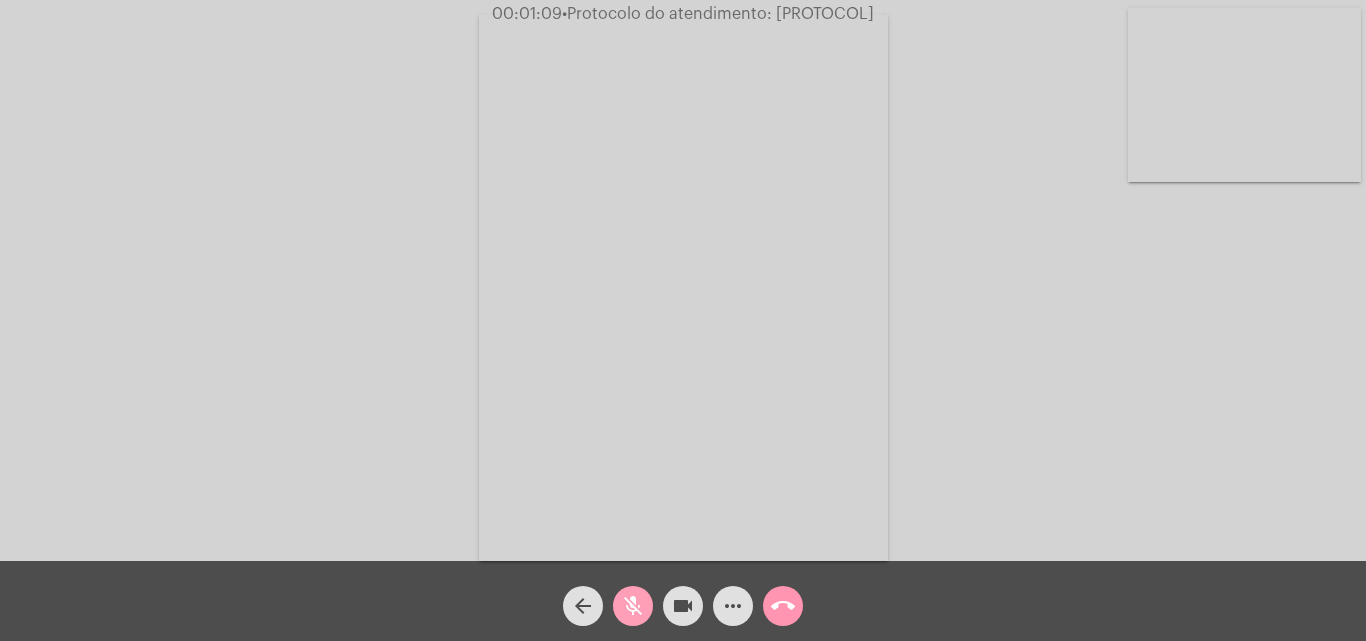 click on "mic_off" 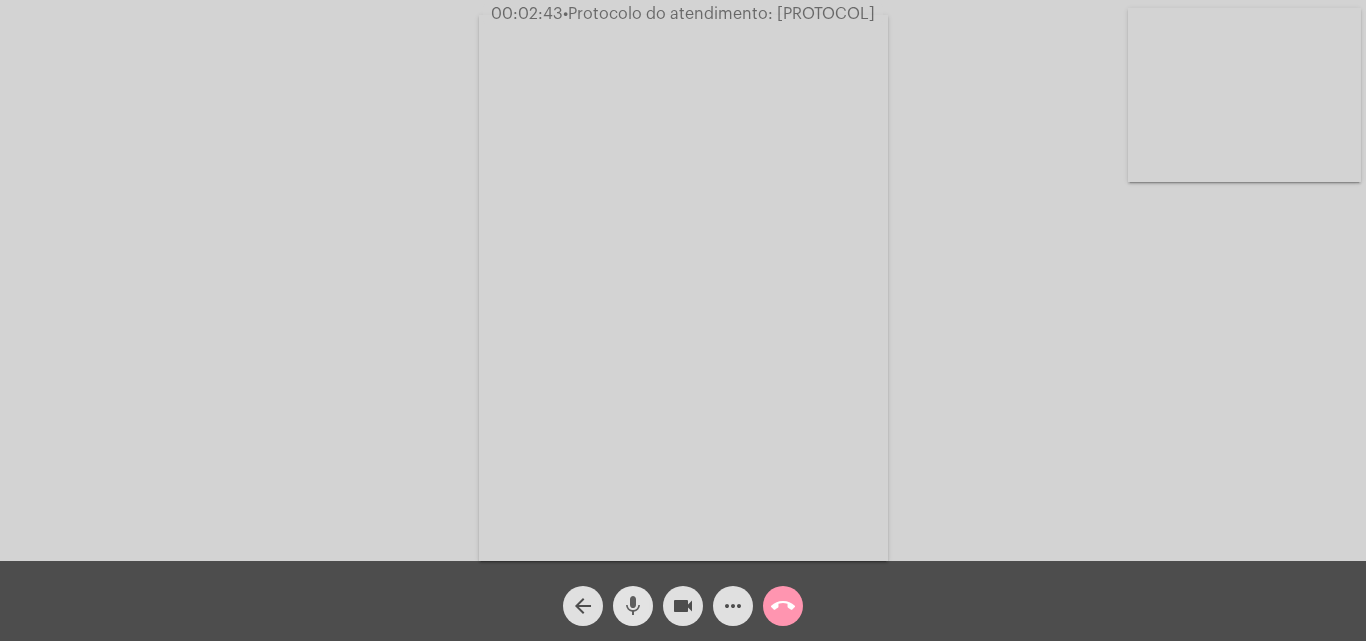click on "mic" 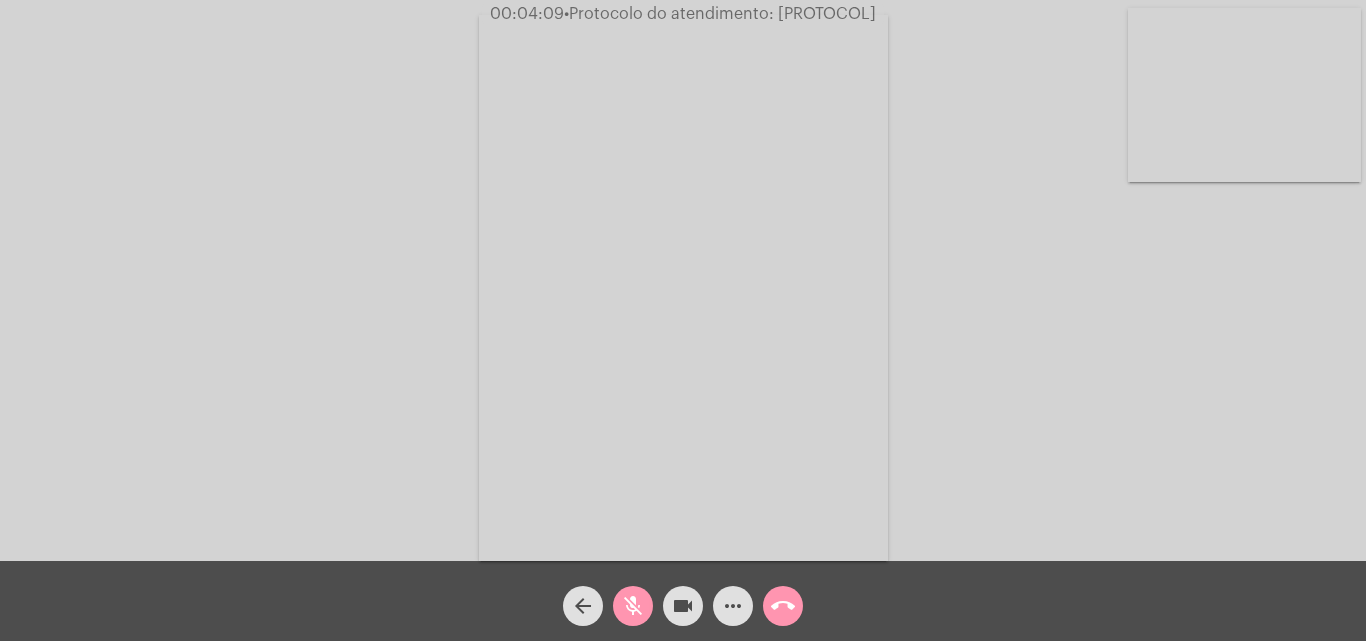 click on "mic_off" 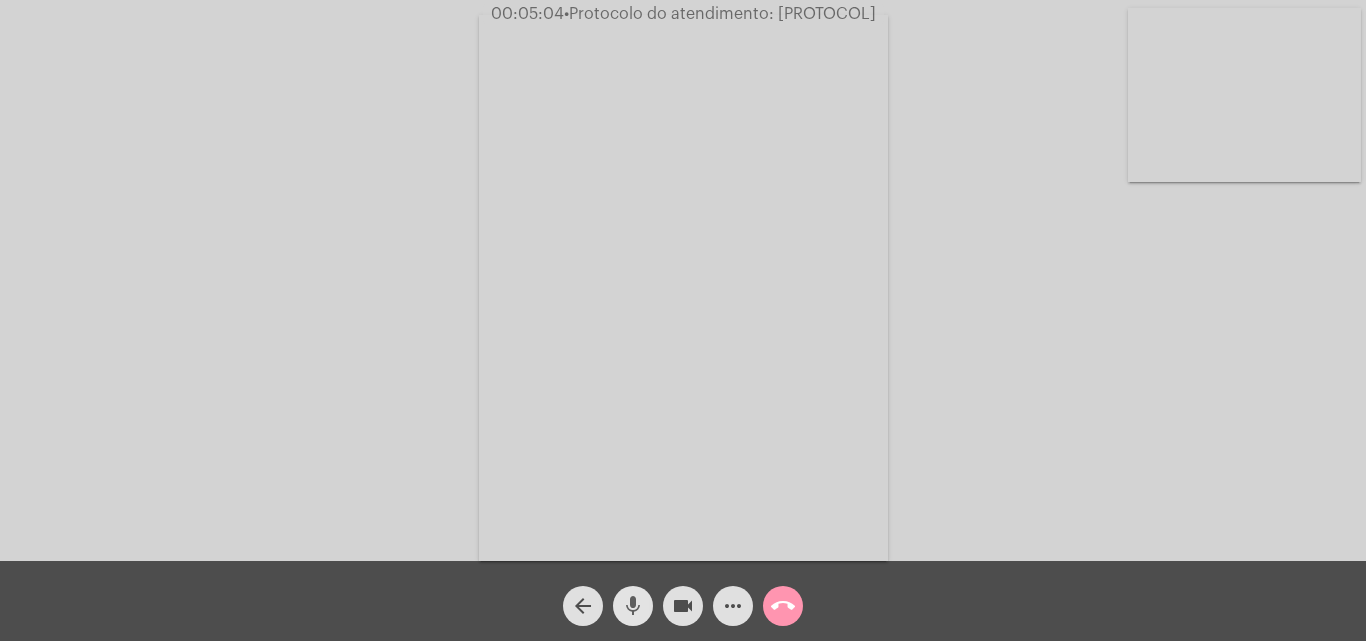 click on "mic" 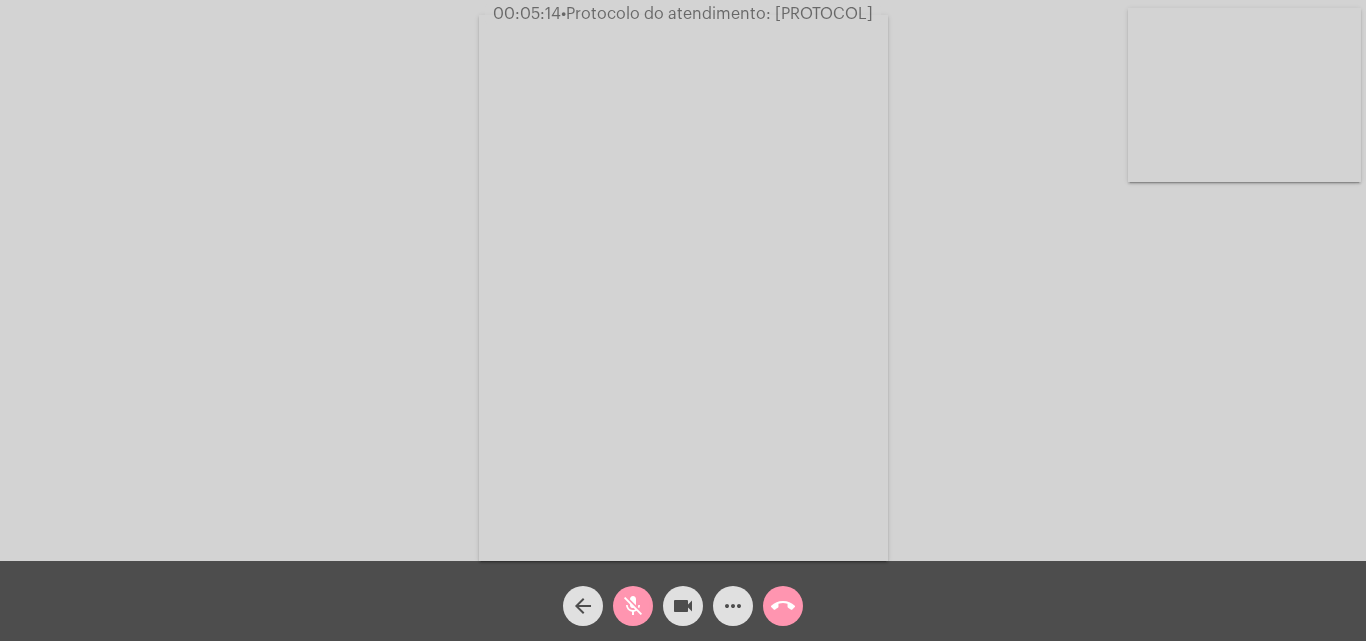 click on "mic_off" 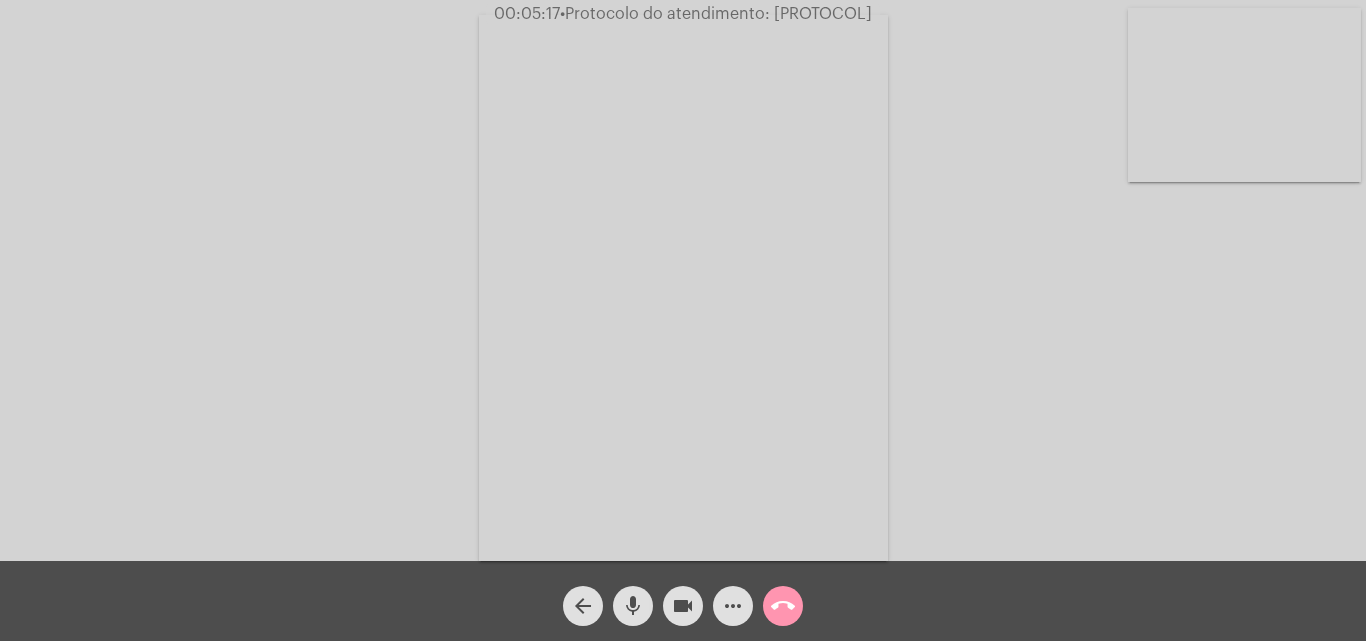 click on "mic" 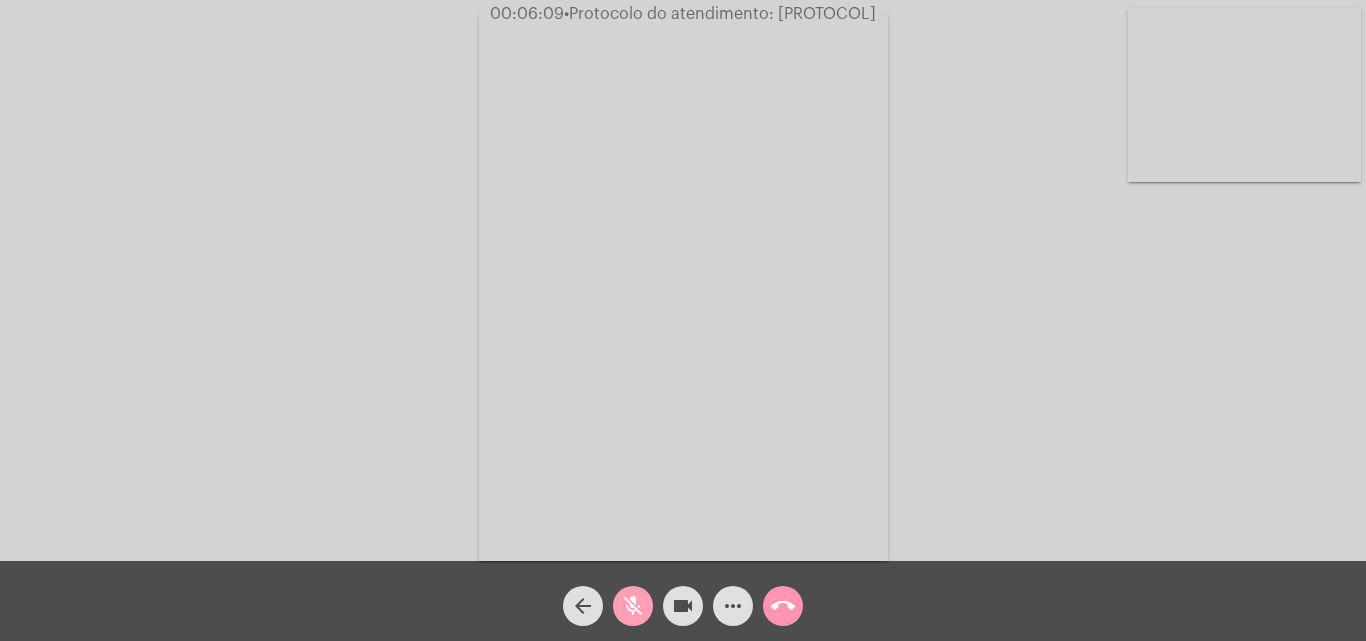 click on "mic_off" 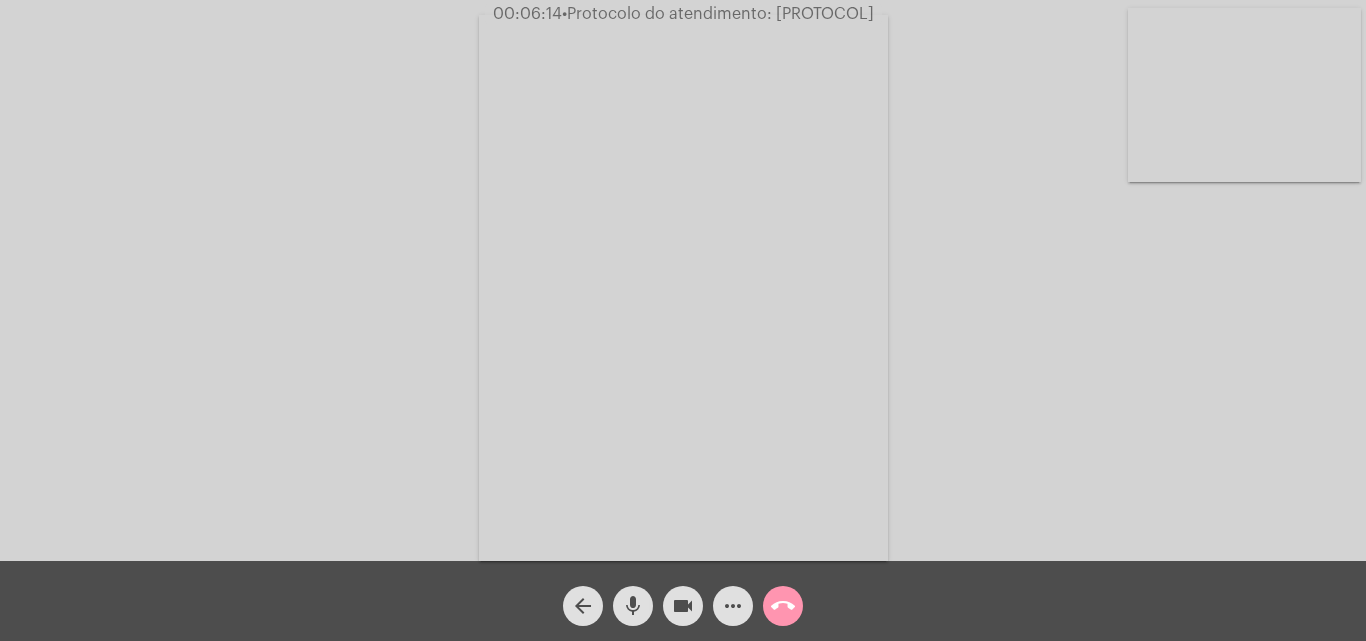 click on "more_horiz" 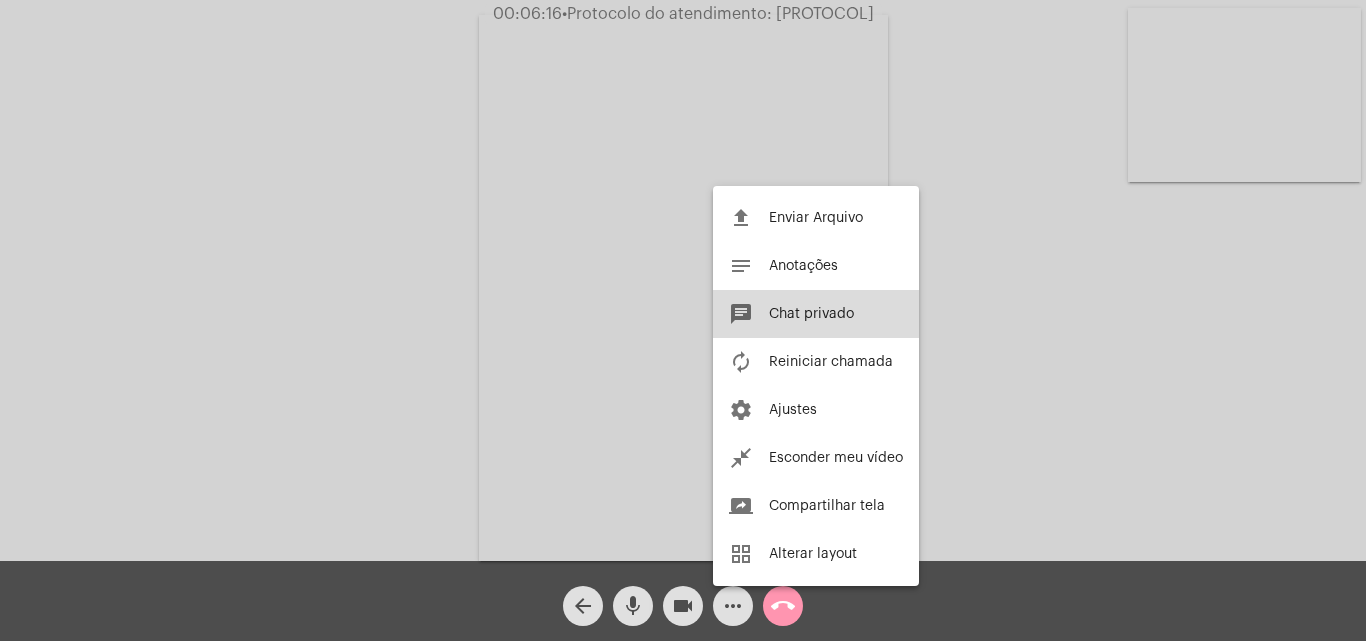 click on "Chat privado" at bounding box center (811, 314) 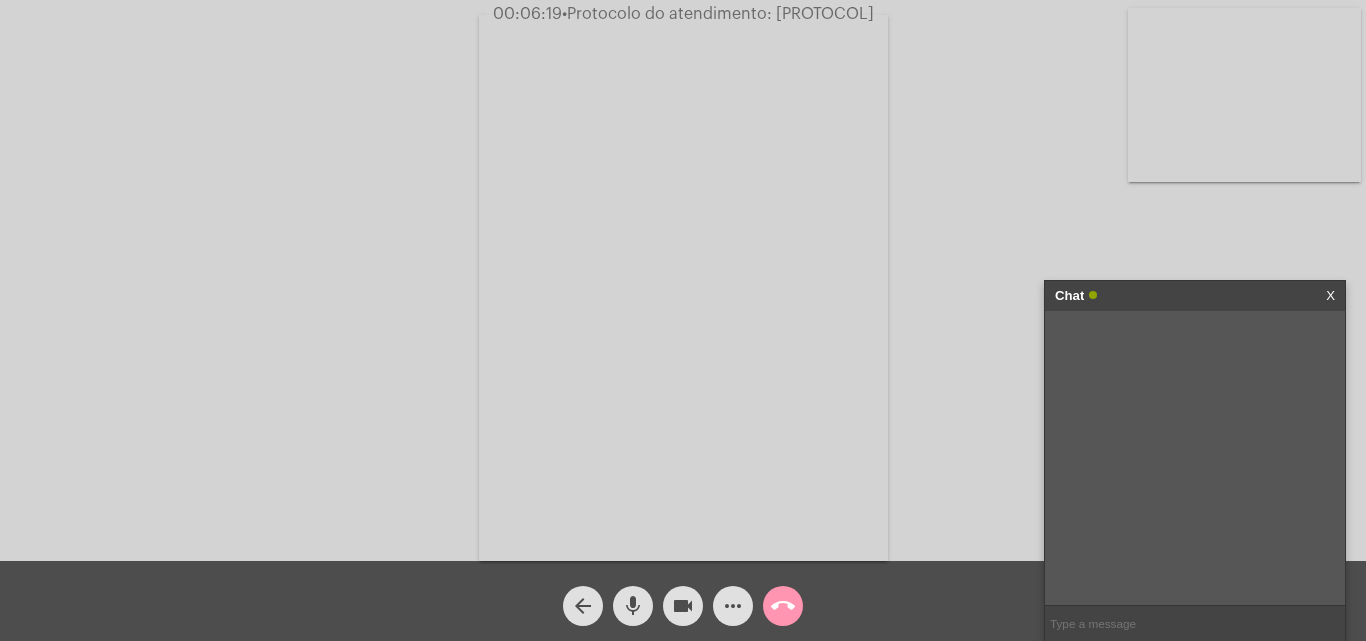 paste on "[AGENCY_NAME] (Agência Estadual de Regulação dos Serviços Públicos Delegados do [STATE])" 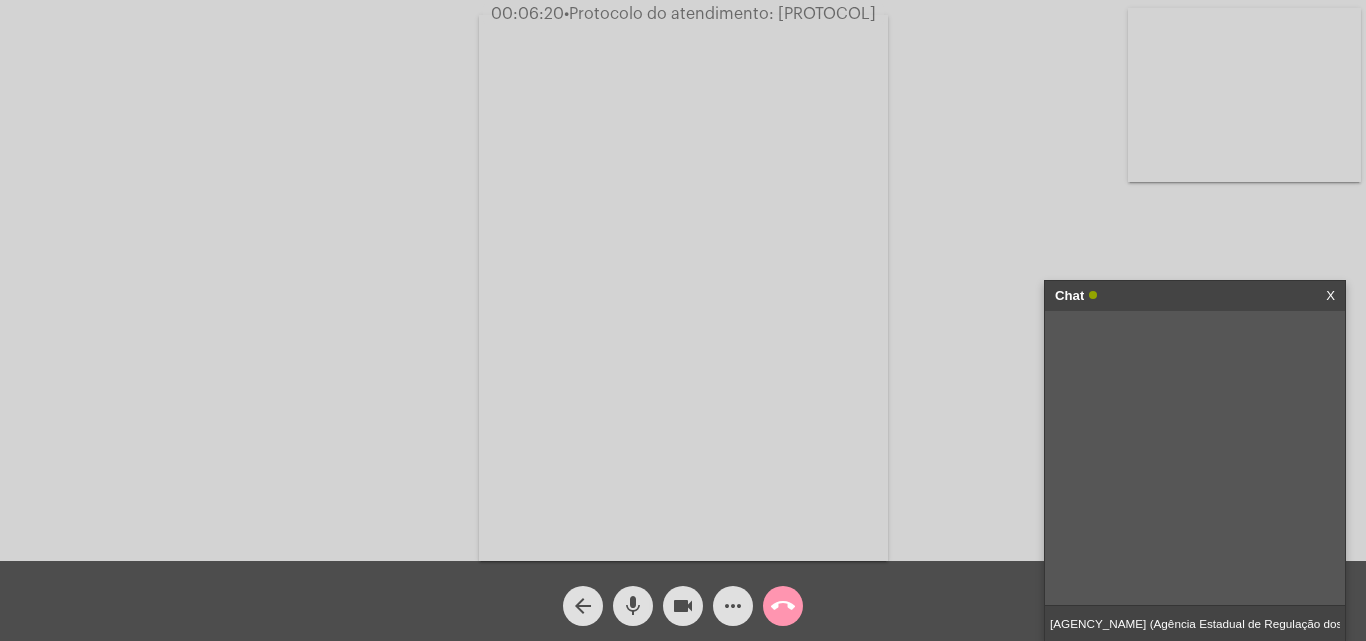 scroll, scrollTop: 0, scrollLeft: 234, axis: horizontal 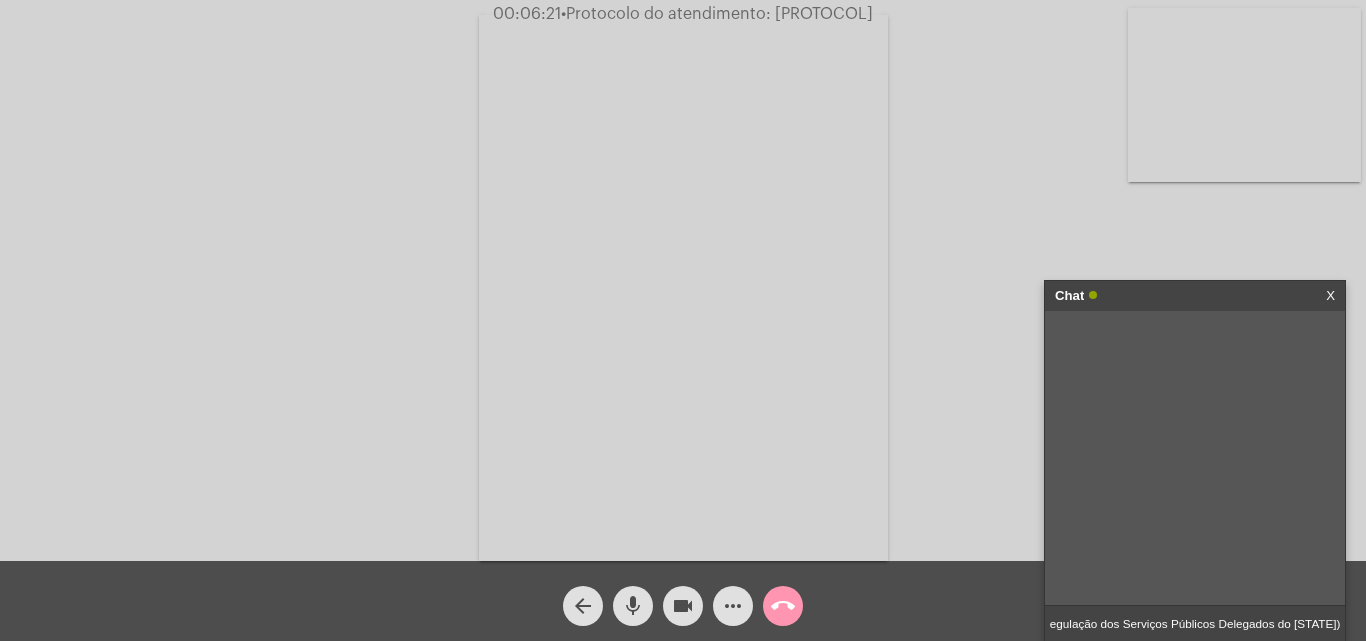 type 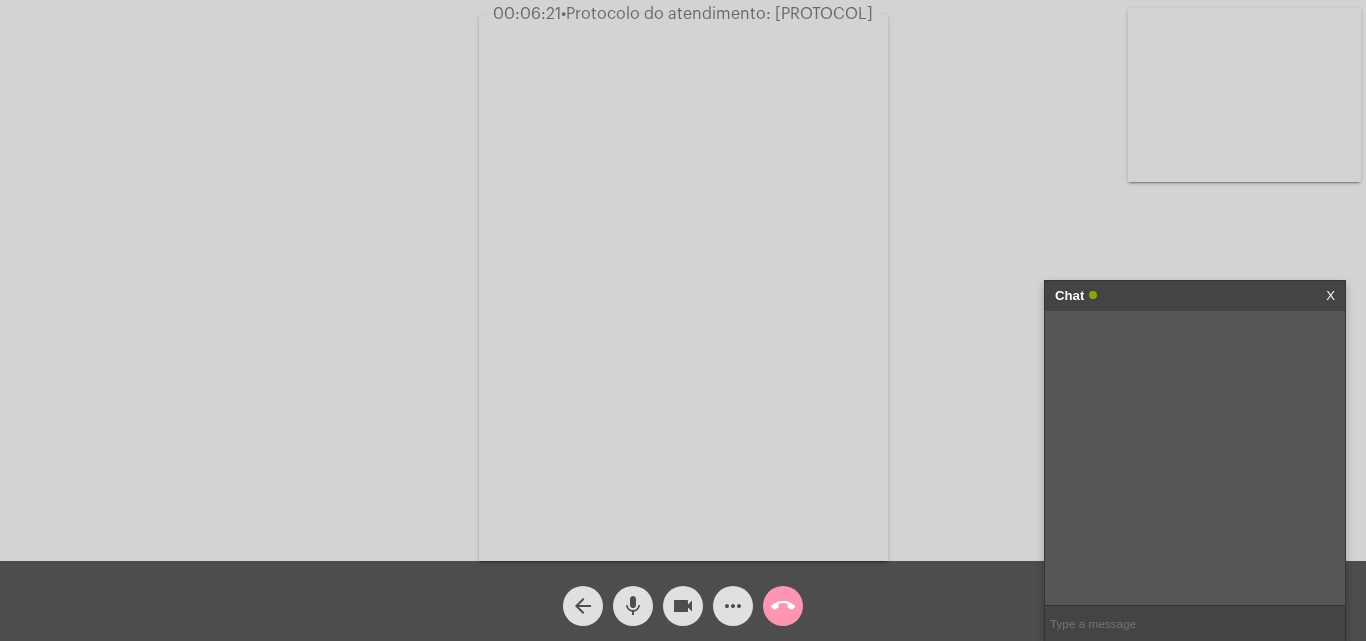 scroll, scrollTop: 0, scrollLeft: 0, axis: both 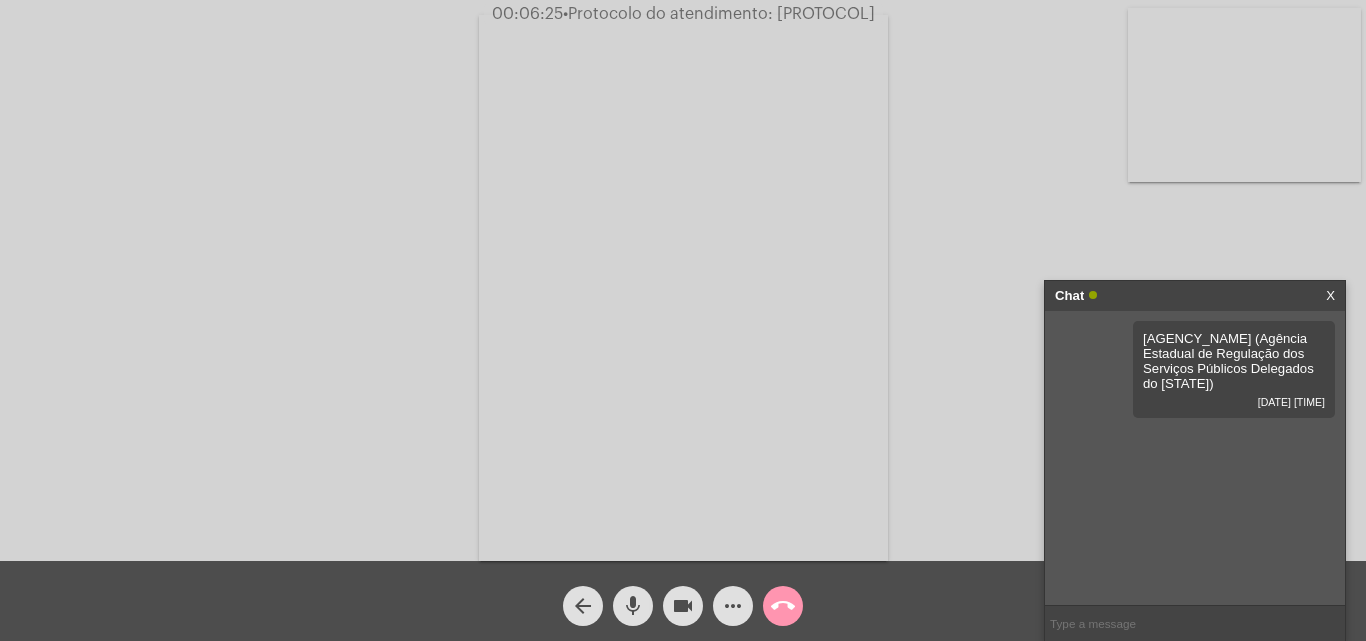click on "mic" 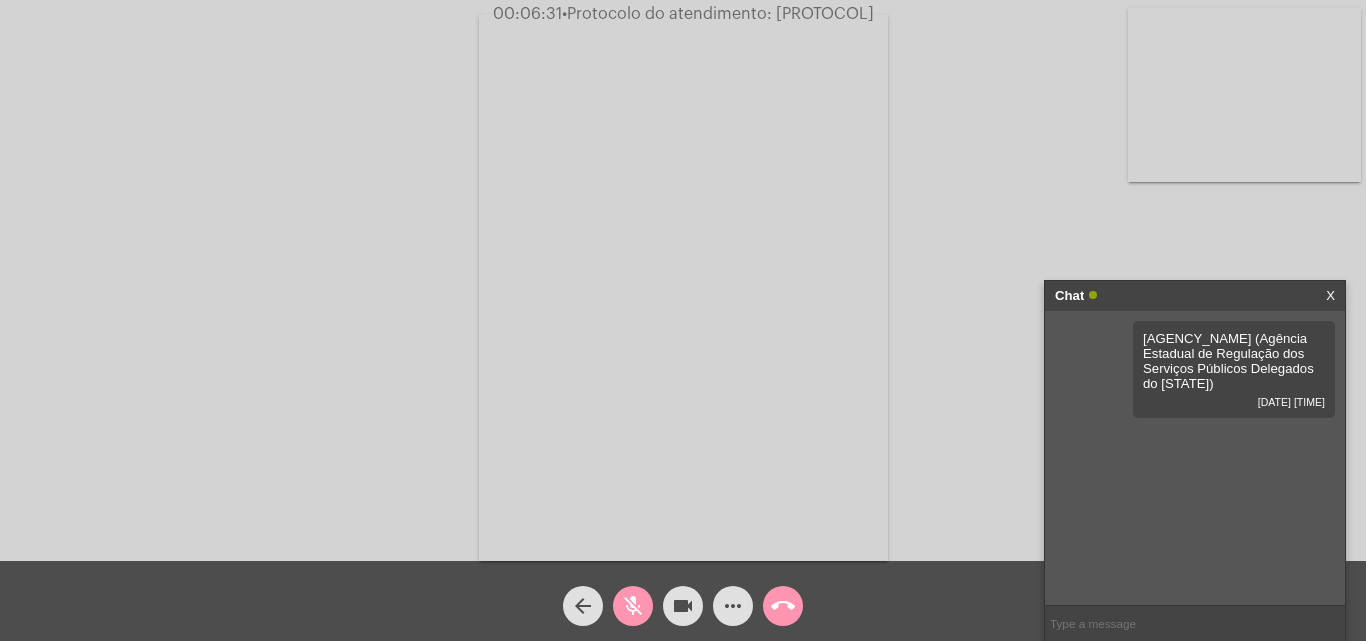 click on "mic_off" 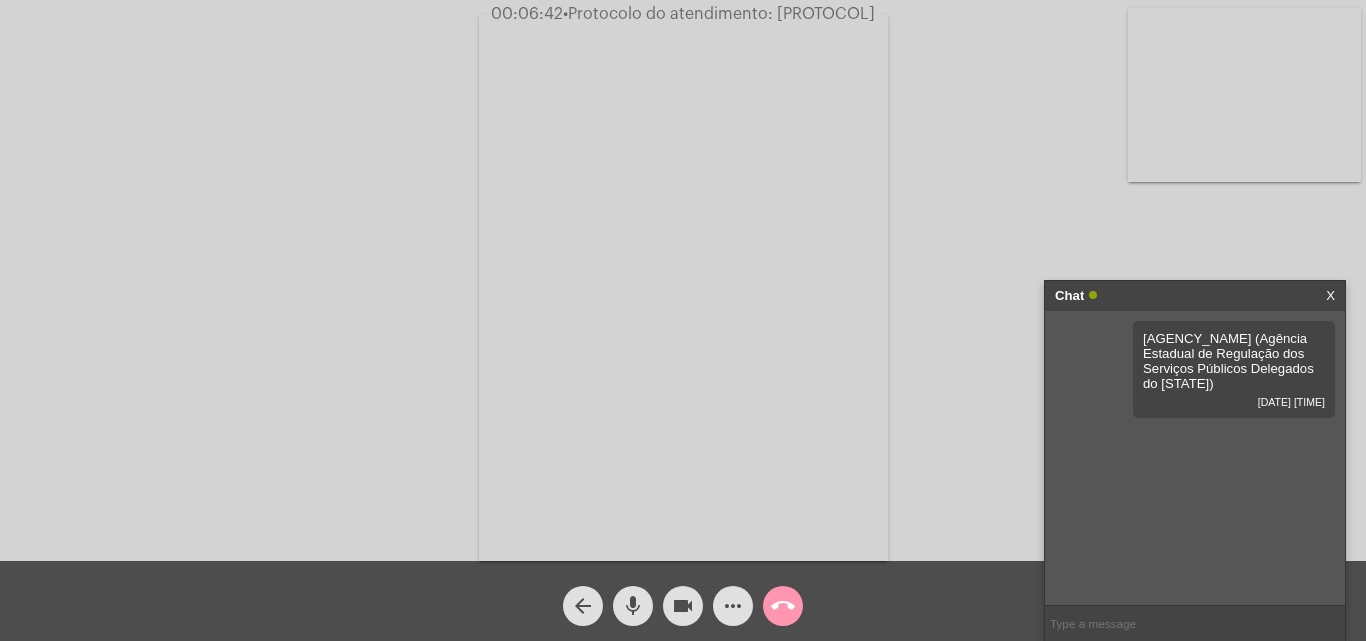 click on "•  Protocolo do atendimento: [PROTOCOL]" 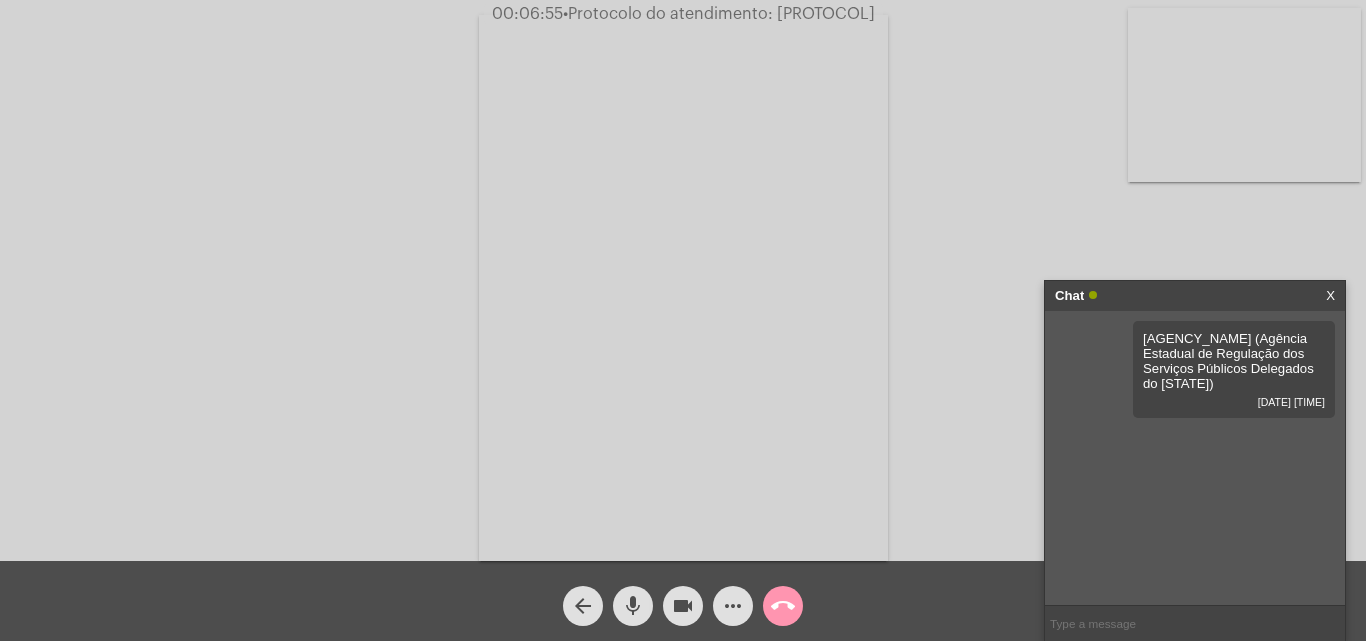 click on "call_end" 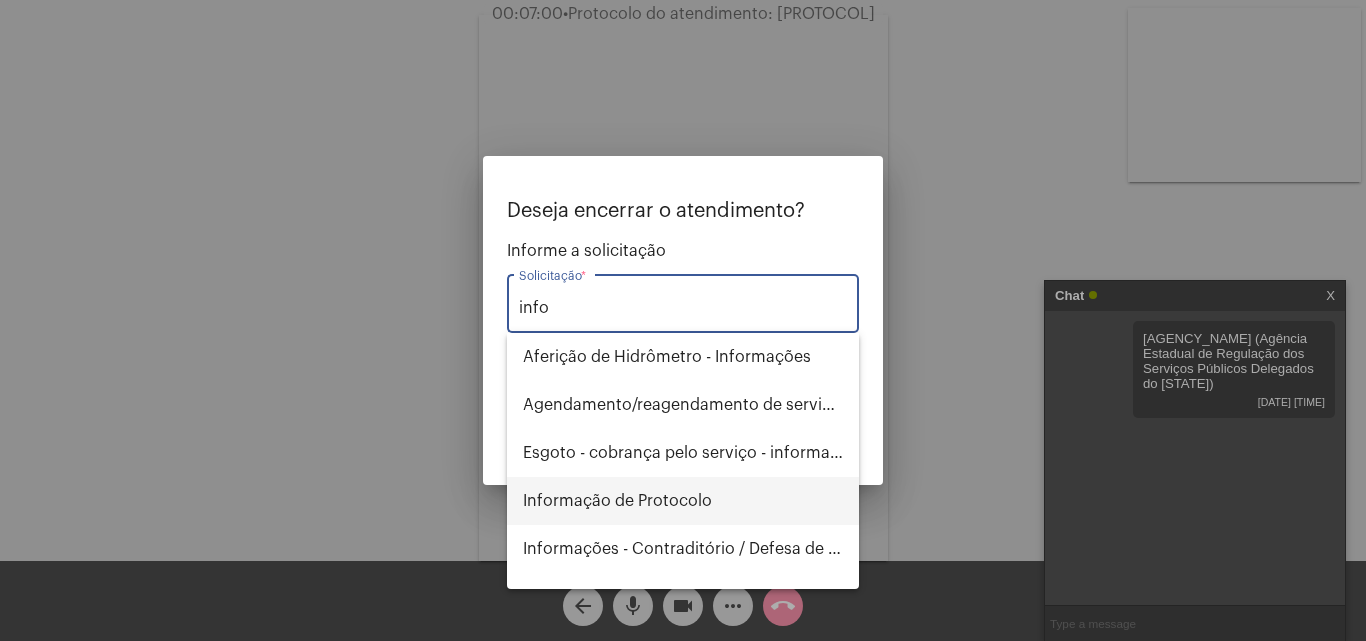 click on "Informação de Protocolo" at bounding box center (683, 501) 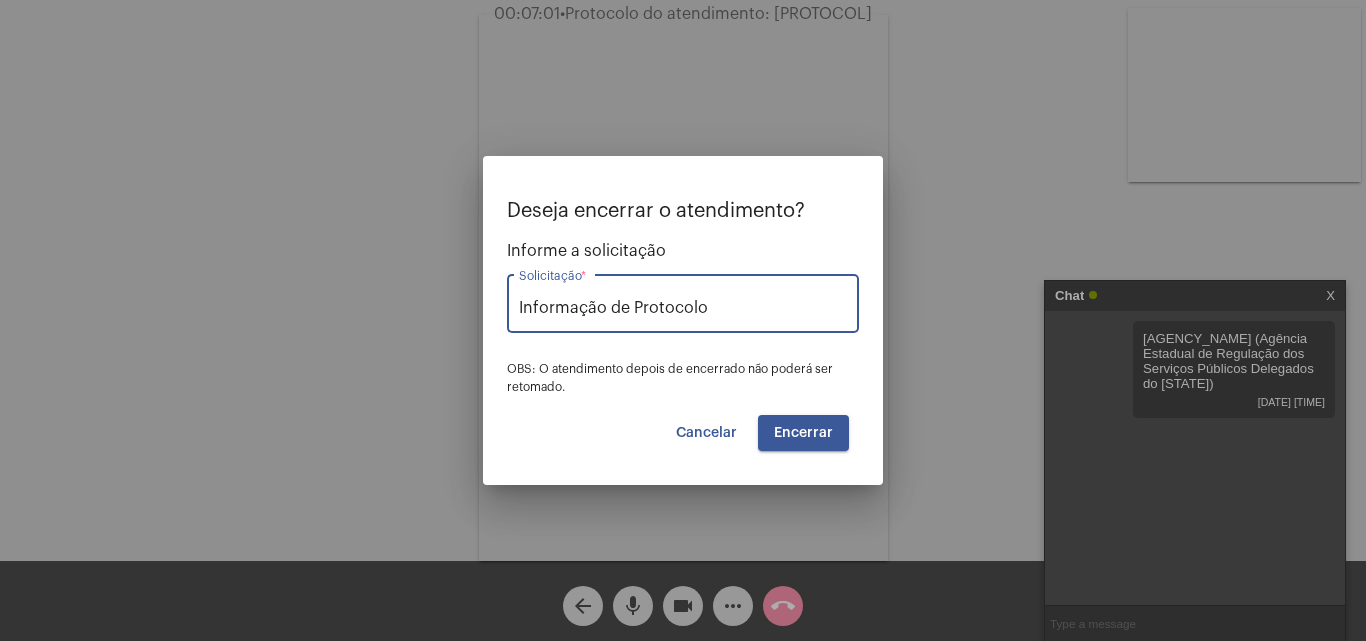click on "Encerrar" at bounding box center (803, 433) 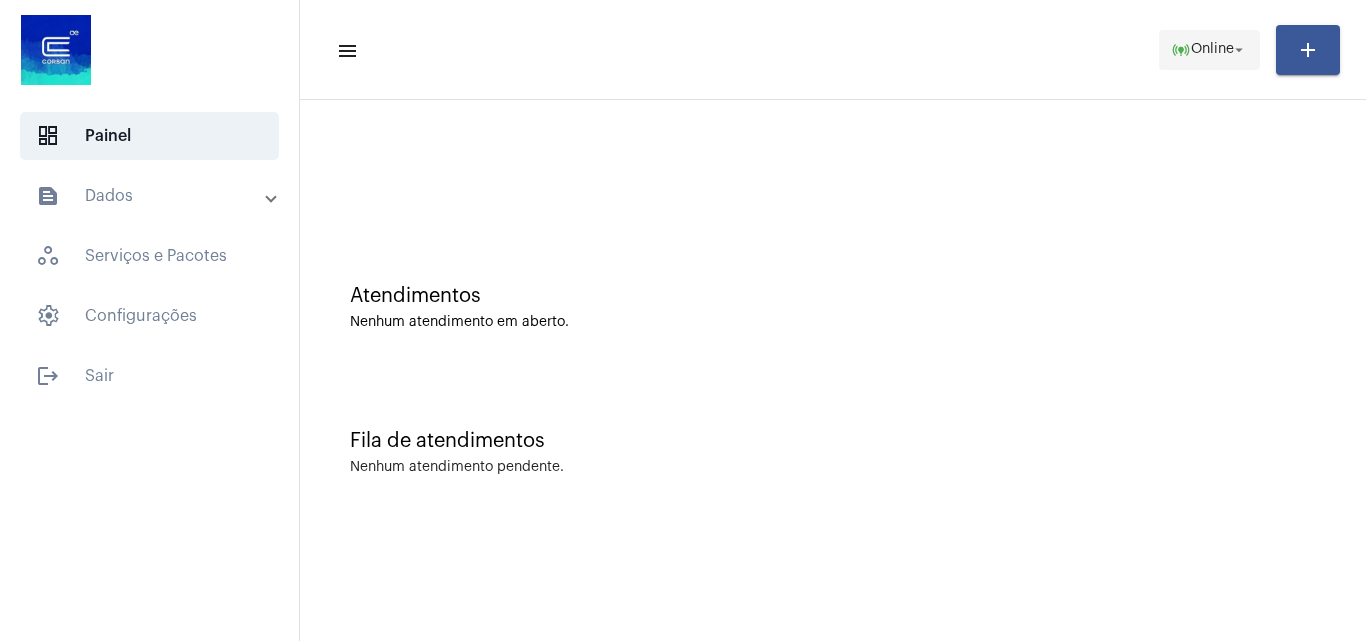 click on "Online" 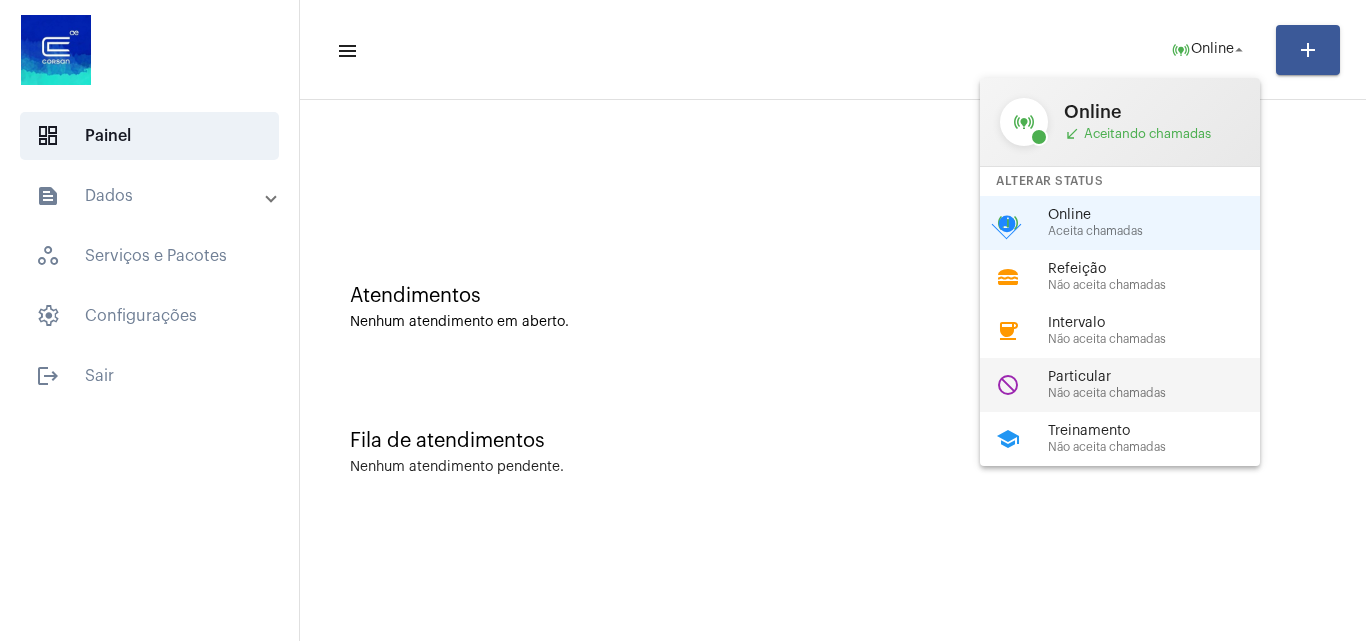 click on "Não aceita chamadas" at bounding box center (1162, 393) 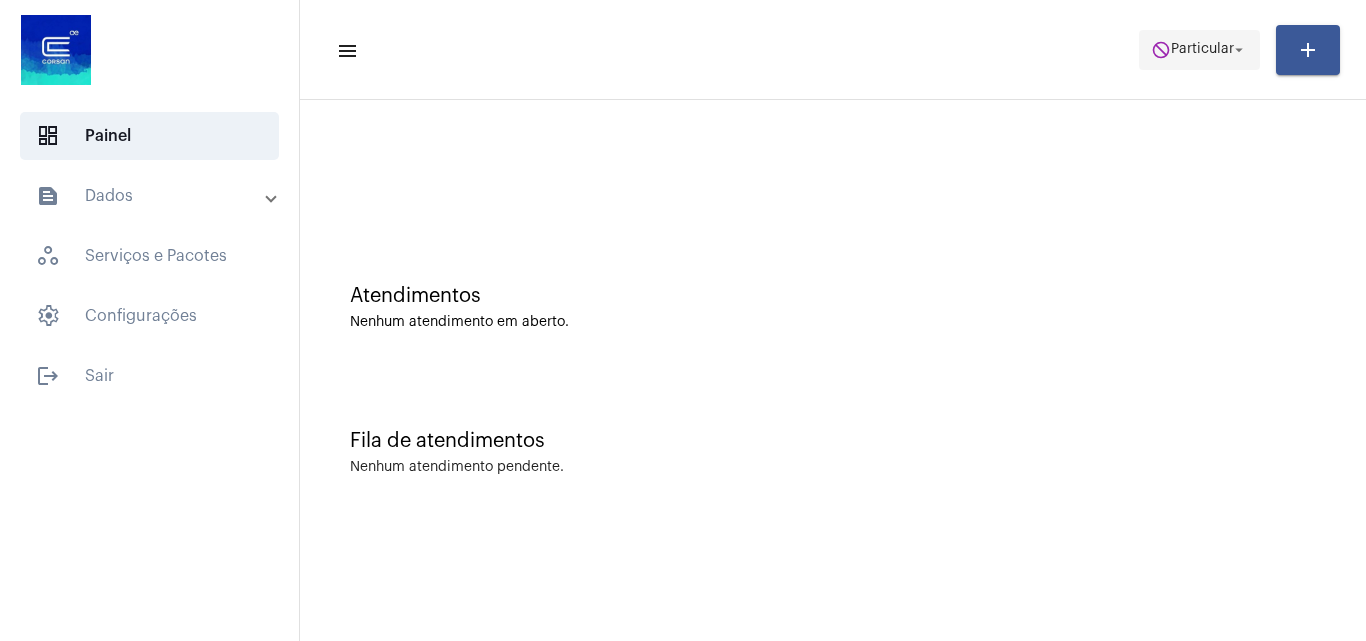 click on "do_not_disturb  Particular arrow_drop_down" 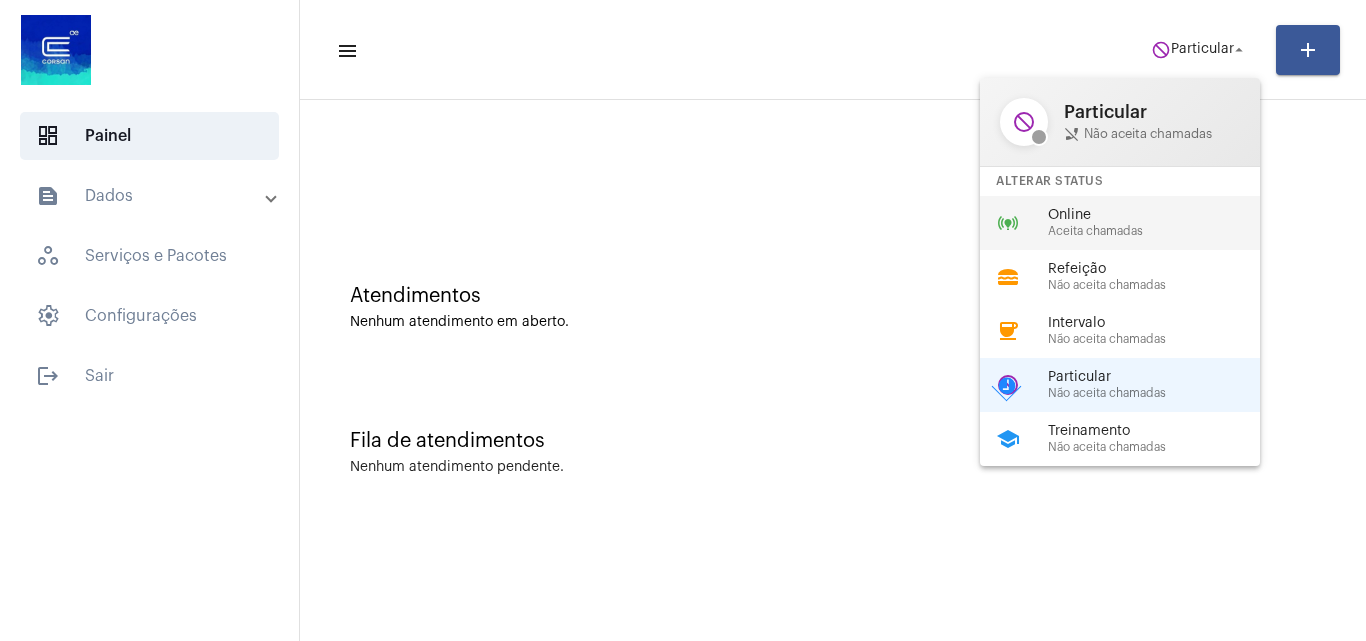 click on "Online" at bounding box center [1162, 215] 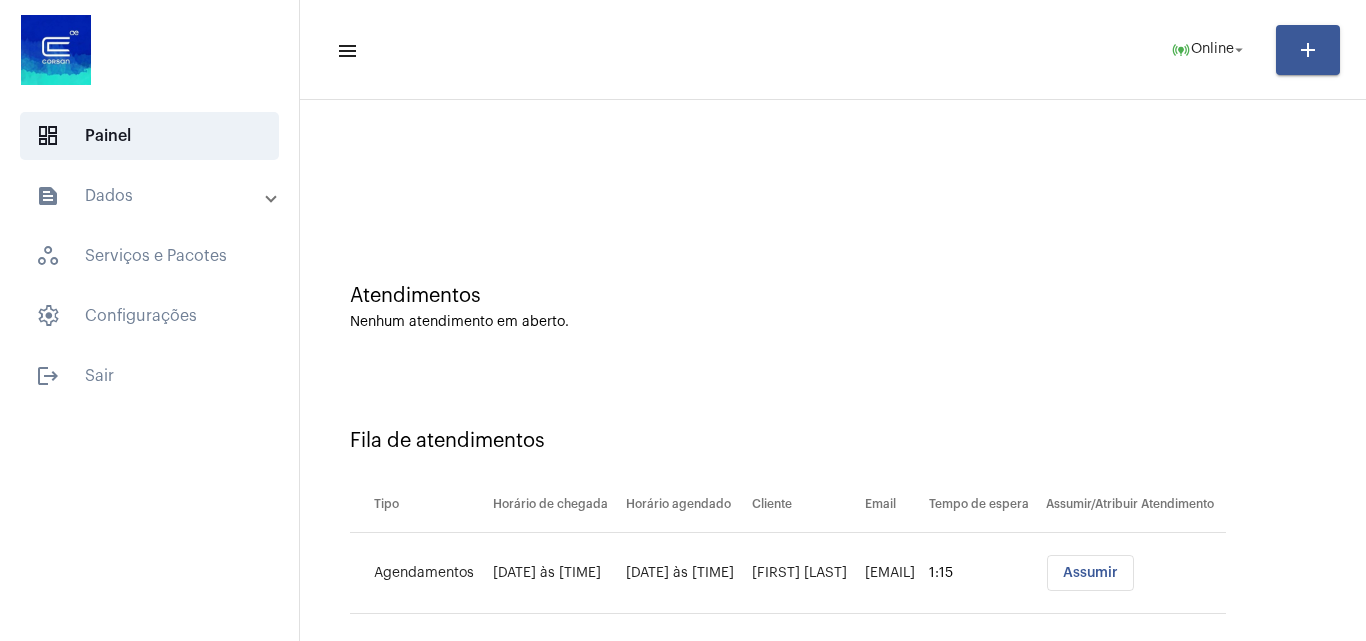 click on "Assumir" at bounding box center (1090, 573) 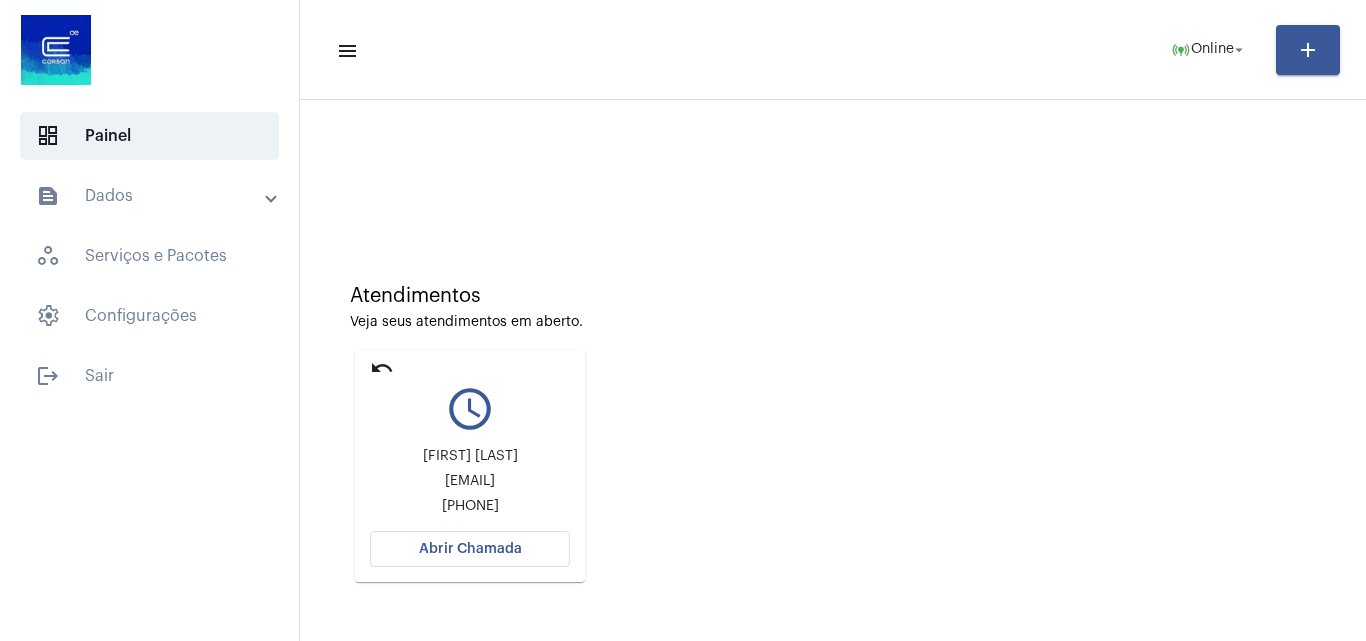 click on "Abrir Chamada" 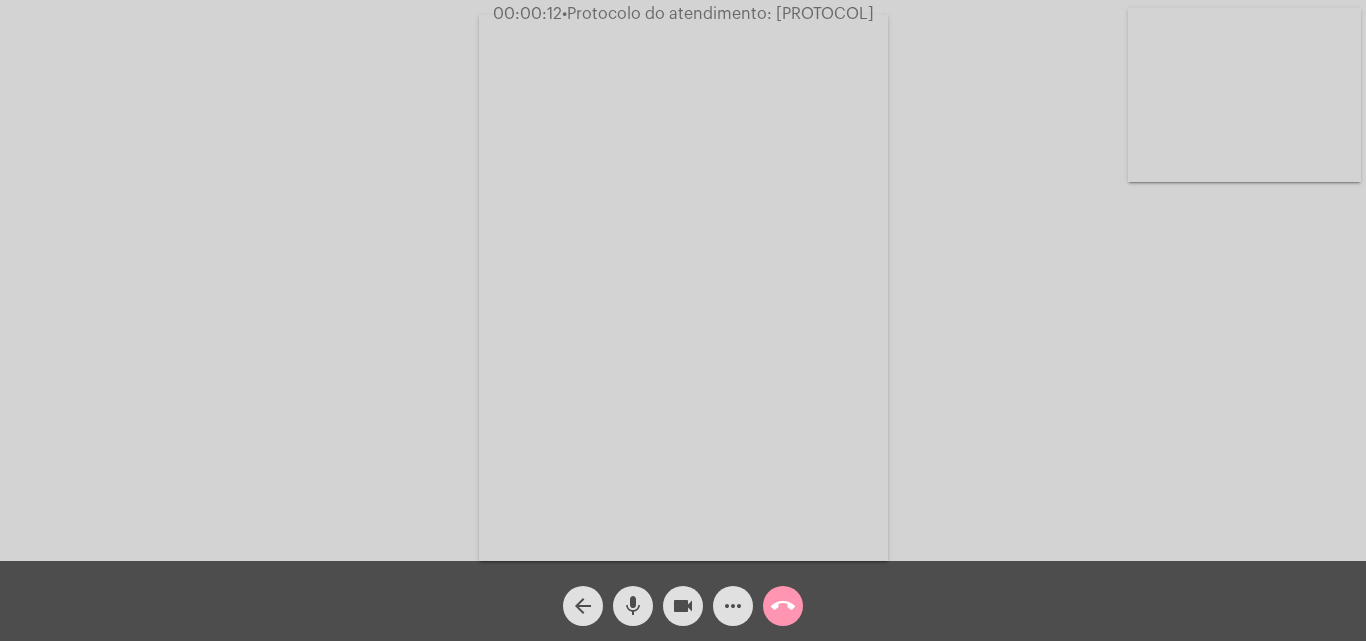 click on "Acessando Câmera e Microfone..." 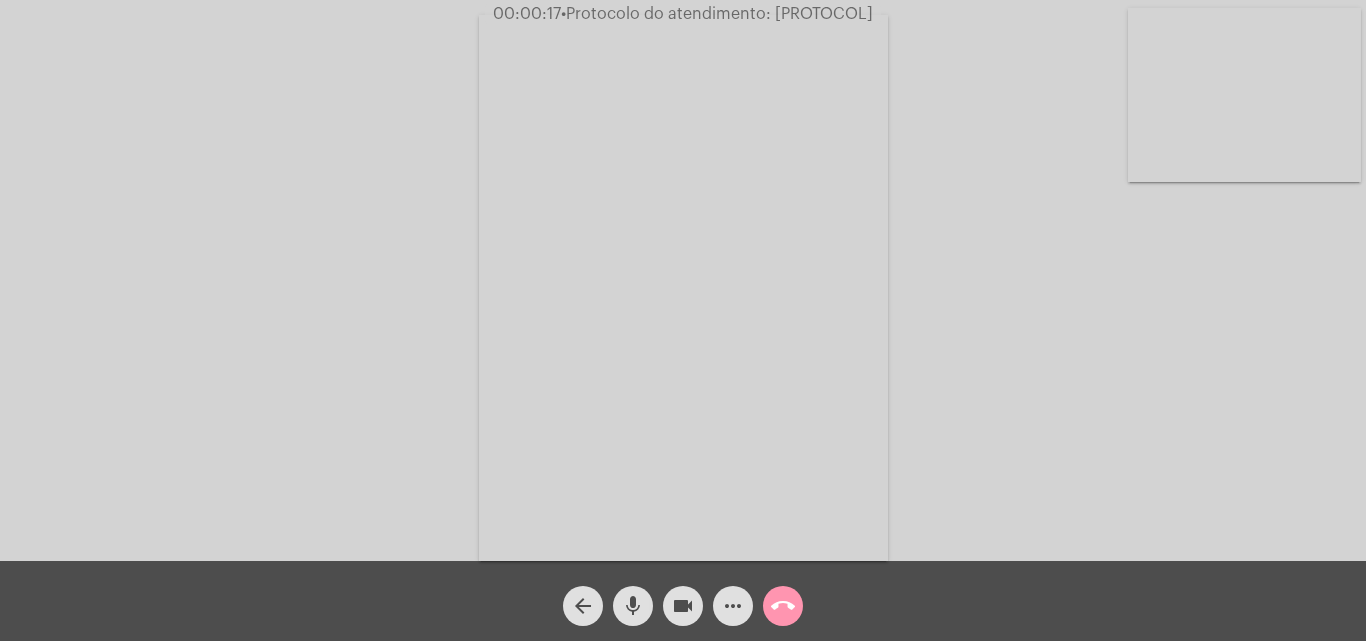 click on "Acessando Câmera e Microfone..." 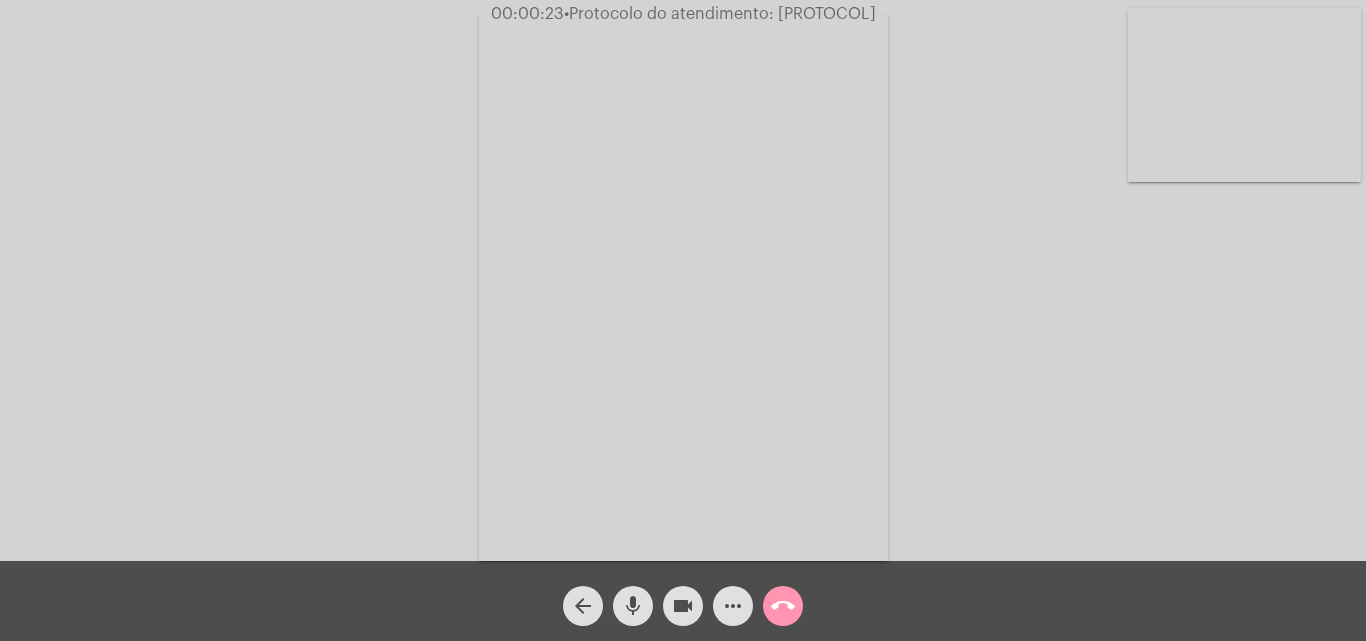 click on "mic" 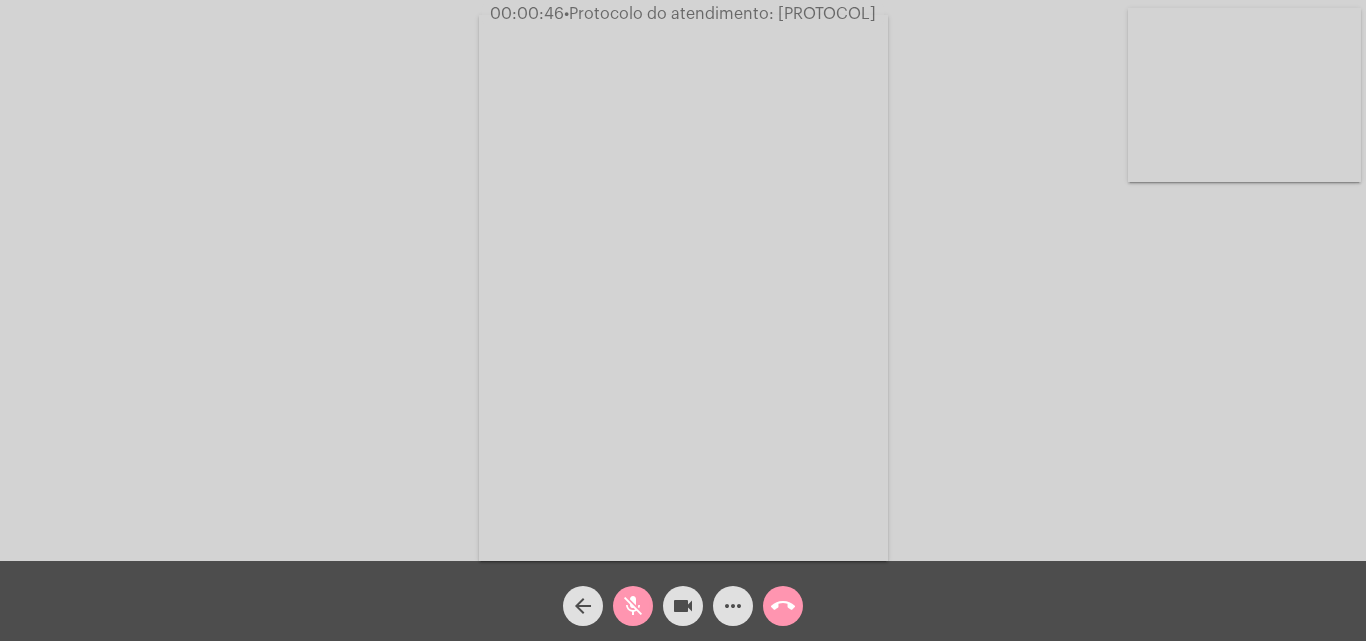 click on "mic_off" 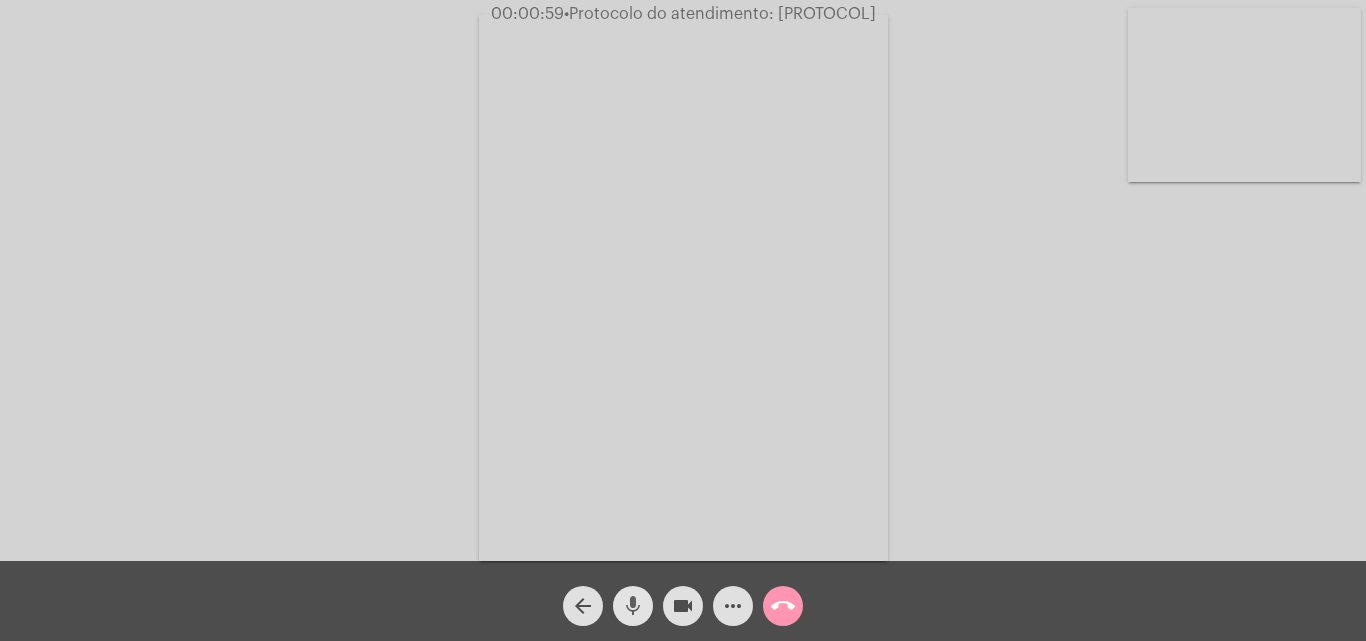 click on "mic" 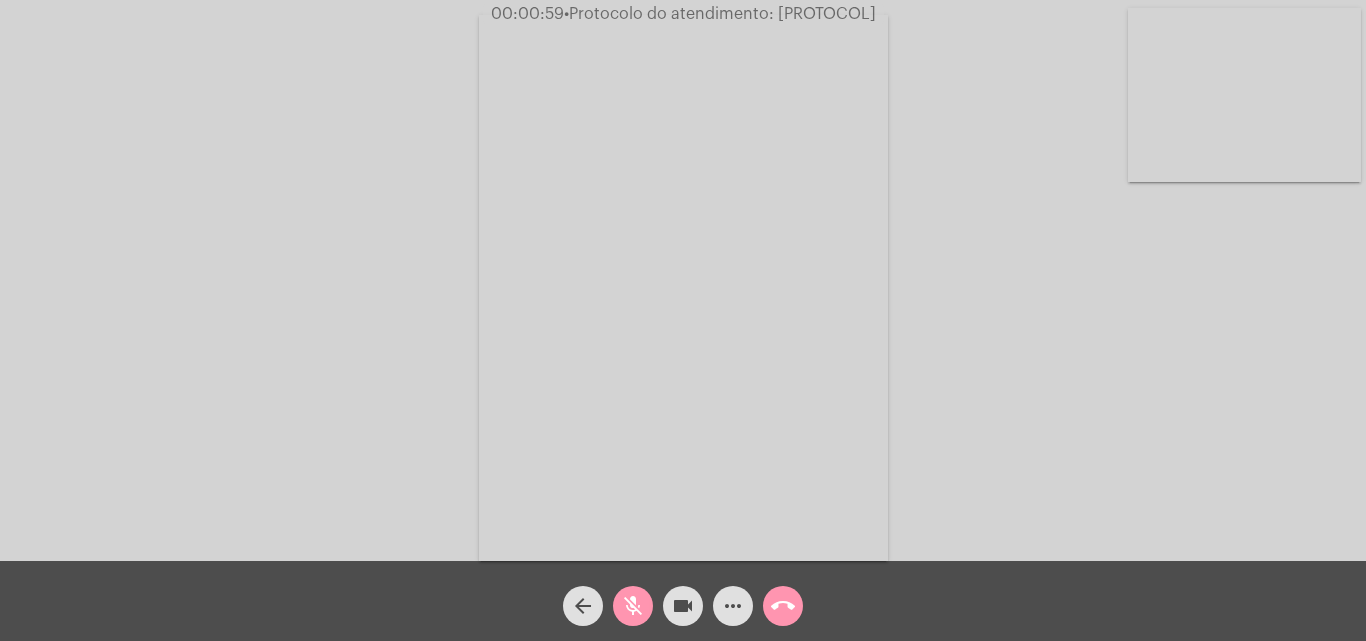 click on "mic_off" 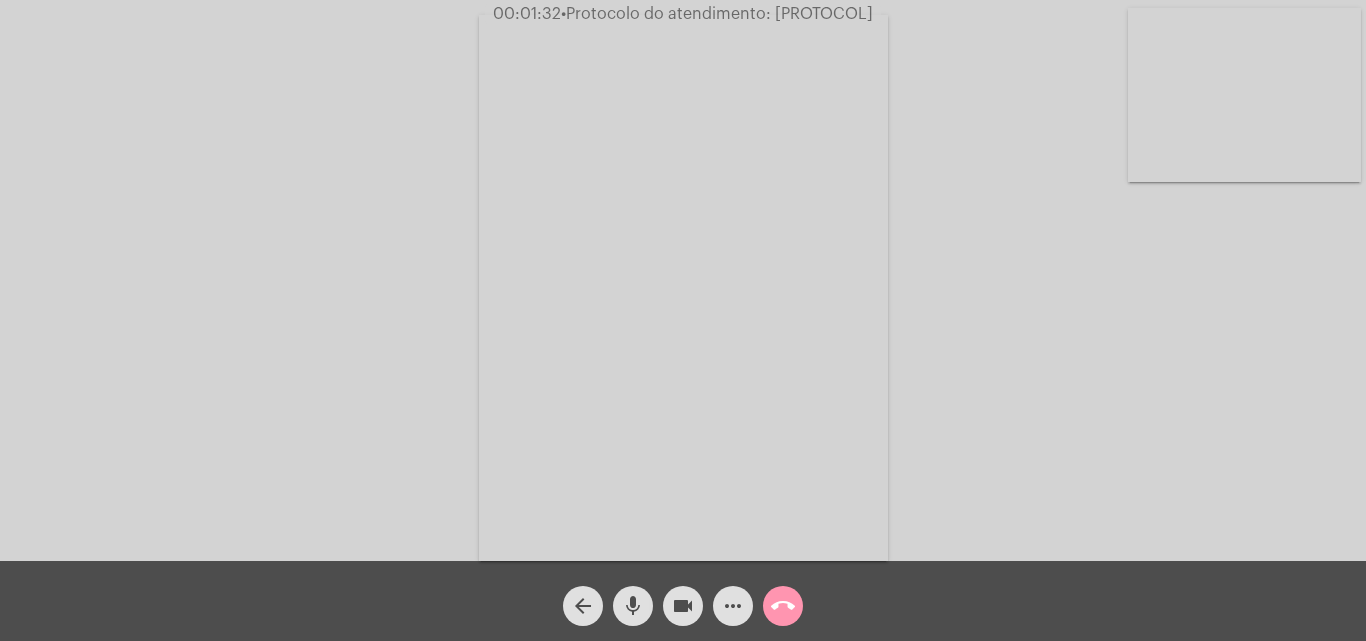 click on "more_horiz" 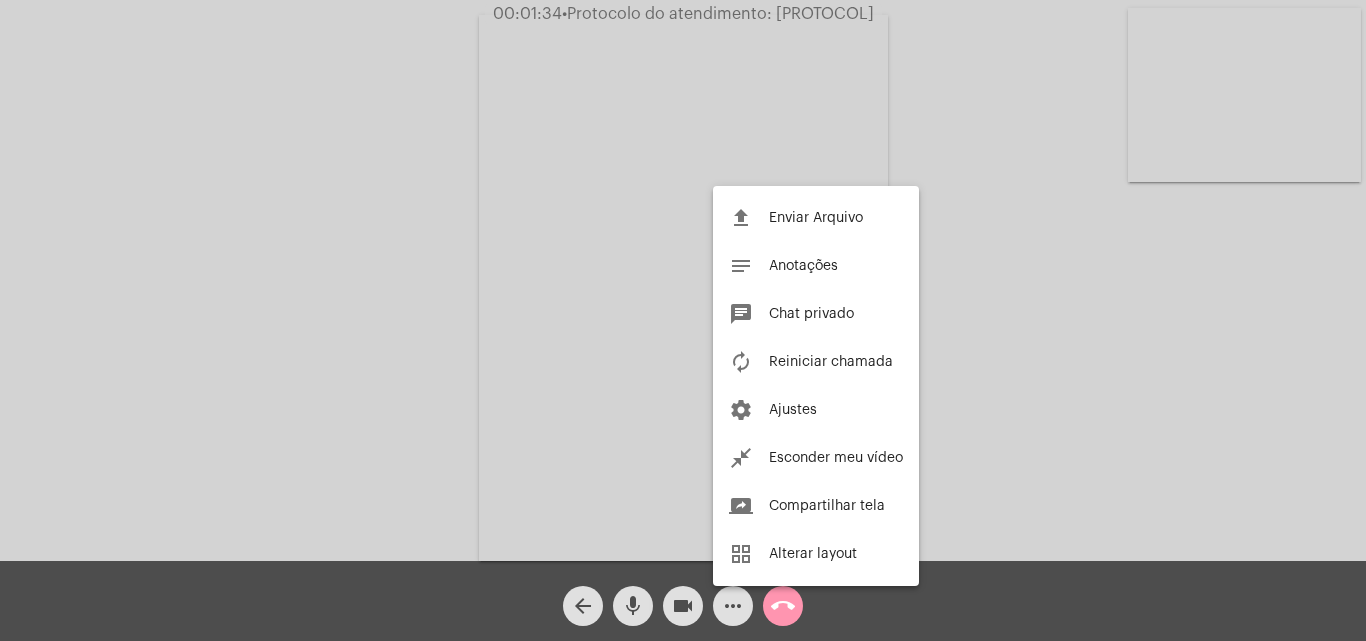 click at bounding box center (683, 320) 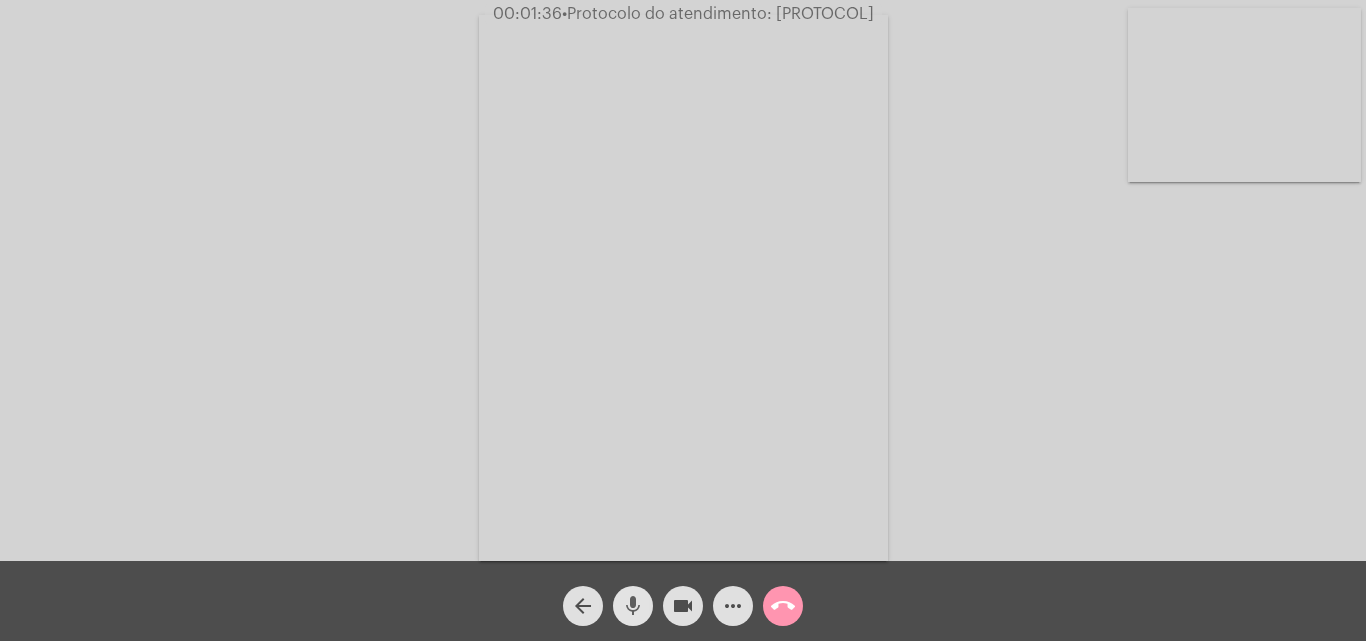 click on "mic" 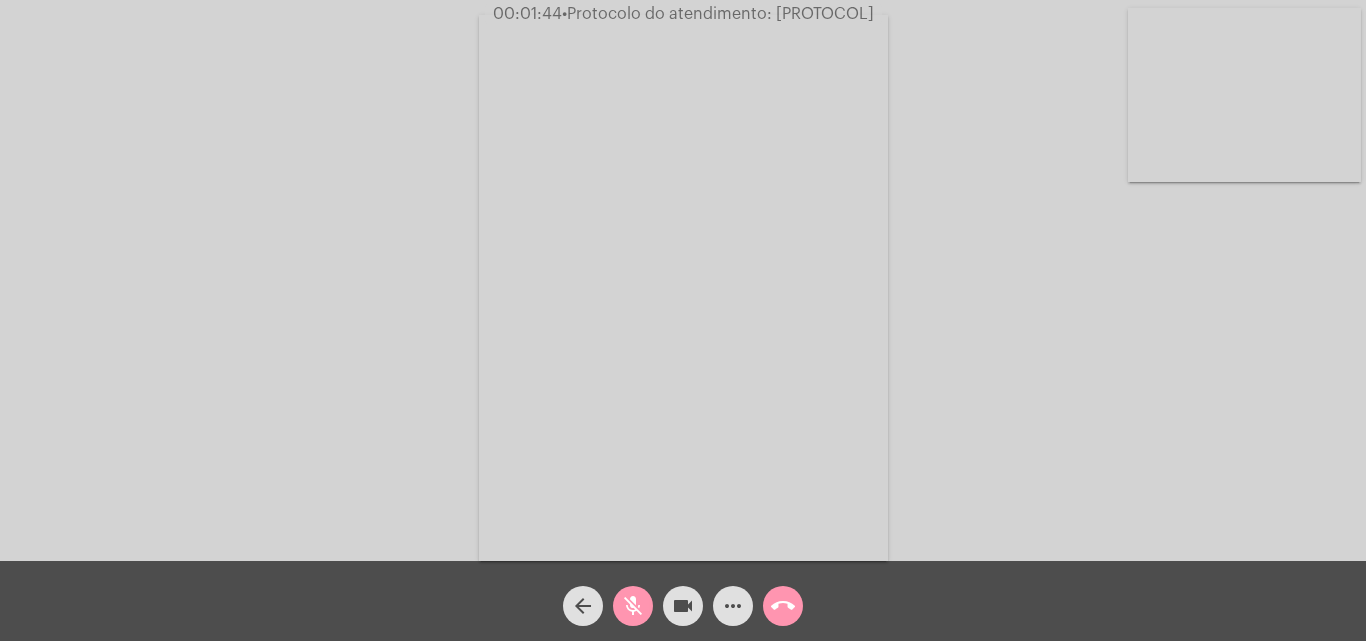 click on "mic_off" 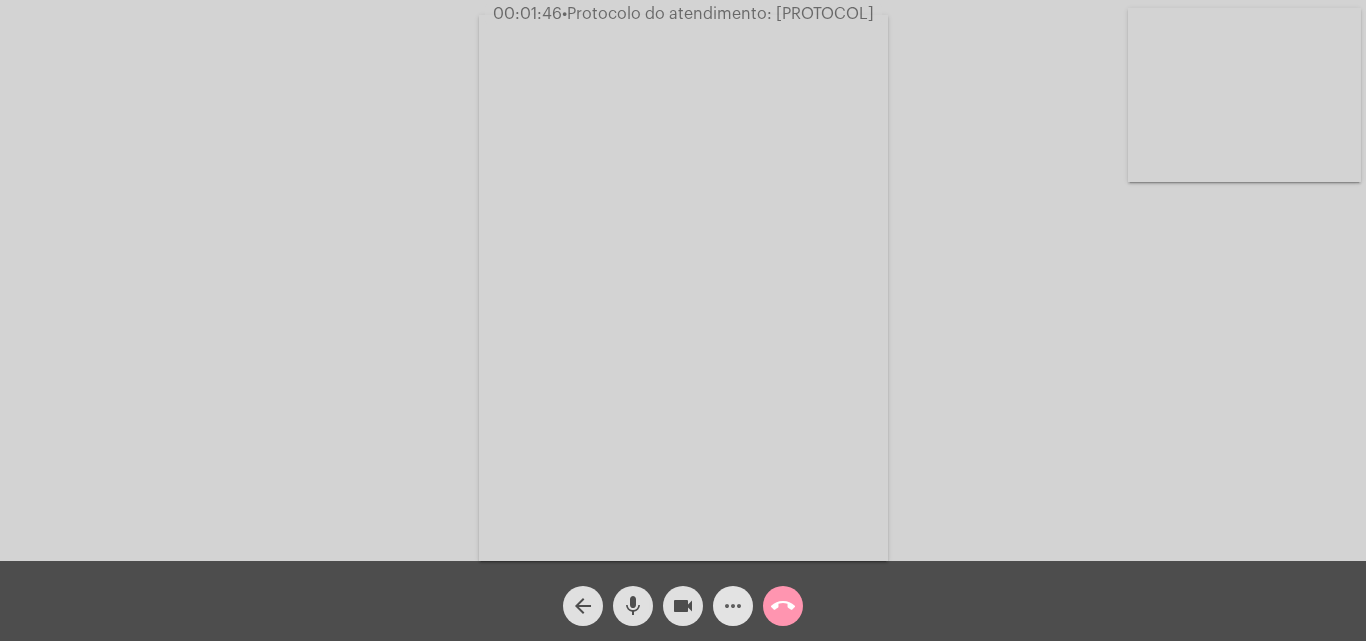 click on "more_horiz" 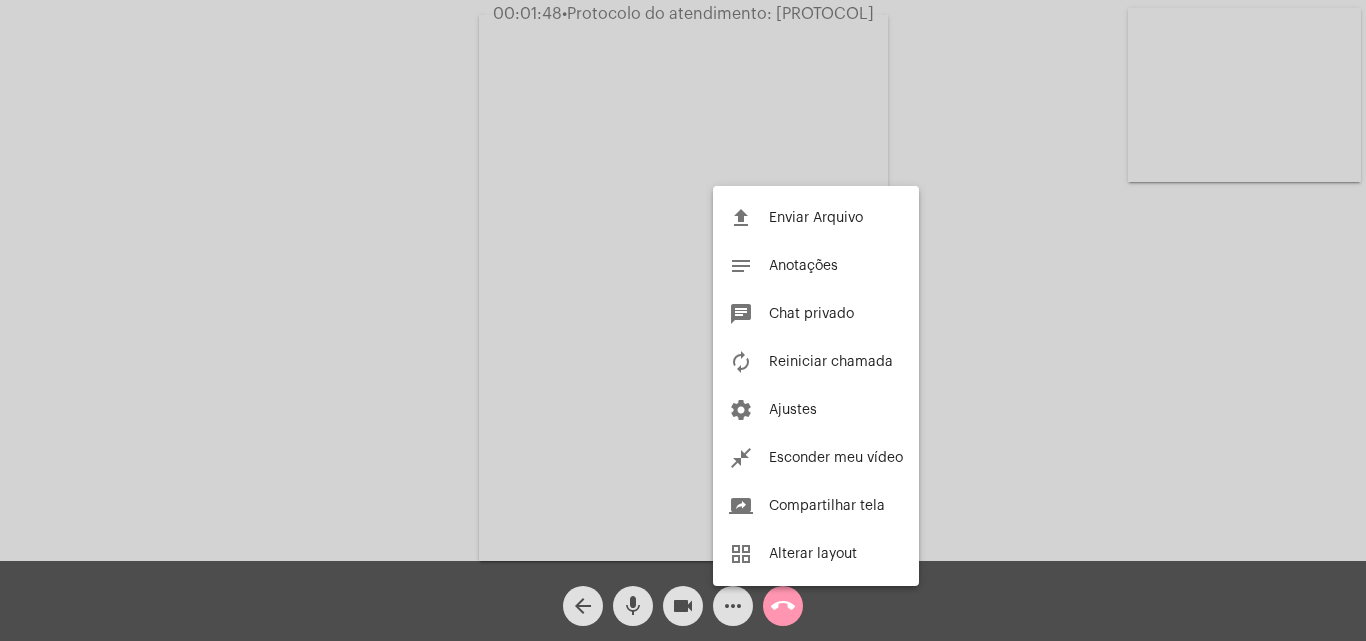 click at bounding box center (683, 320) 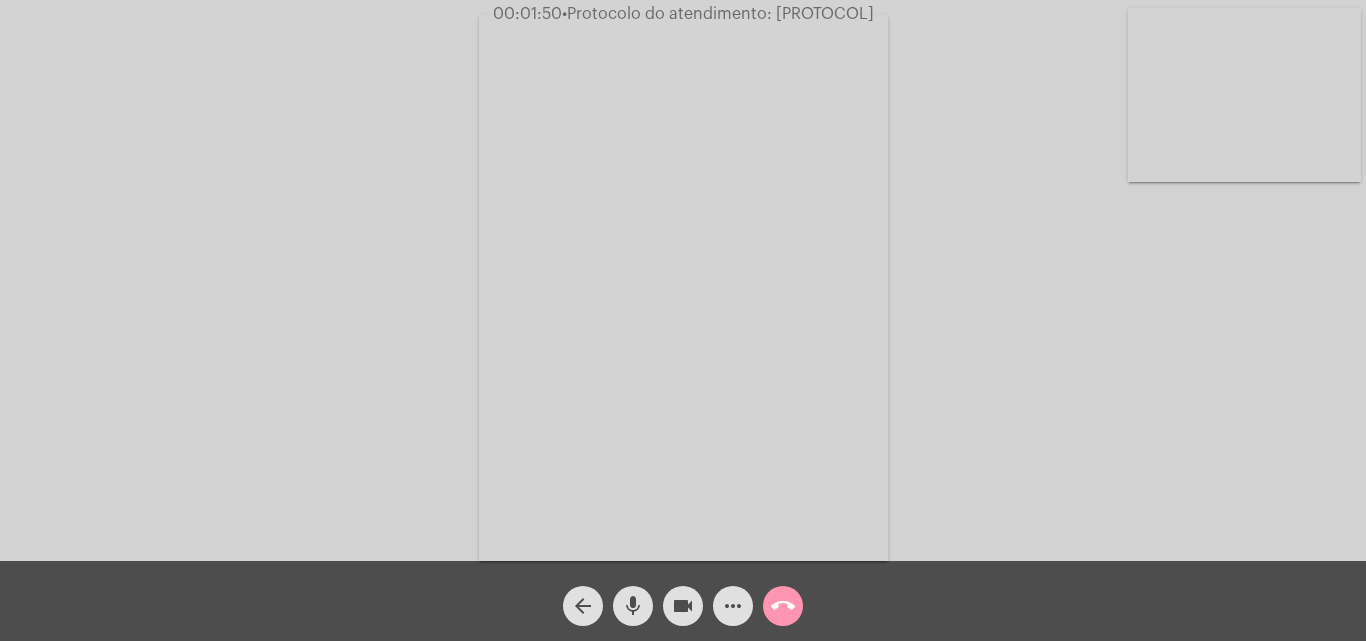 click on "mic" 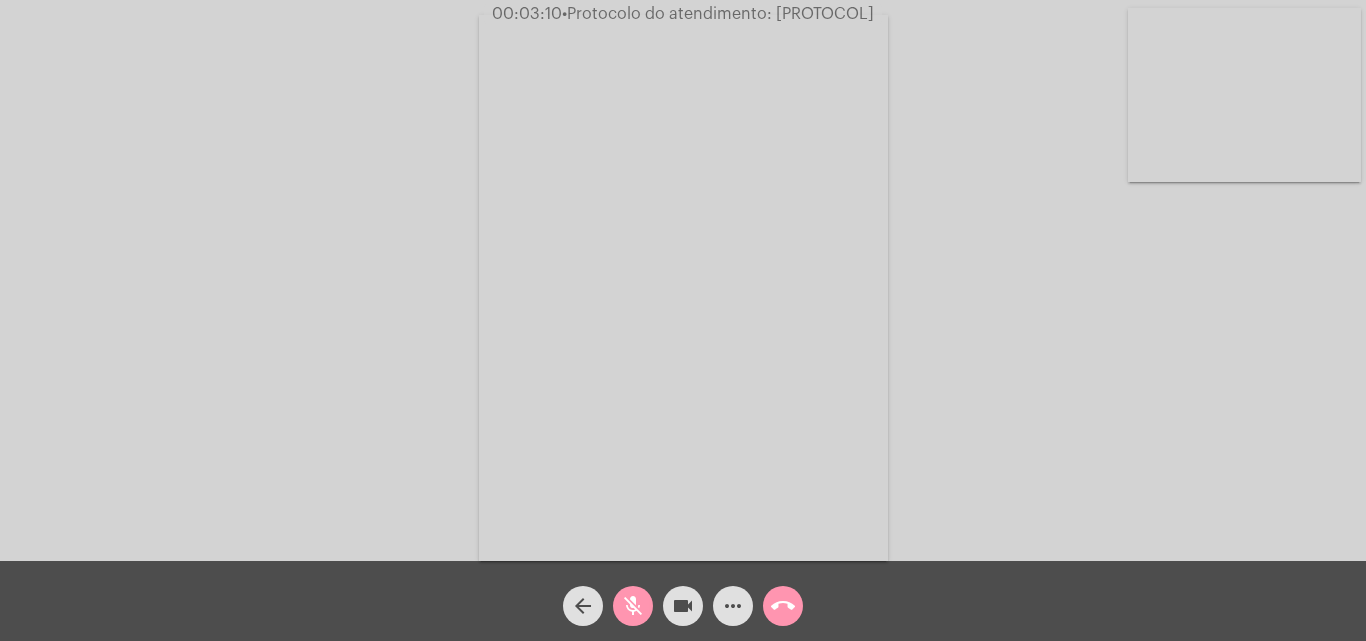 type 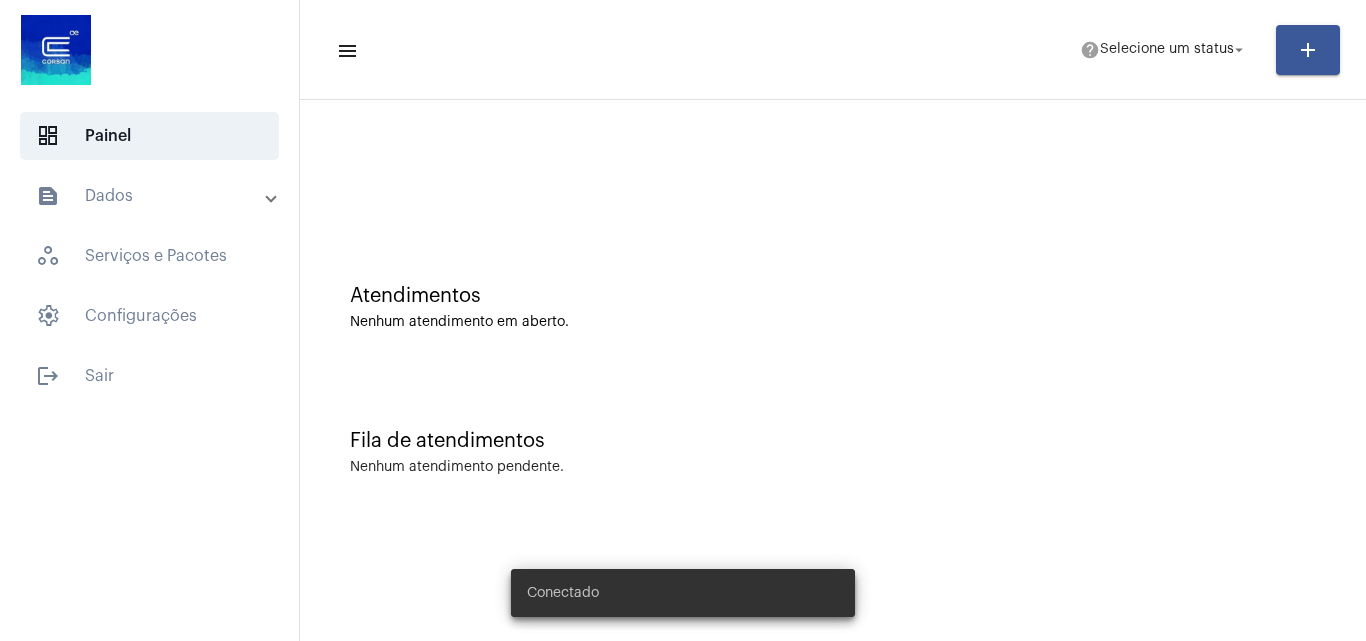 scroll, scrollTop: 0, scrollLeft: 0, axis: both 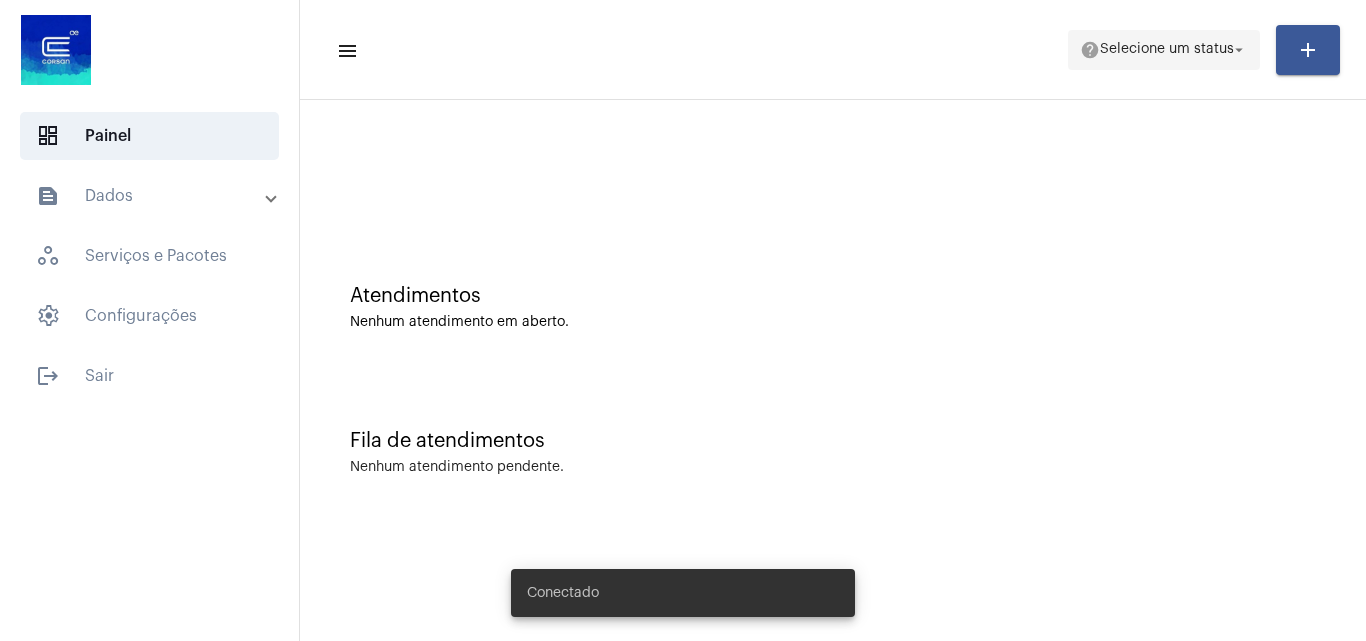 click on "help  Selecione um status arrow_drop_down" 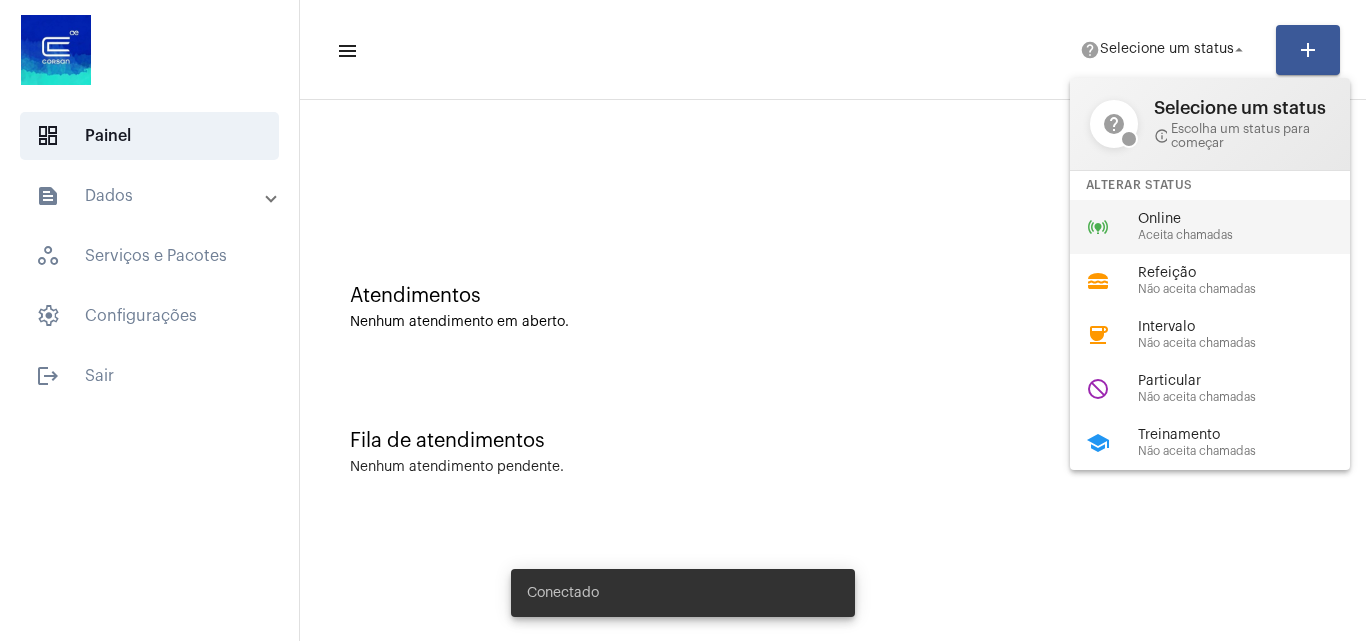 click on "Online" at bounding box center (1252, 219) 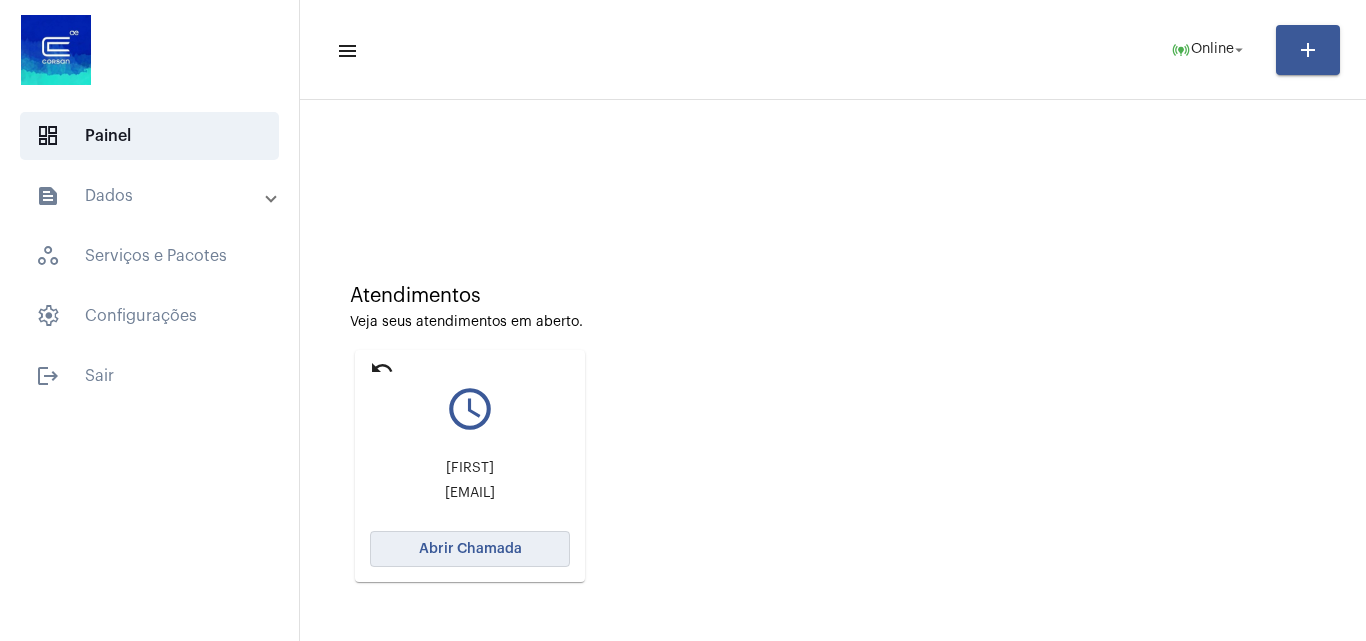click on "Abrir Chamada" 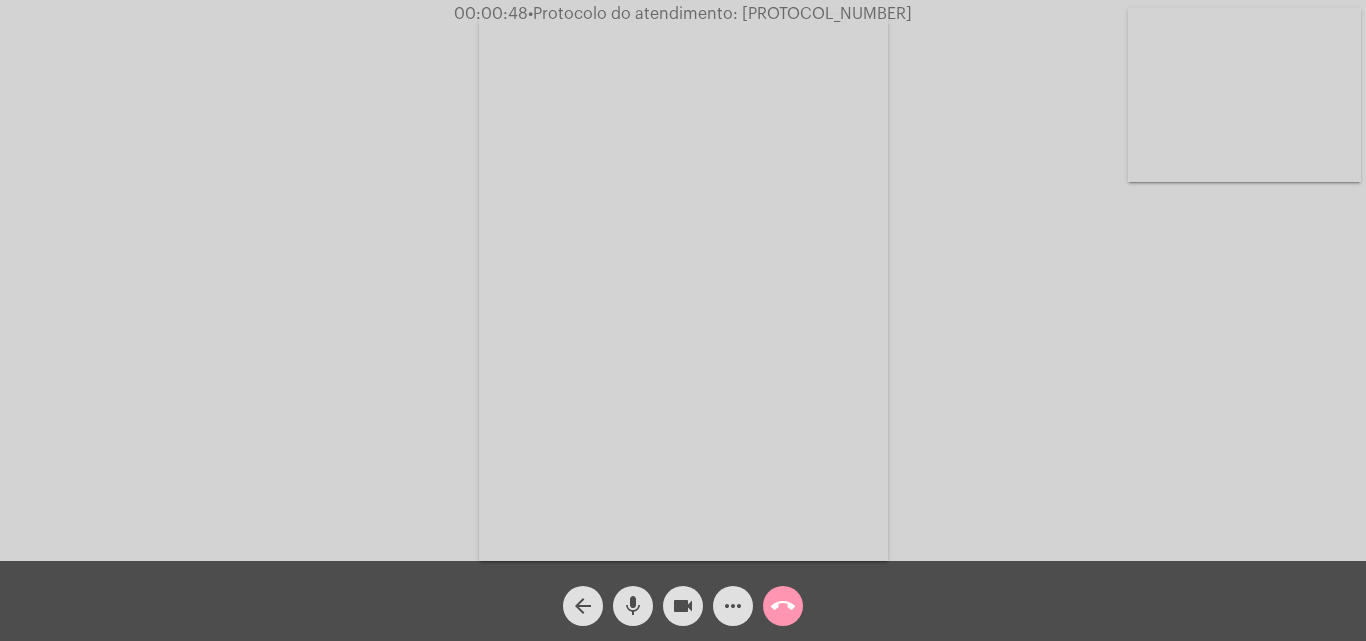 click on "mic" 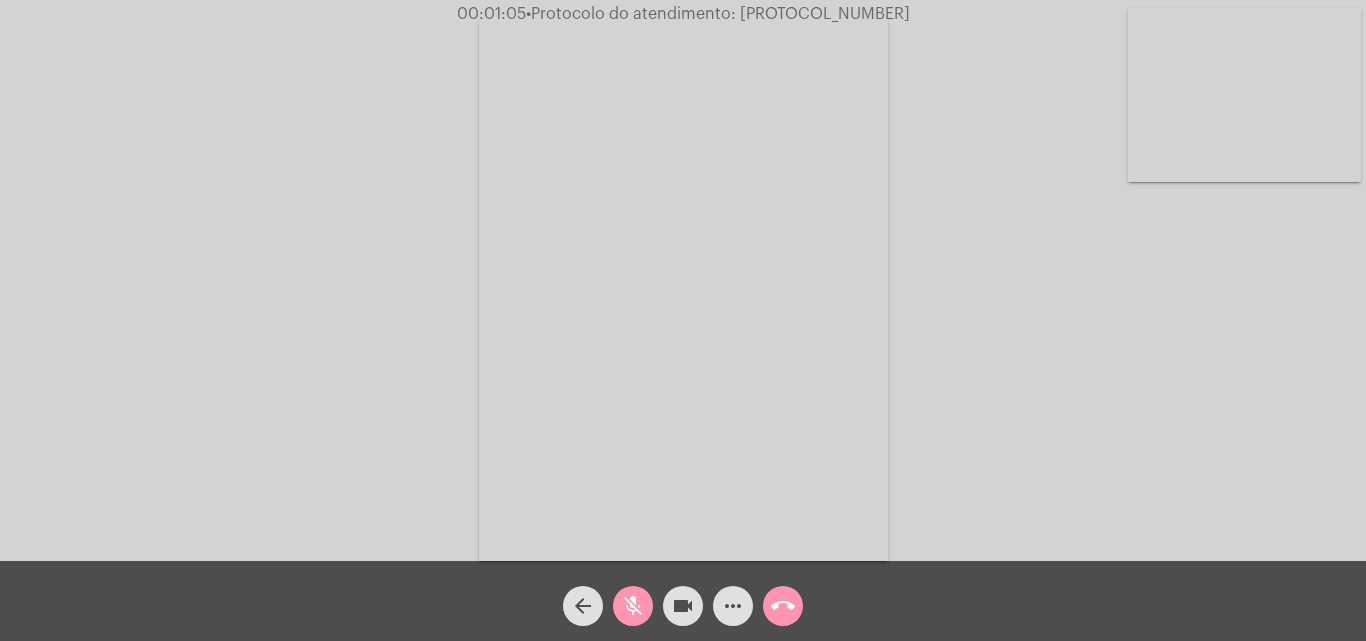 click on "mic_off" 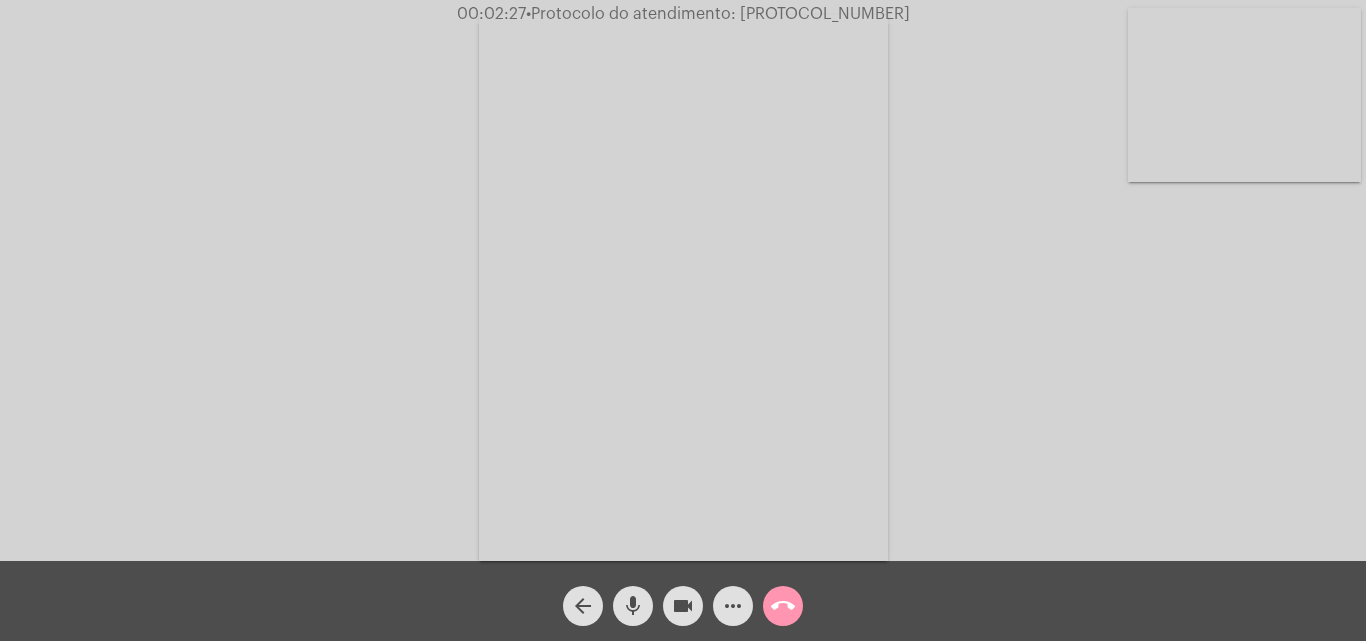 click on "mic" 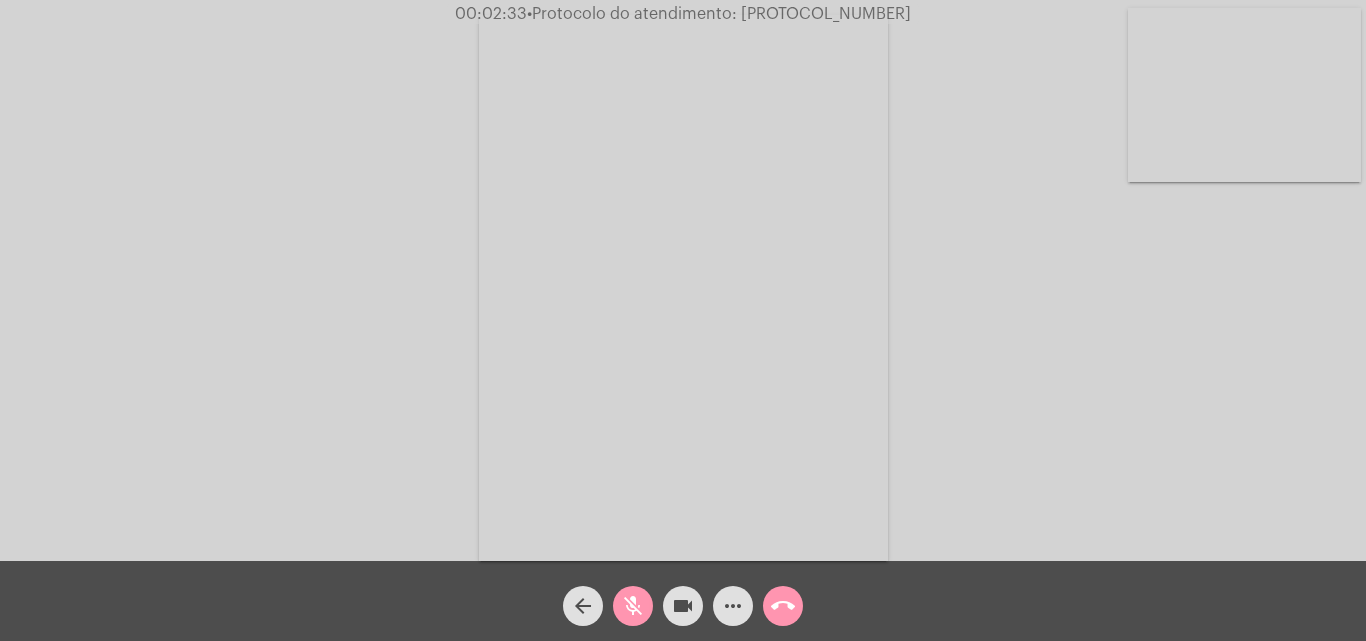 click on "mic_off" 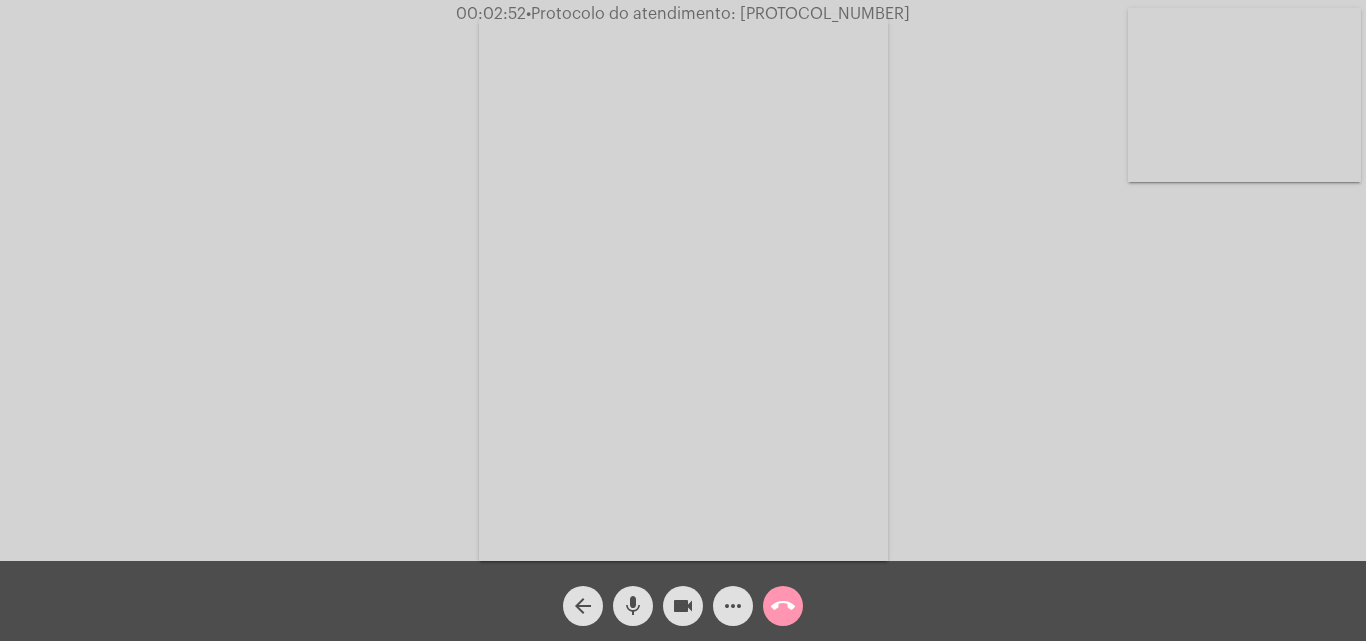 click on "•  Protocolo do atendimento: 20250806023643" 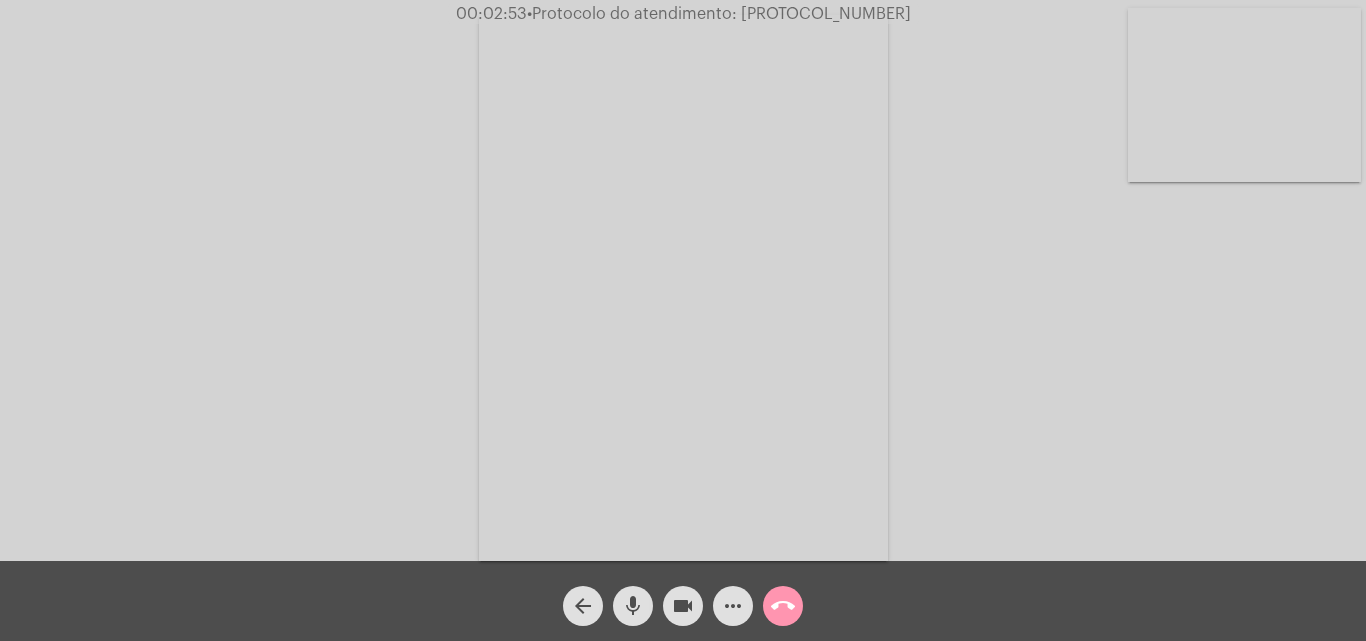 click on "•  Protocolo do atendimento: 20250806023643" 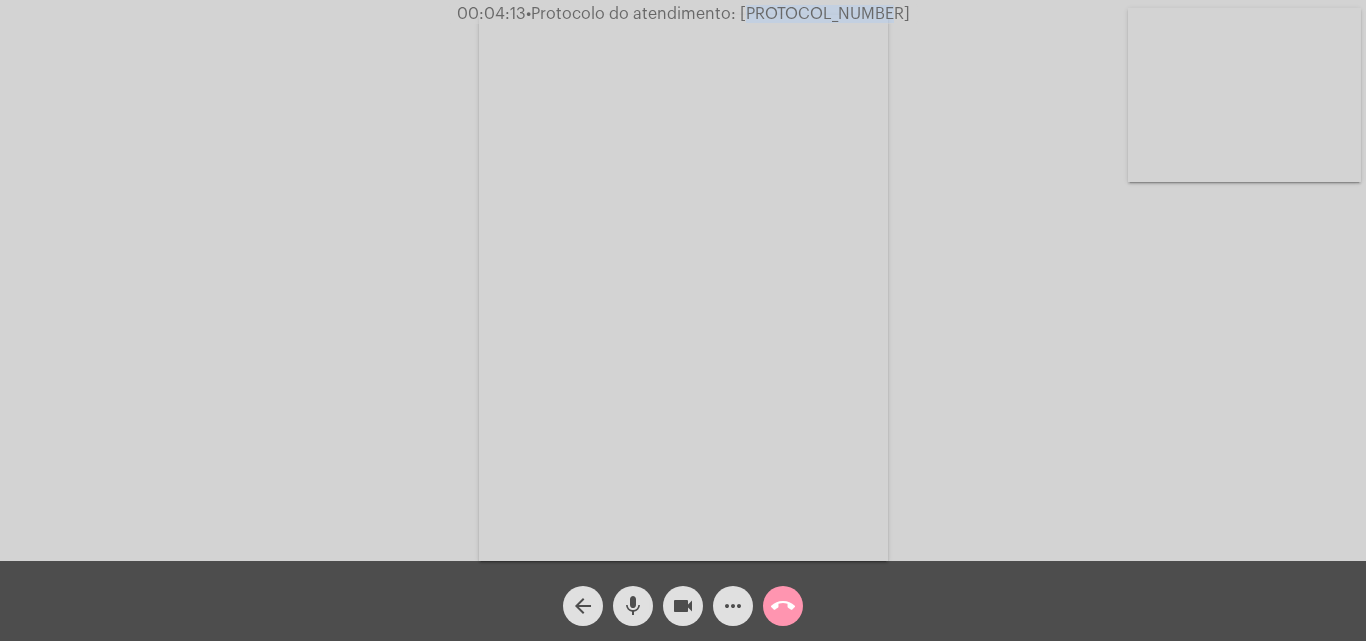 click on "call_end" 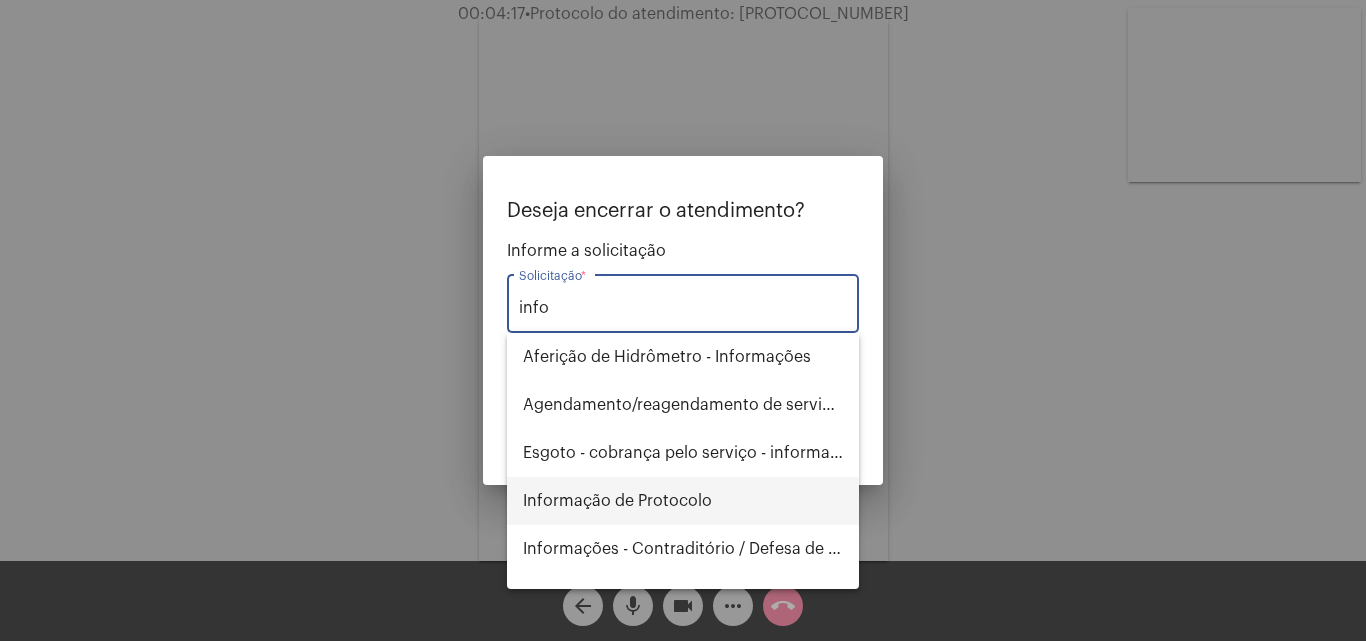 click on "Informação de Protocolo" at bounding box center (683, 501) 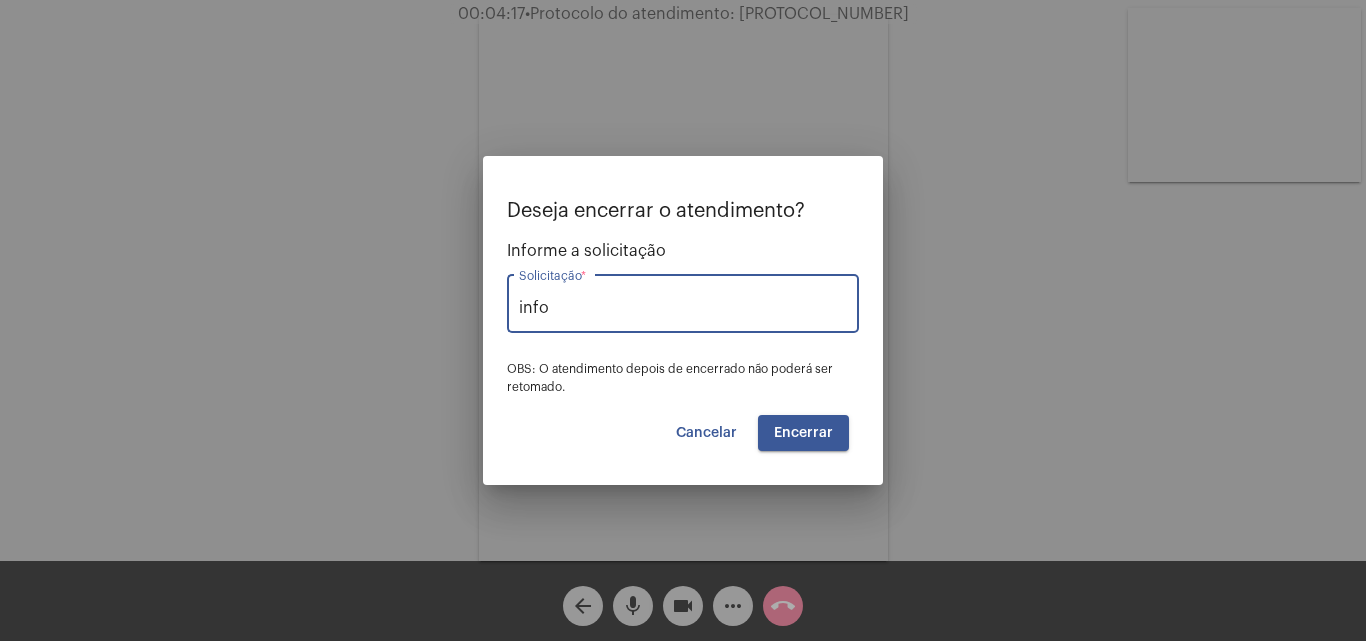 type on "Informação de Protocolo" 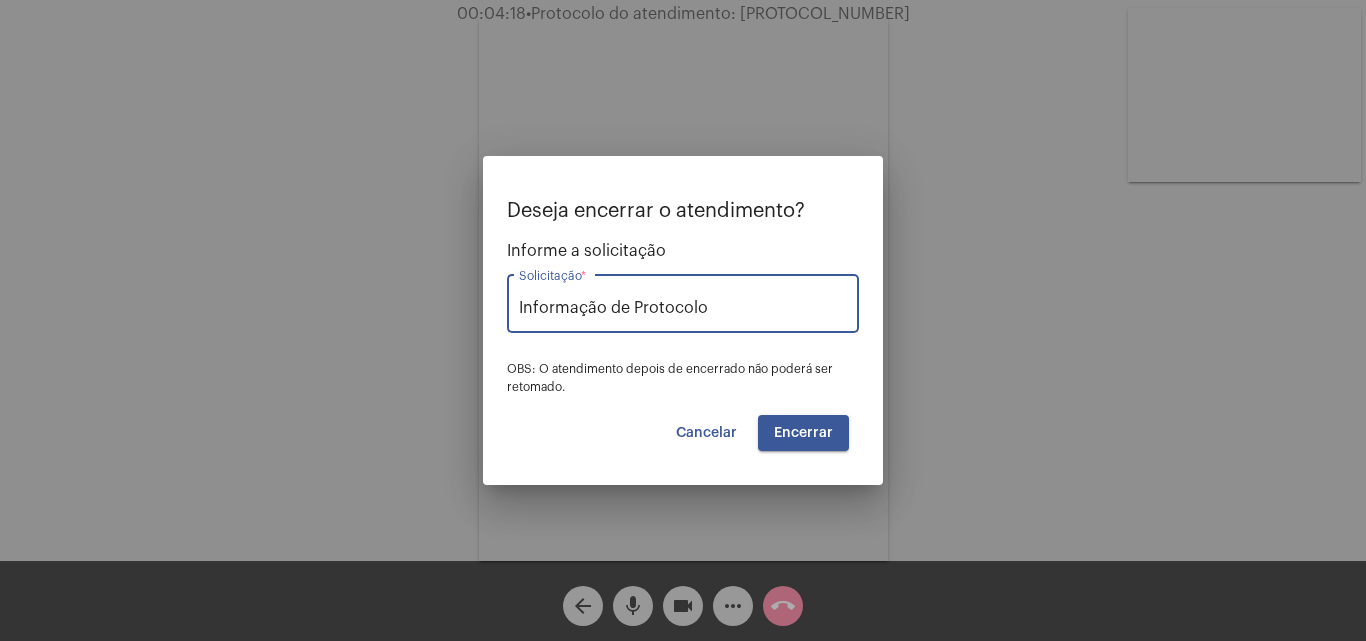 click on "Encerrar" at bounding box center (803, 433) 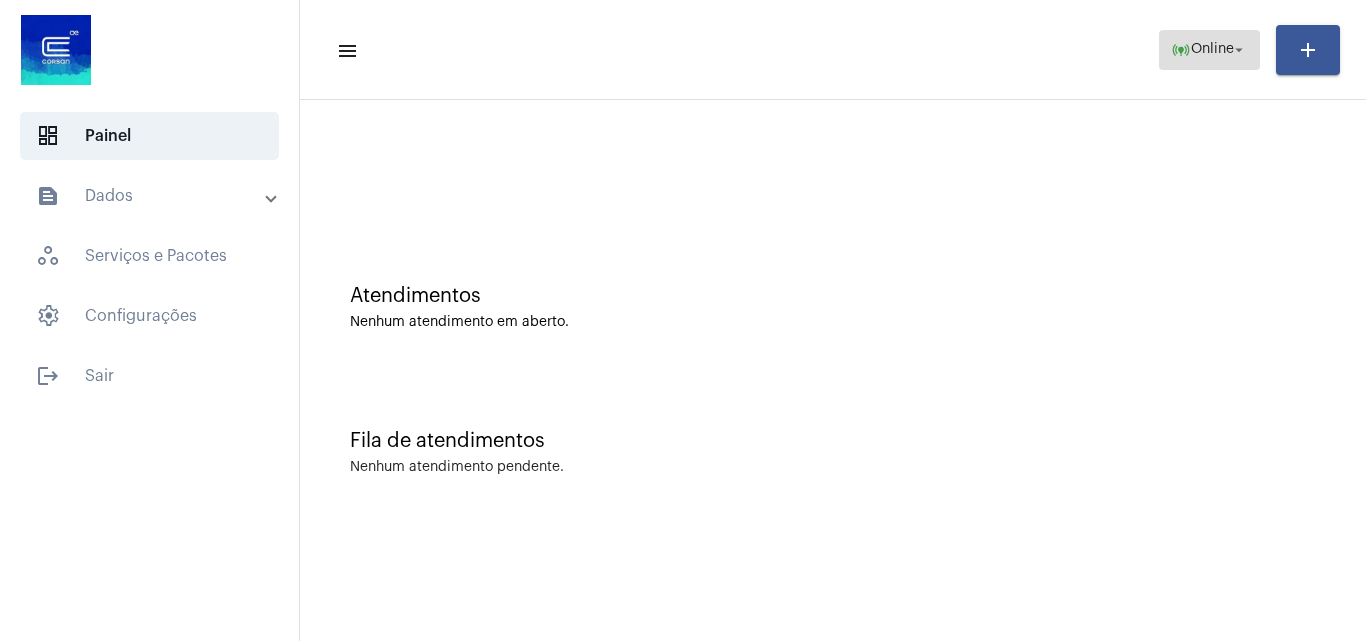 click on "online_prediction  Online arrow_drop_down" 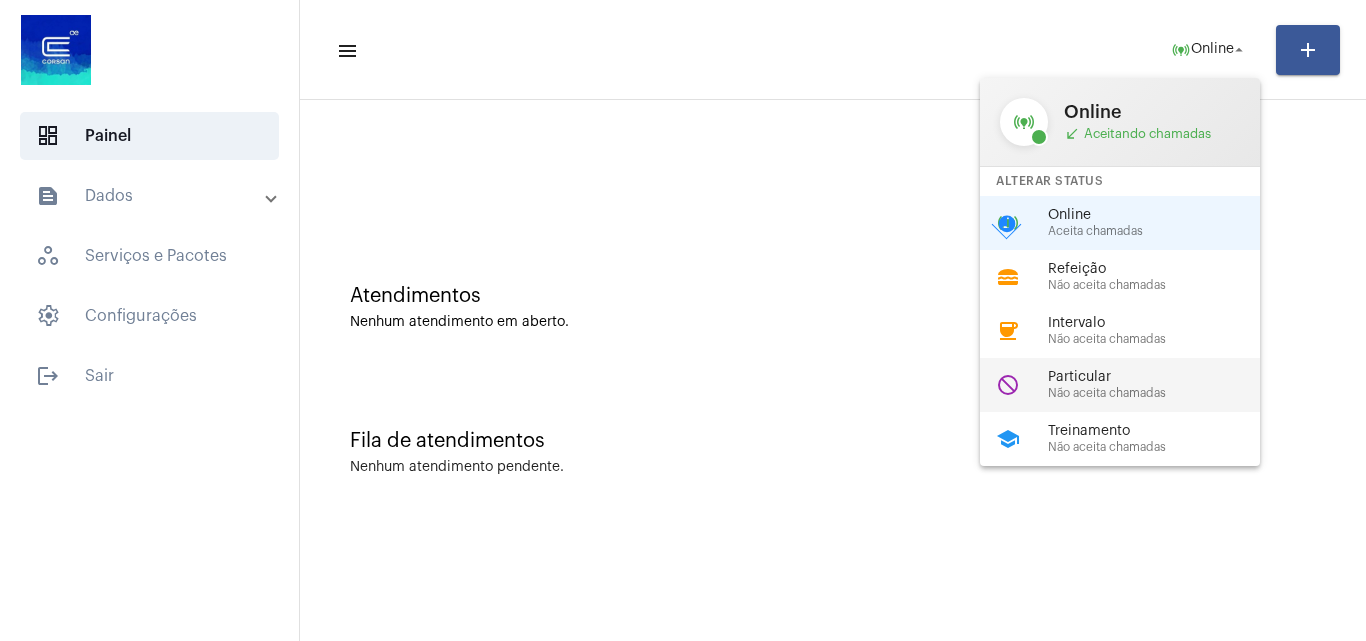 click on "Particular" at bounding box center [1162, 377] 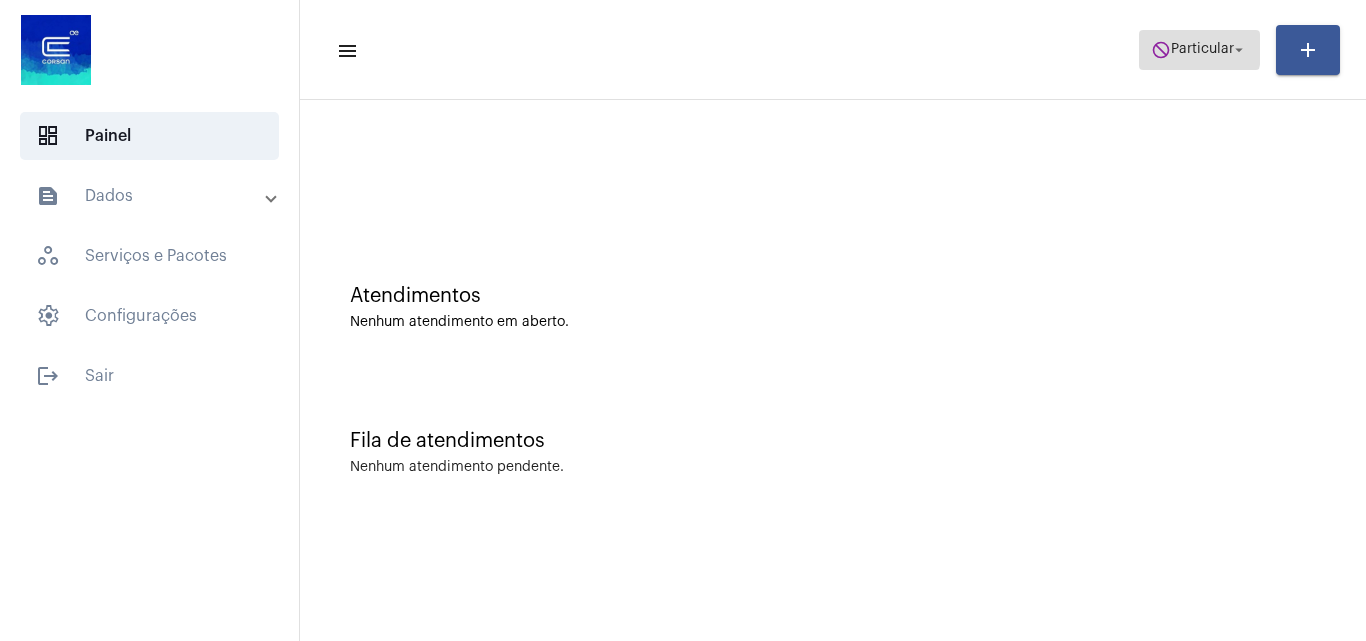 click on "Particular" 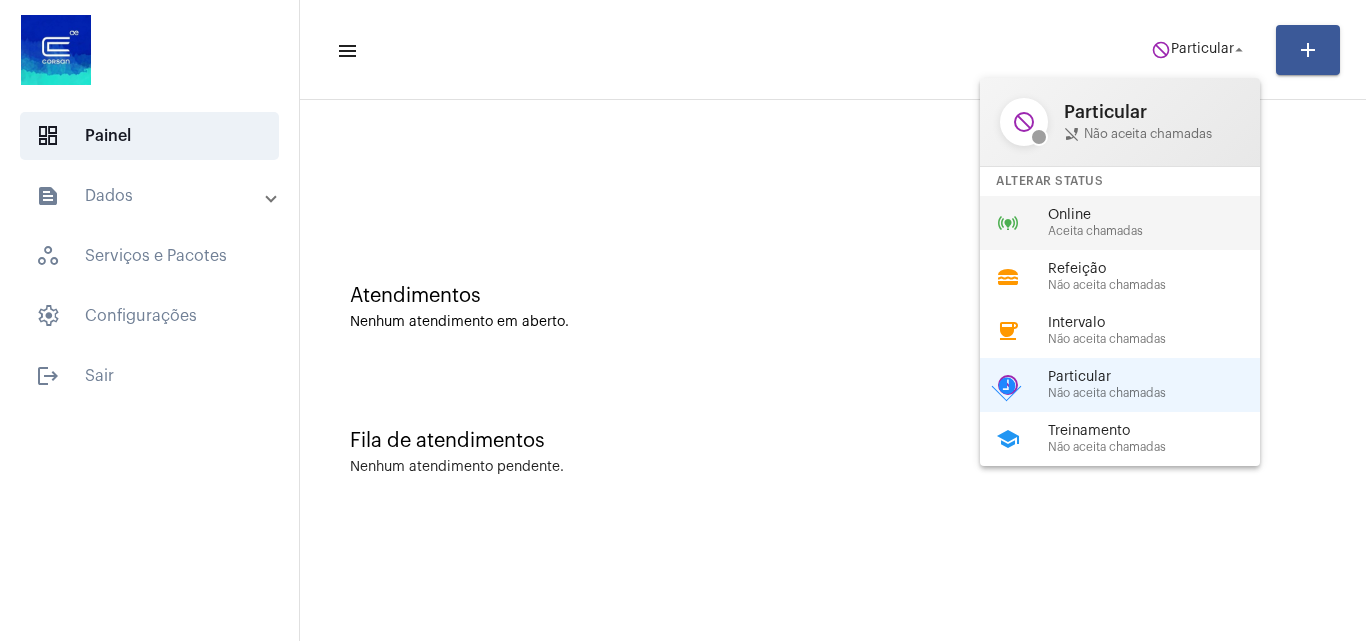 click on "Aceita chamadas" at bounding box center [1162, 231] 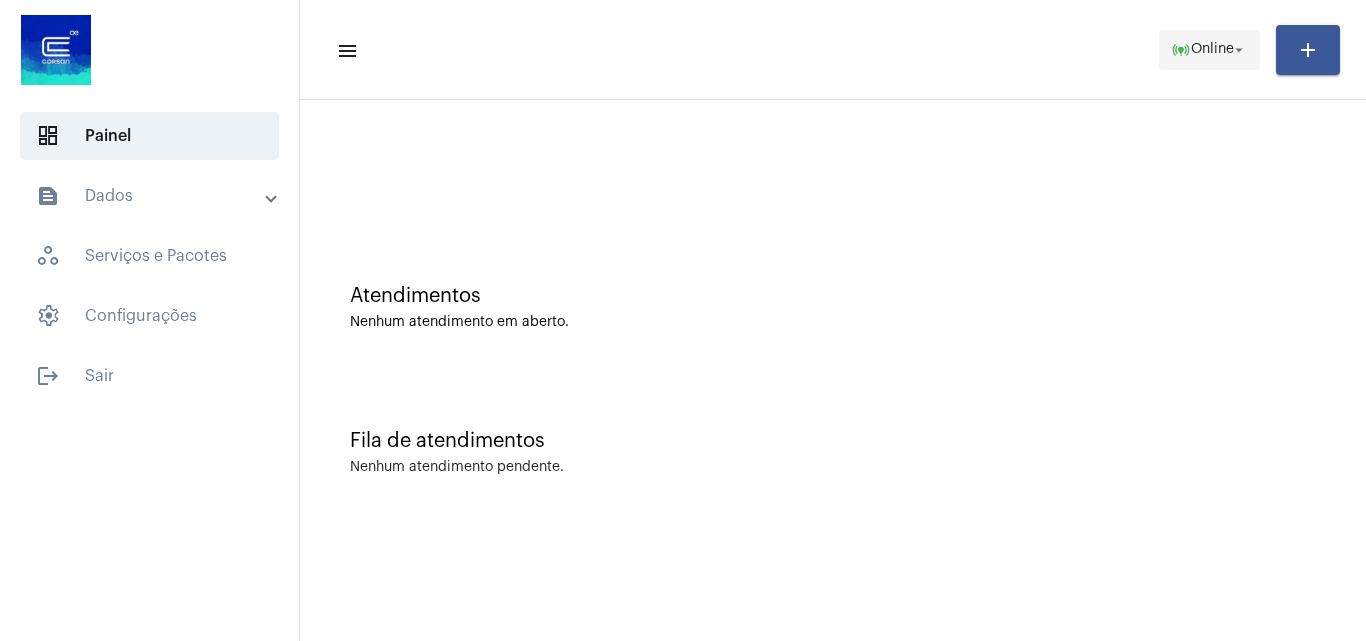 click on "Online" 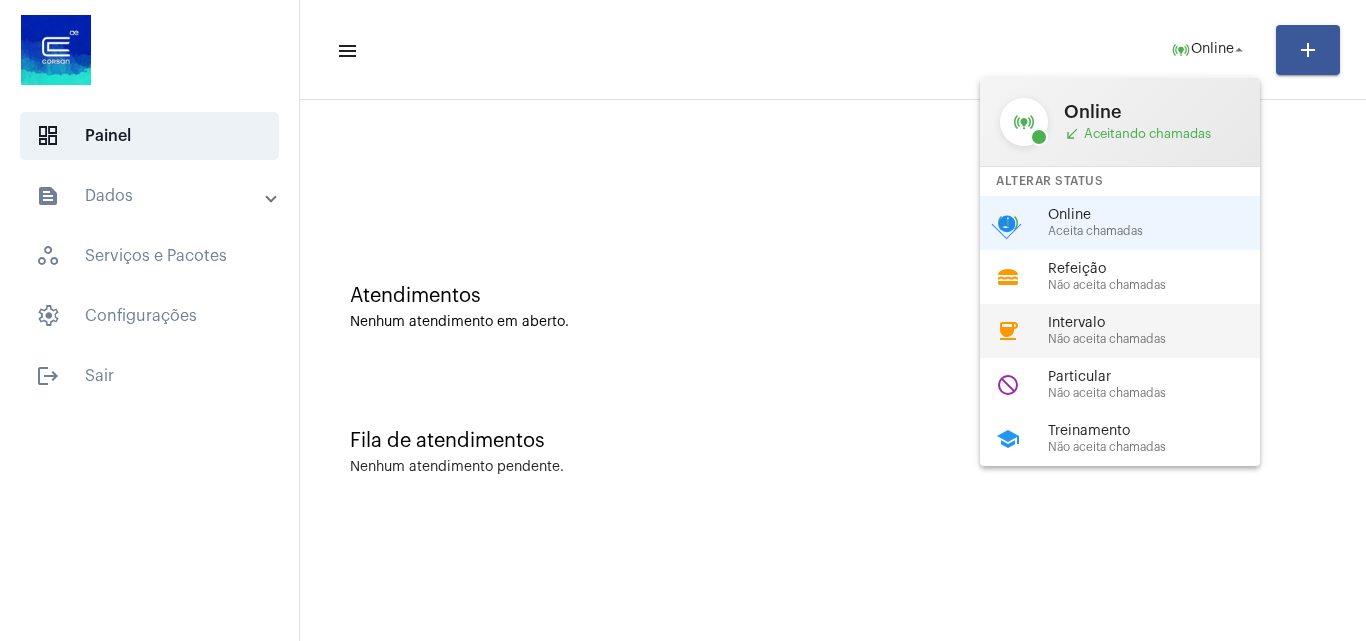 click on "Intervalo Não aceita chamadas" at bounding box center (1162, 331) 